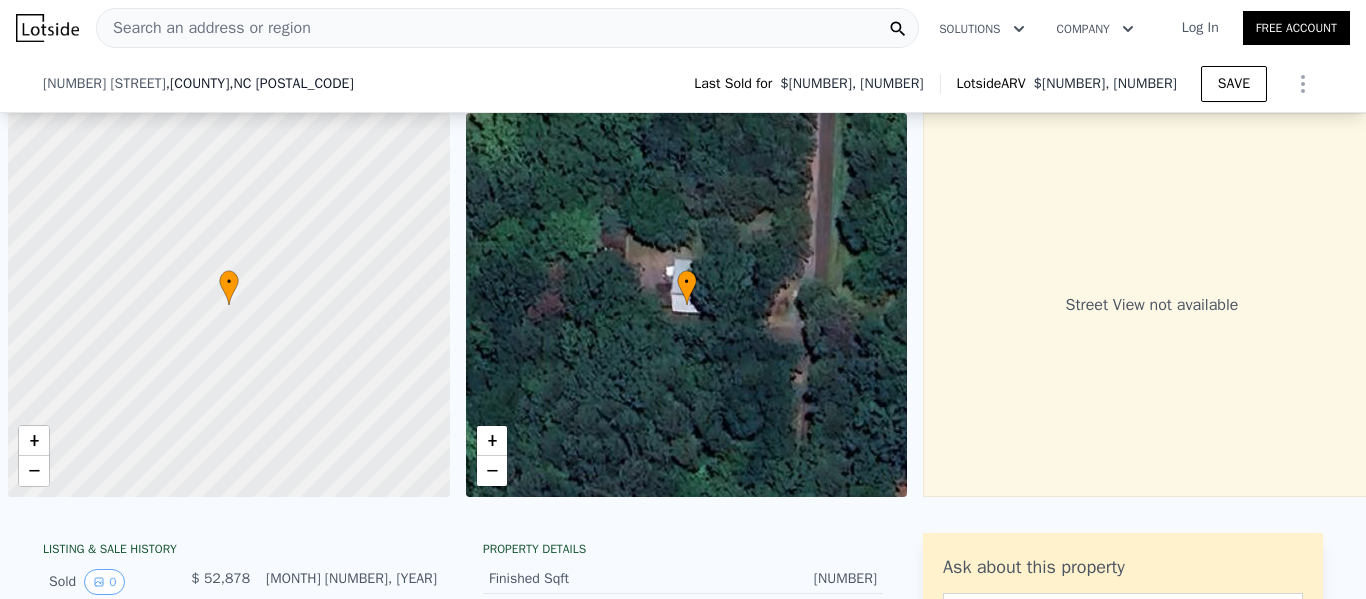scroll, scrollTop: 0, scrollLeft: 0, axis: both 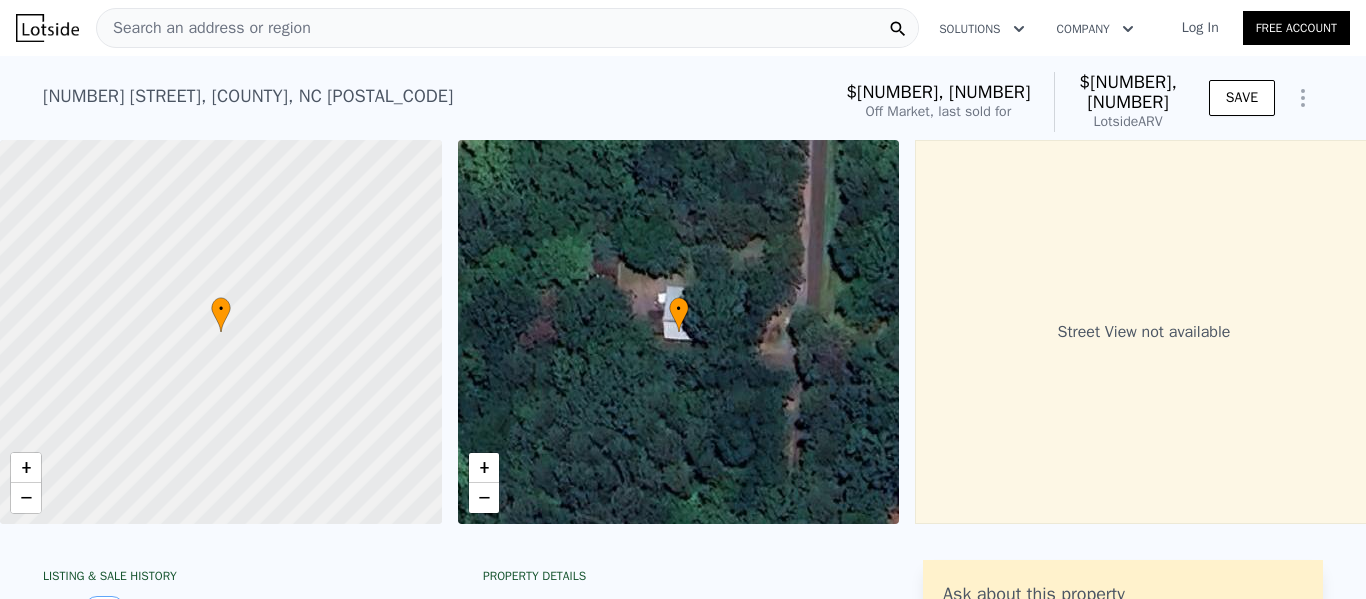 click on "Search an address or region" at bounding box center [507, 28] 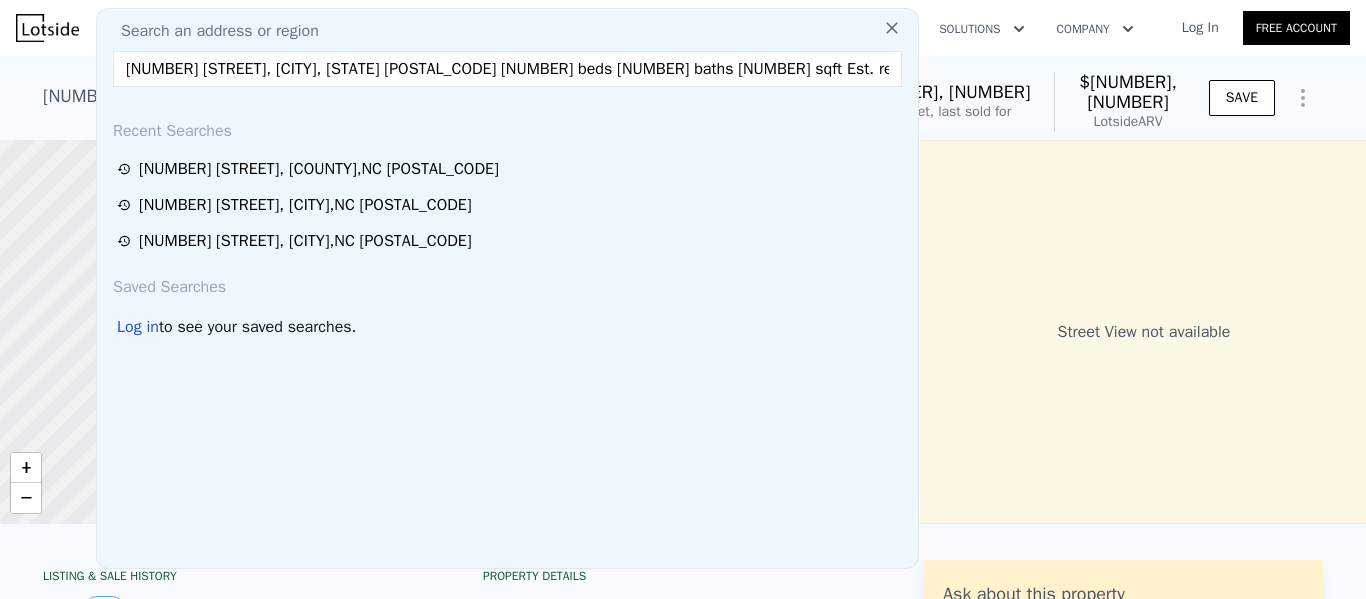 scroll, scrollTop: 0, scrollLeft: 72, axis: horizontal 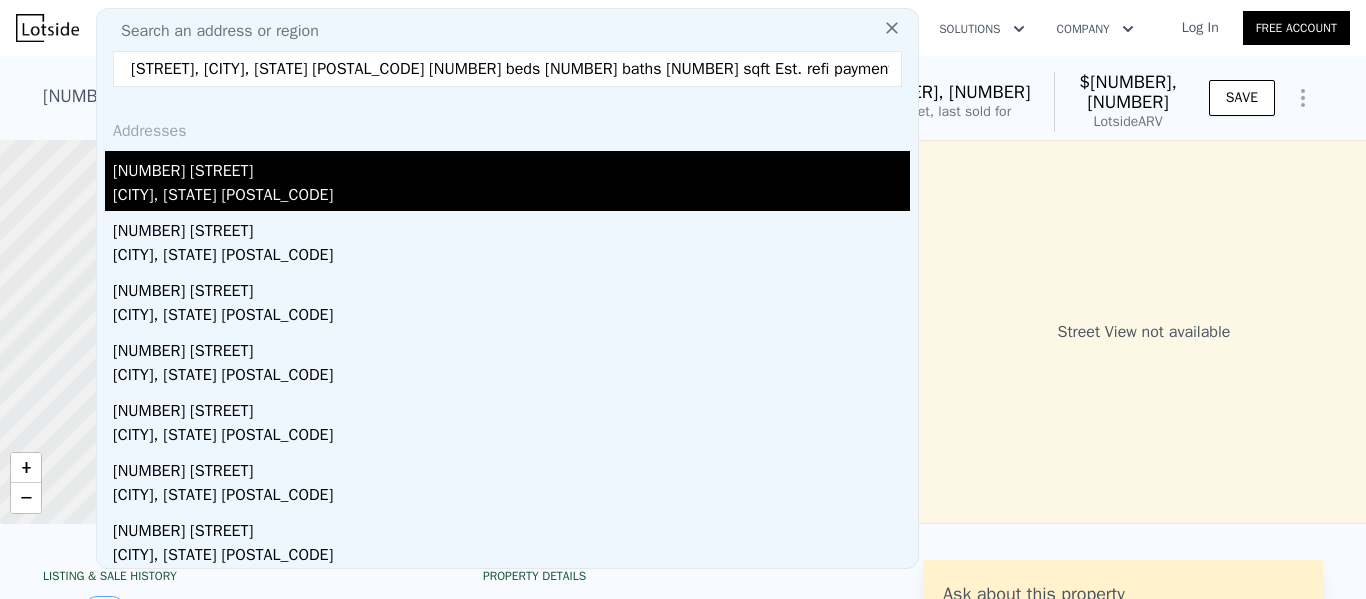 type on "[NUMBER] [STREET], [CITY], [STATE] [POSTAL_CODE] [NUMBER] beds [NUMBER] baths [NUMBER] sqft Est. refi payment: $[NUMBER]/mo Refinance your loan" 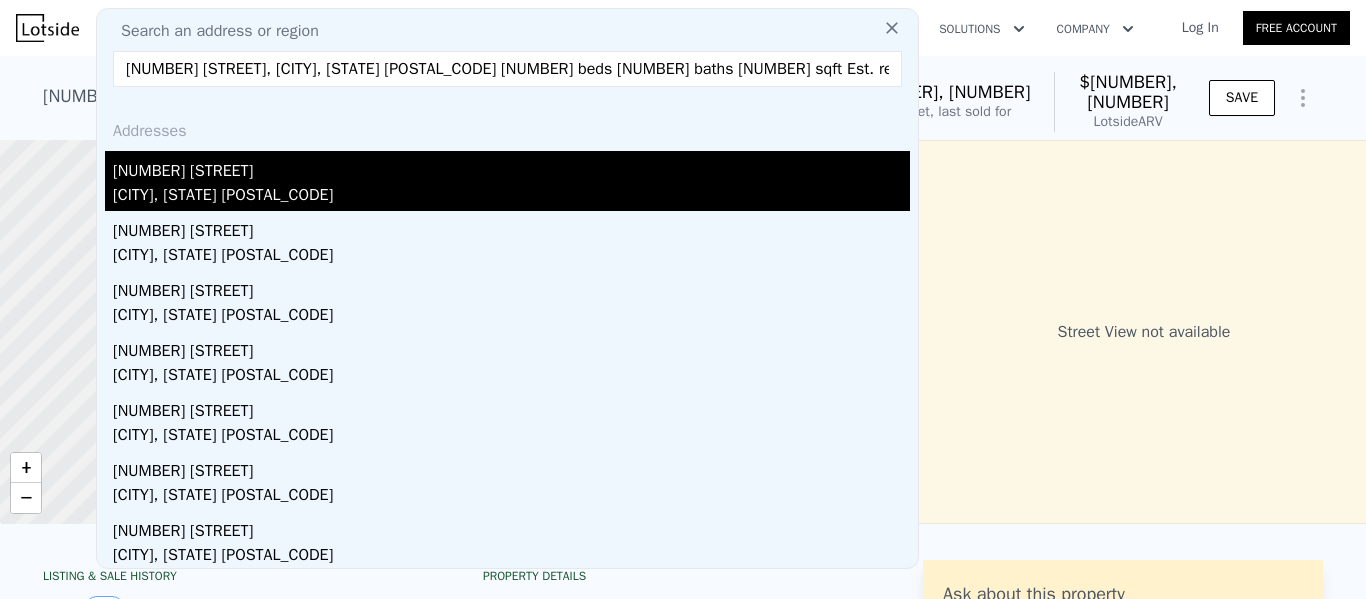 click on "[NUMBER] [STREET]" at bounding box center (511, 167) 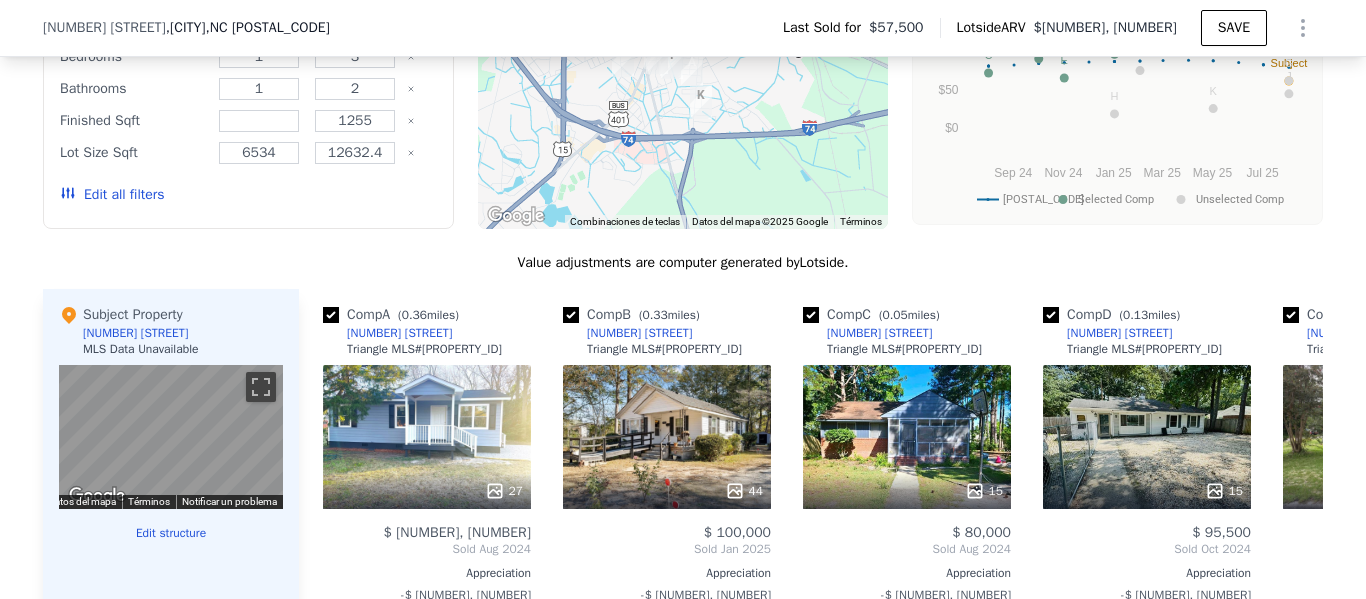 scroll, scrollTop: 1766, scrollLeft: 0, axis: vertical 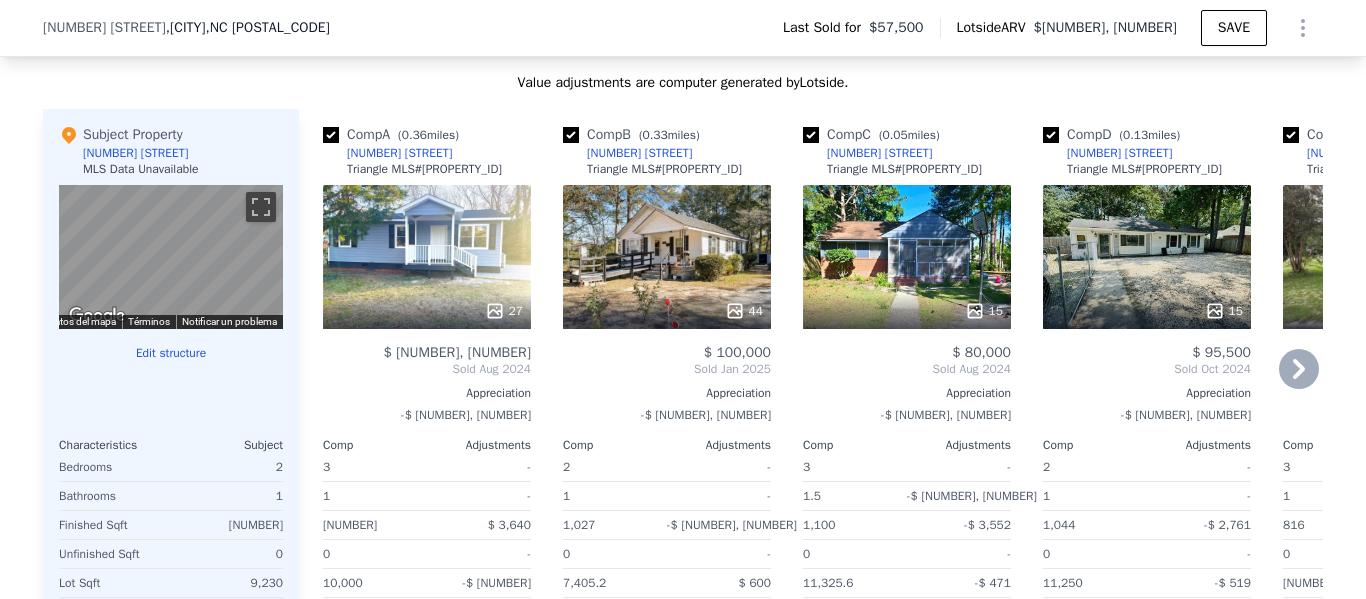 click 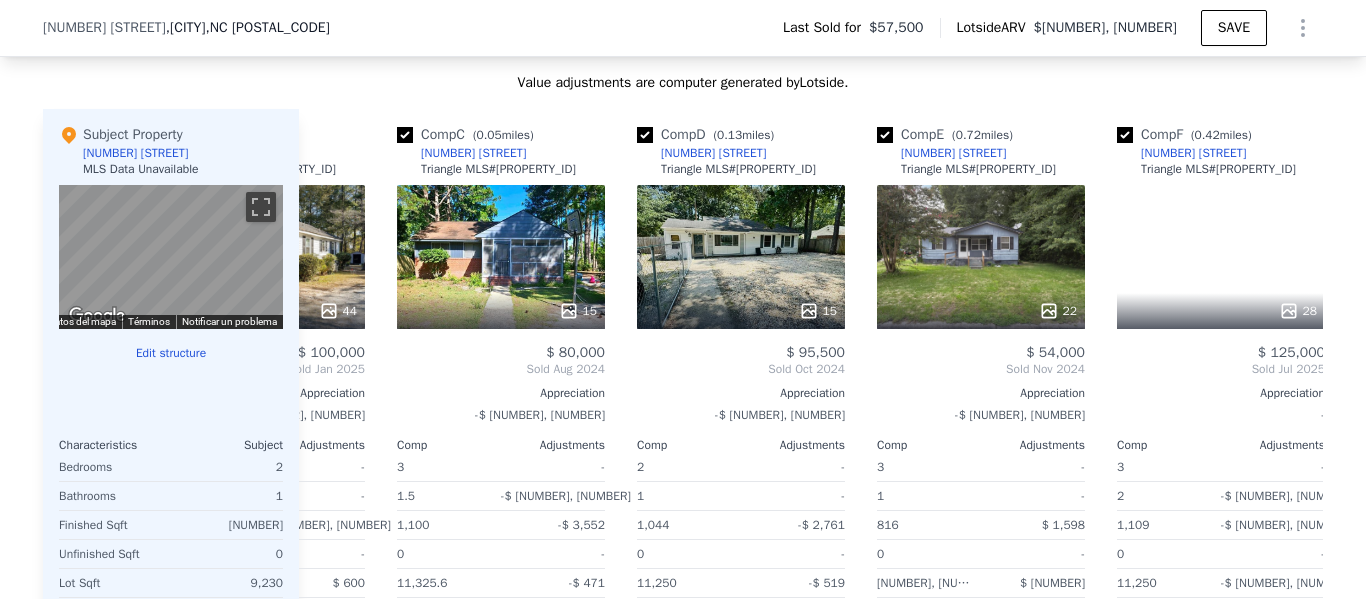 scroll, scrollTop: 0, scrollLeft: 480, axis: horizontal 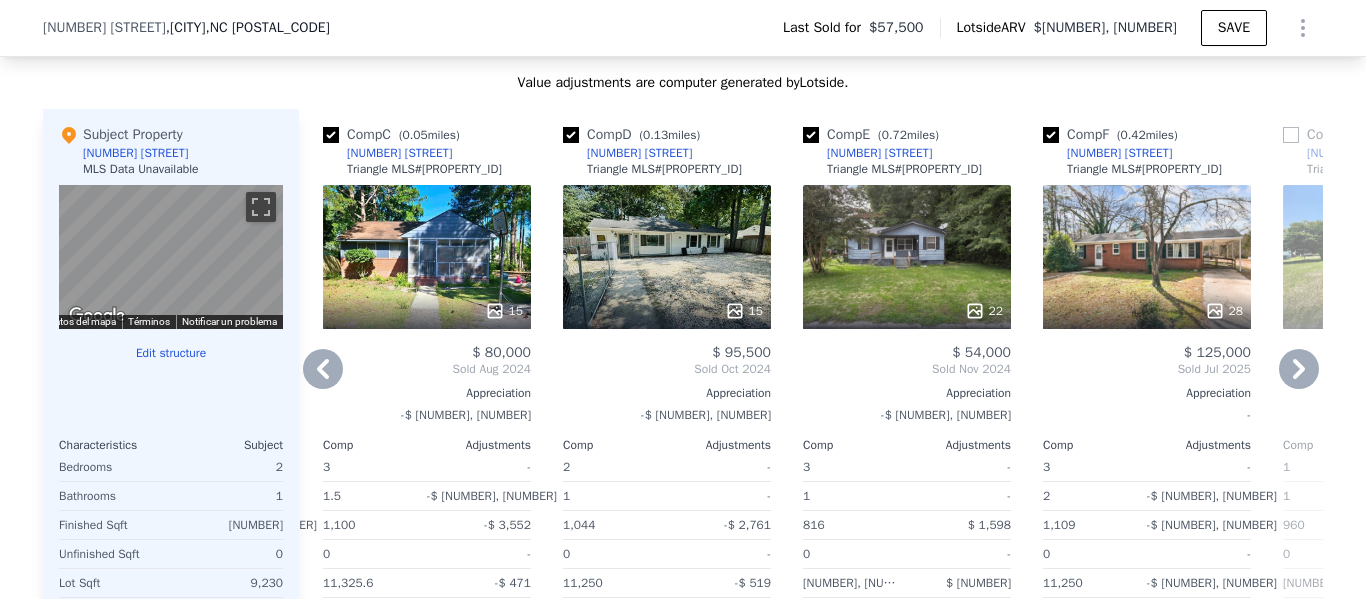 click 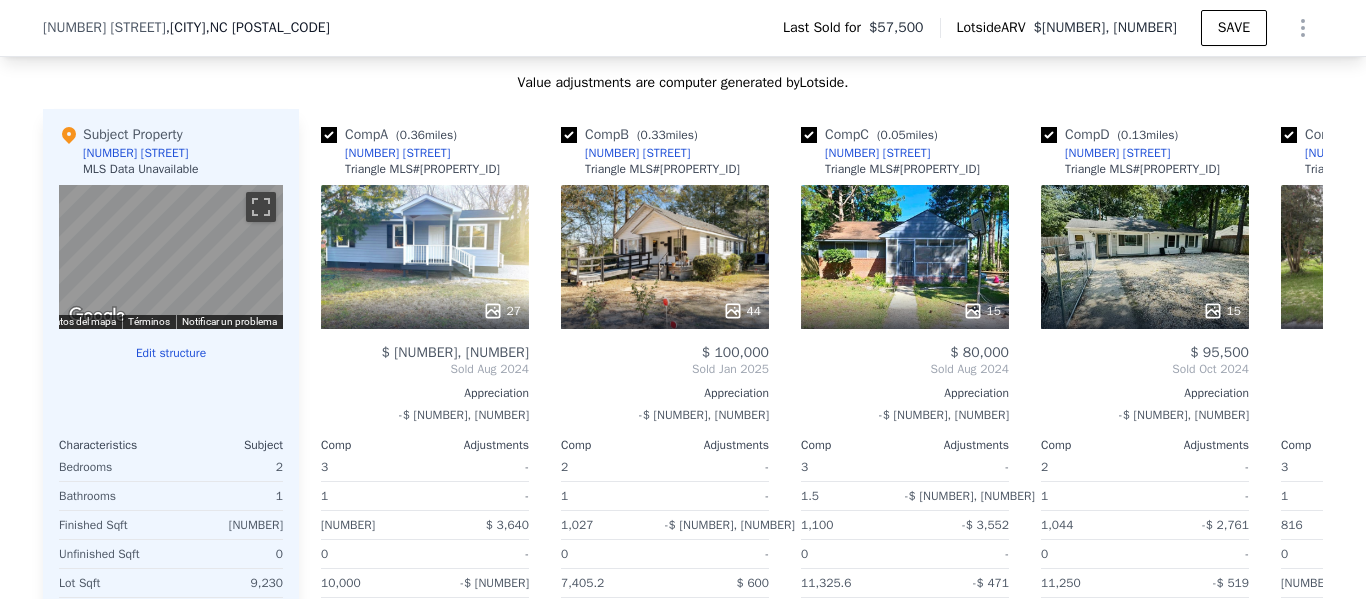 scroll, scrollTop: 0, scrollLeft: 0, axis: both 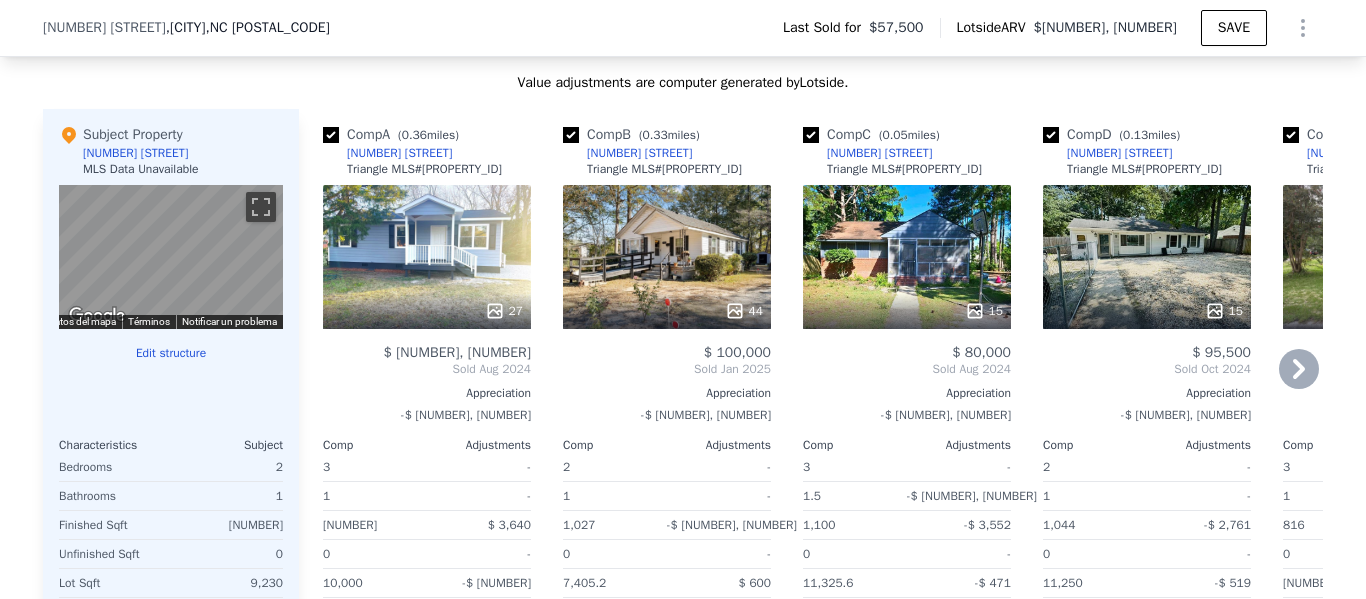 click on "44" at bounding box center [667, 257] 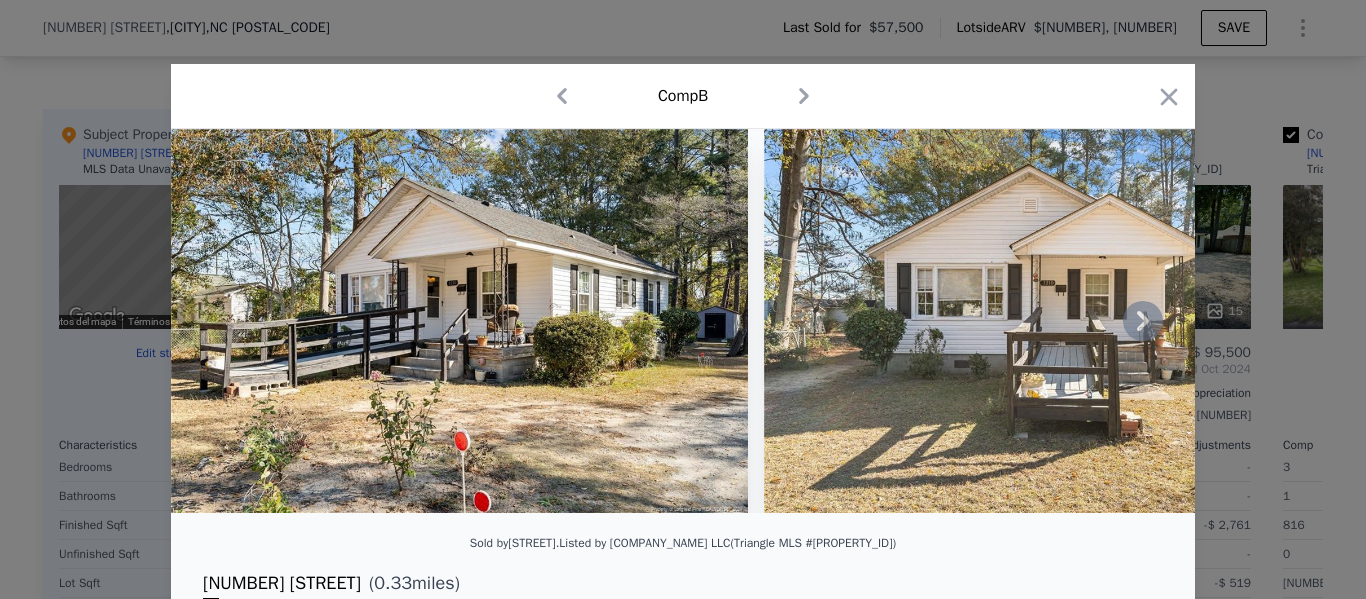 click 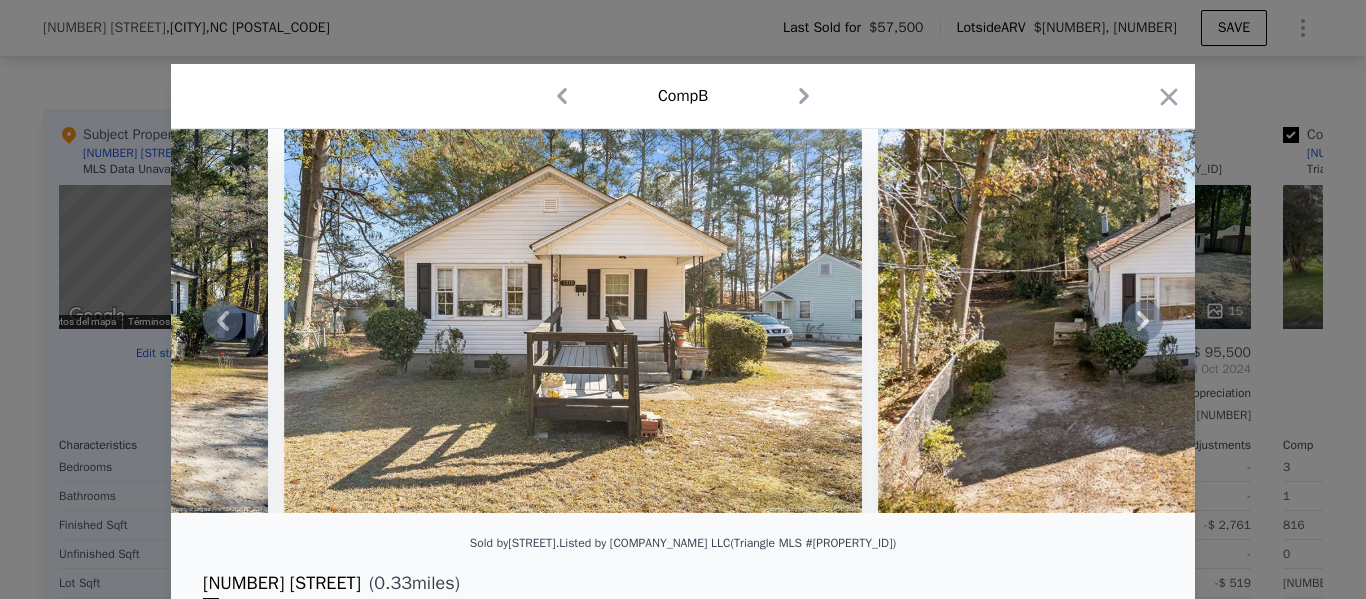 click 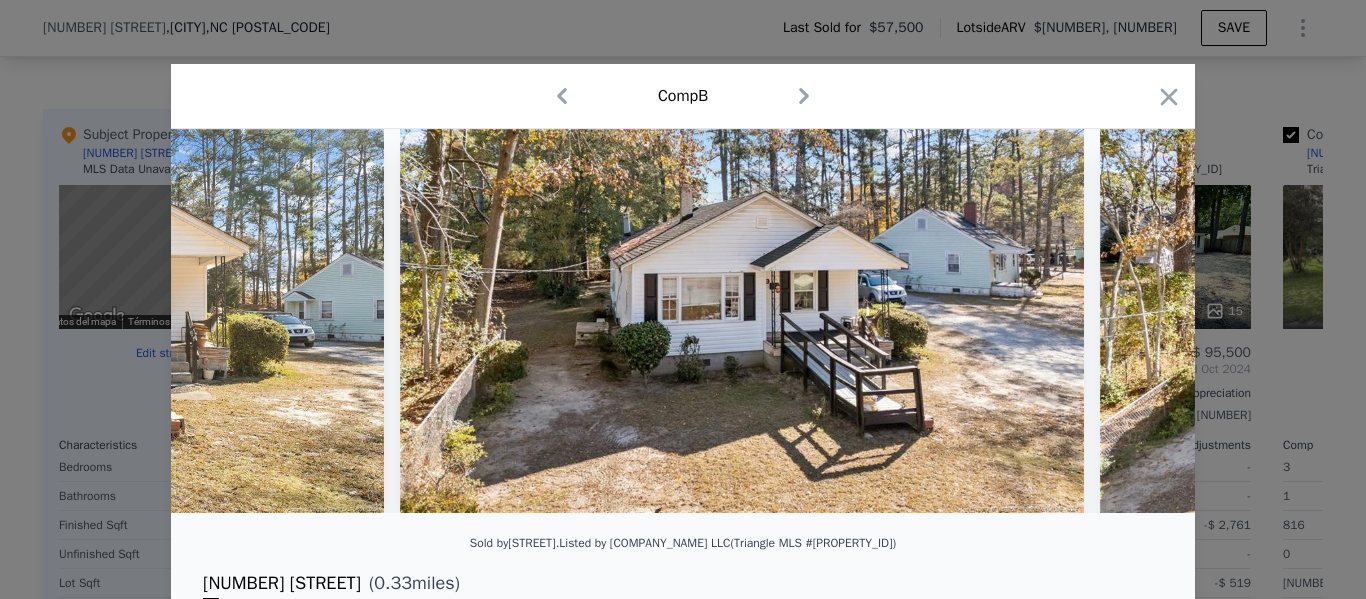 scroll, scrollTop: 0, scrollLeft: 960, axis: horizontal 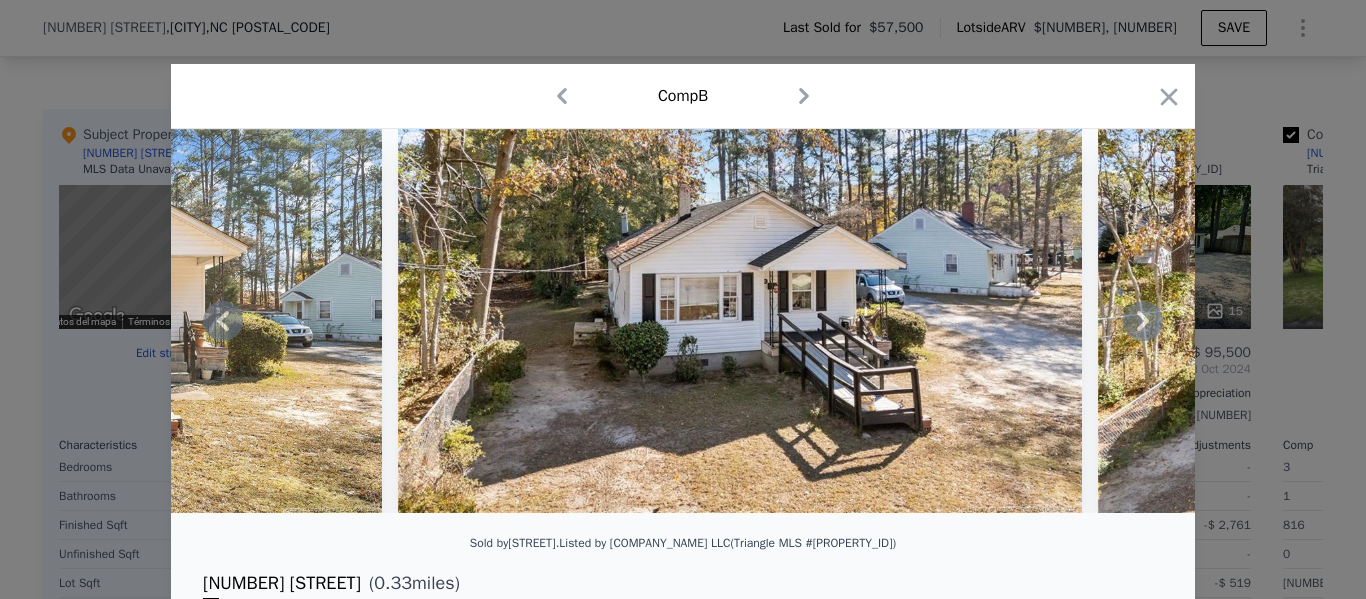 click at bounding box center [683, 321] 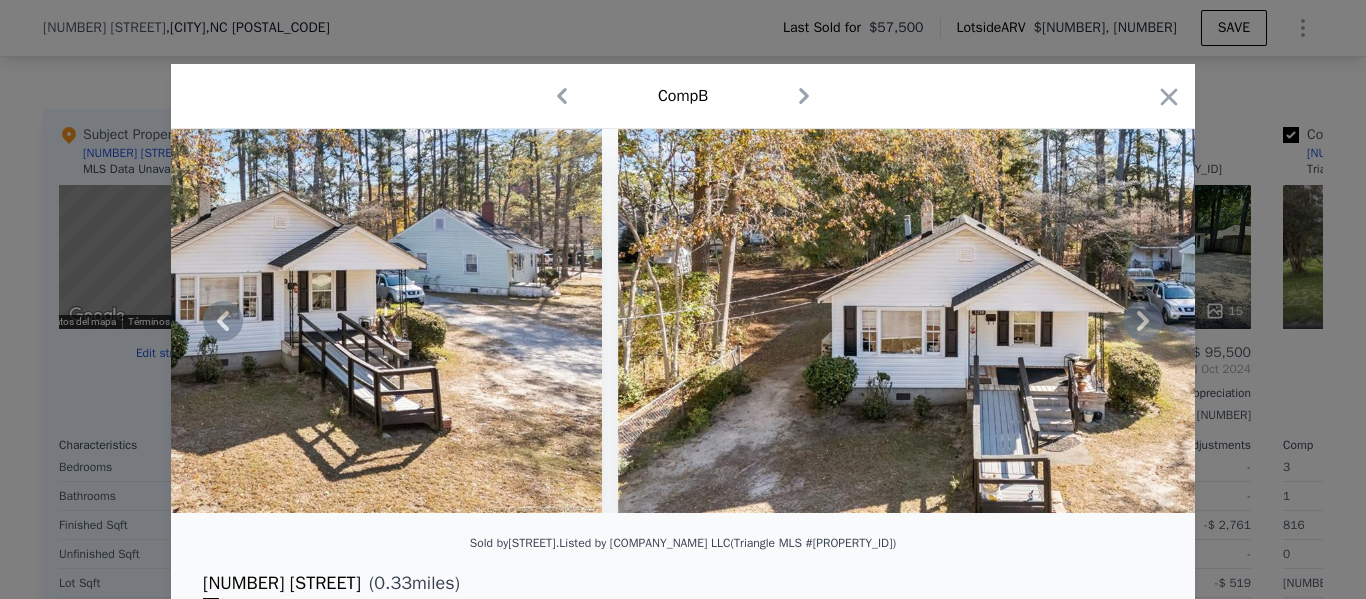 click 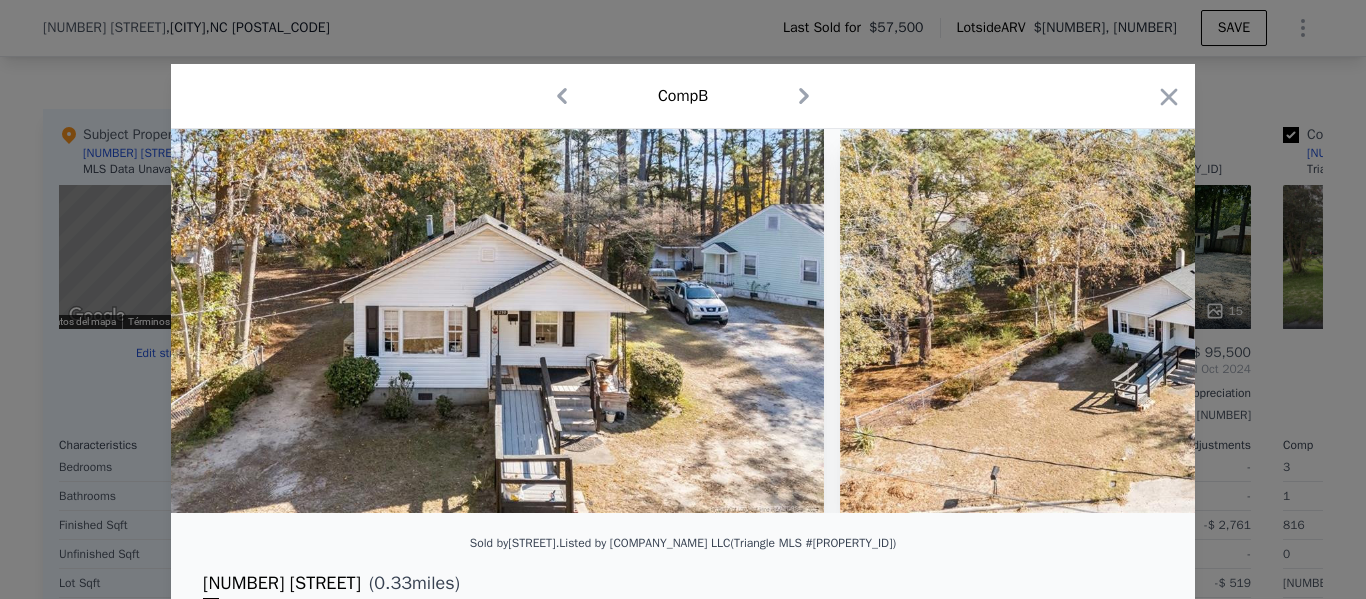 scroll, scrollTop: 0, scrollLeft: 1920, axis: horizontal 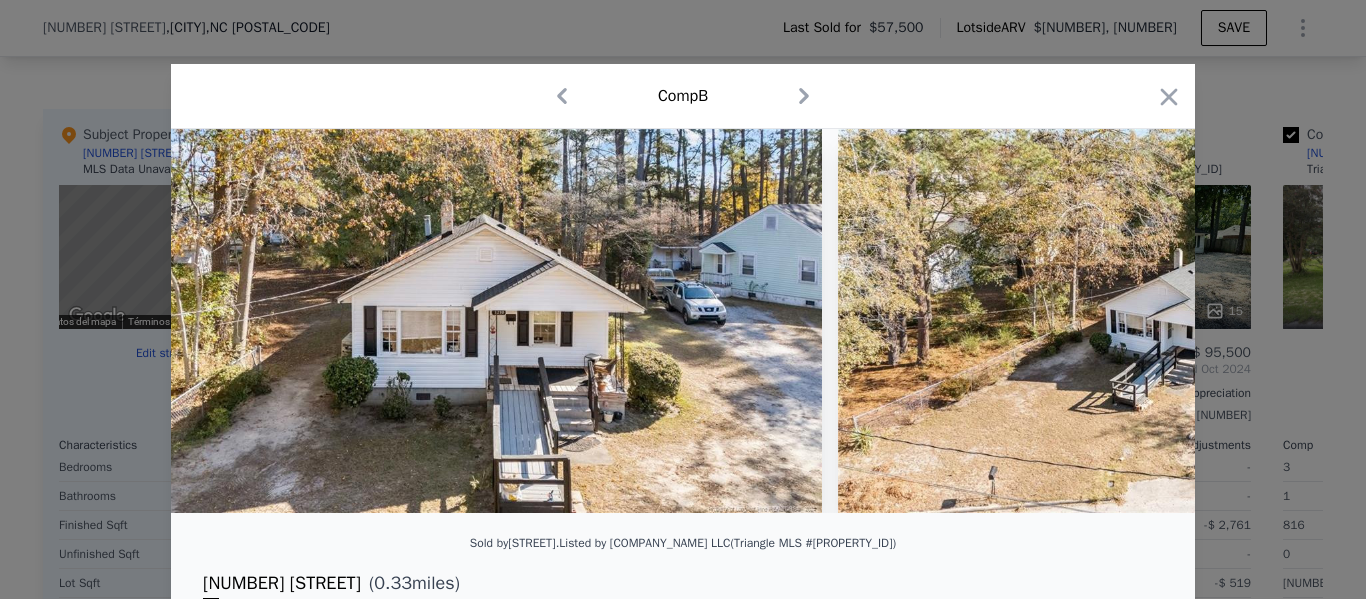 click at bounding box center [683, 321] 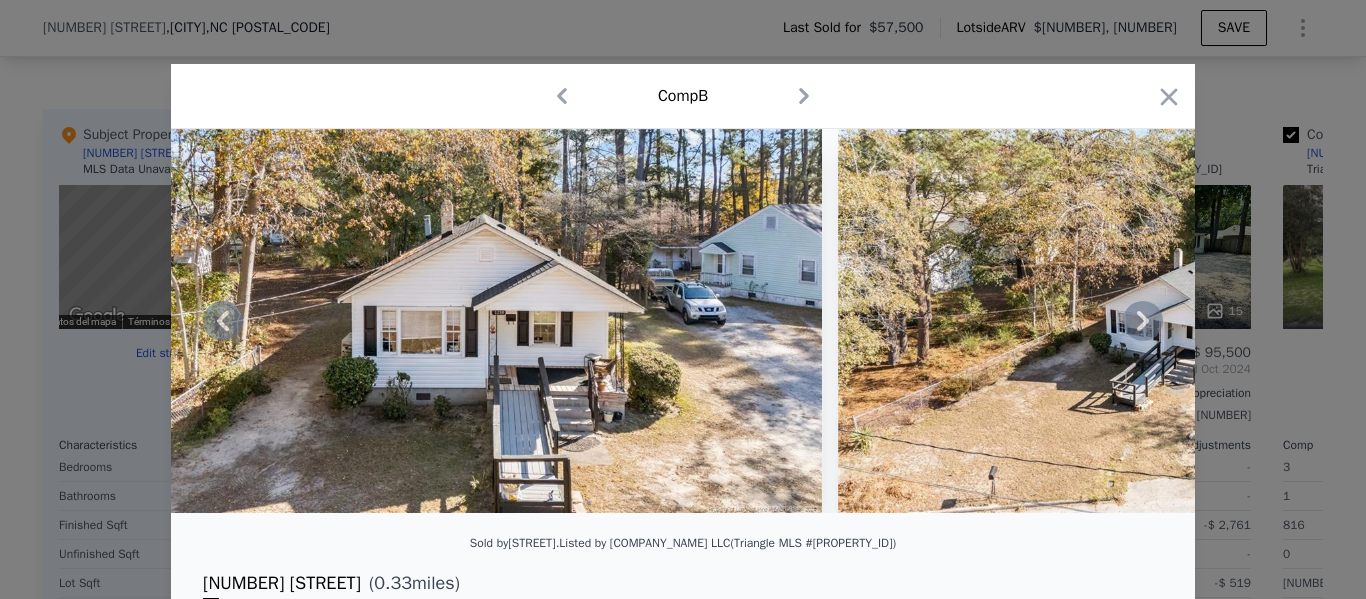 click 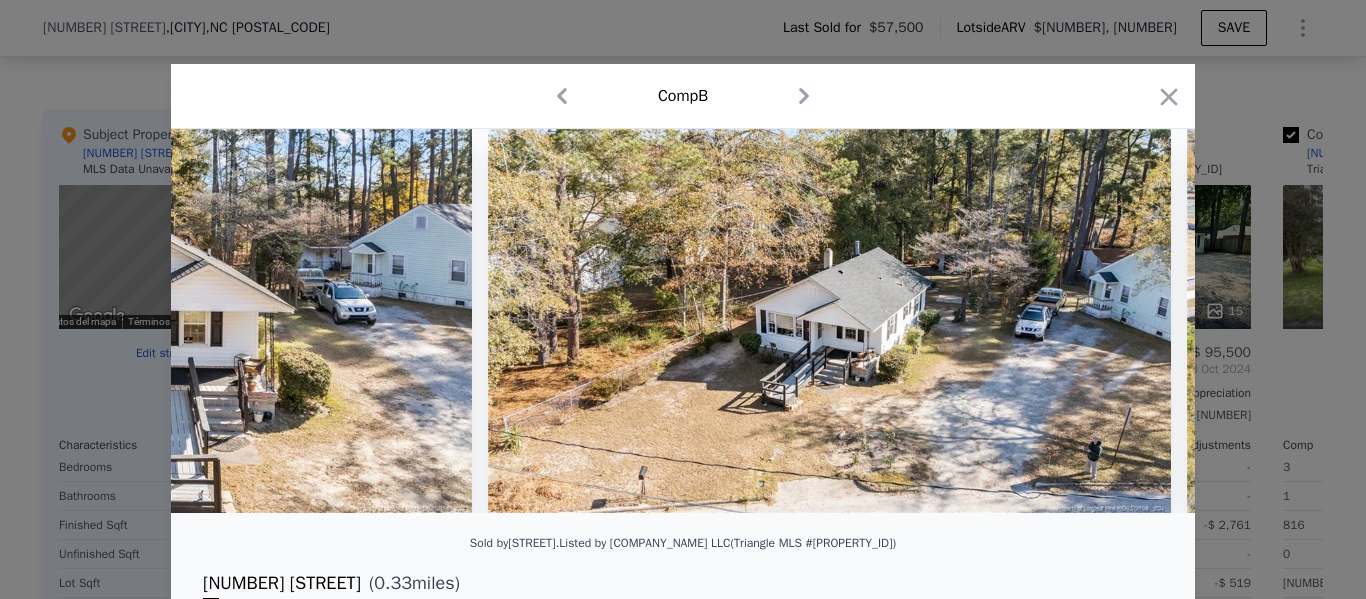 scroll, scrollTop: 0, scrollLeft: 2400, axis: horizontal 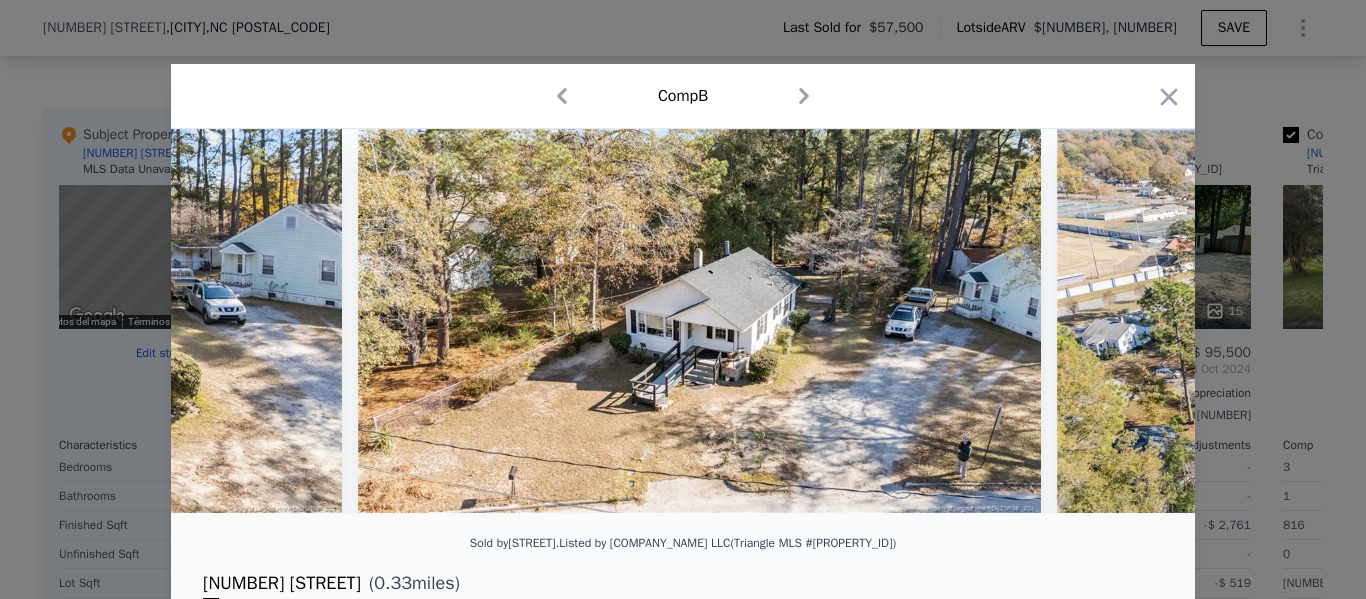 click at bounding box center [683, 321] 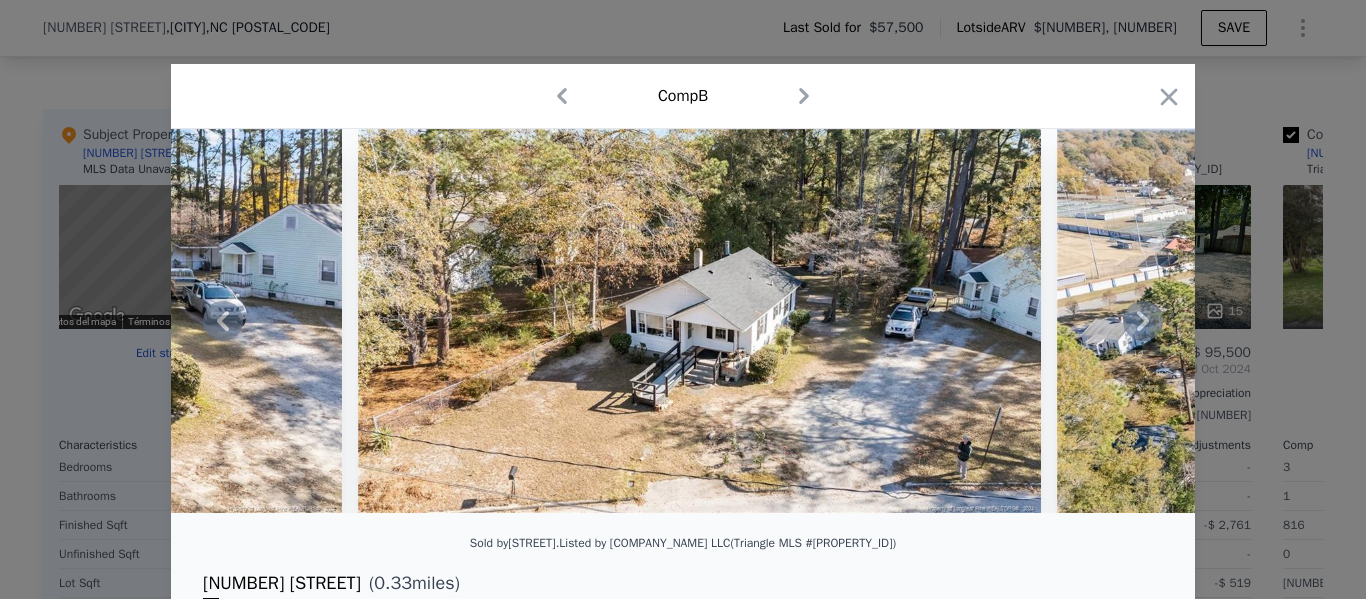 click 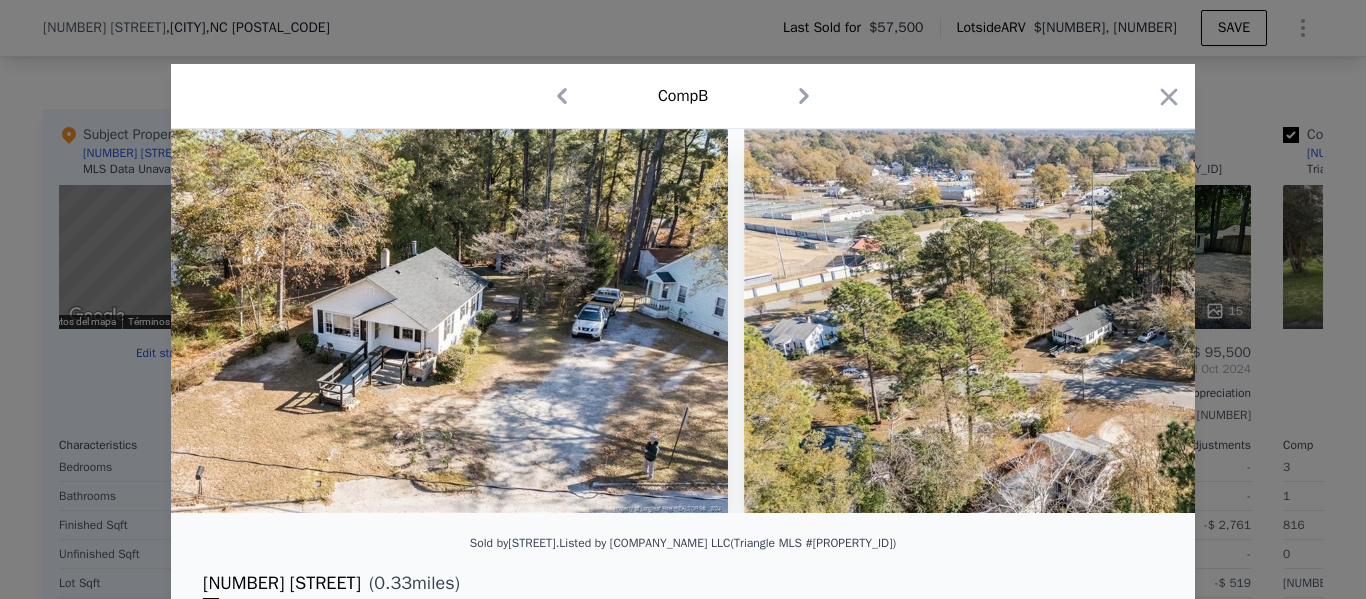 scroll, scrollTop: 0, scrollLeft: 2880, axis: horizontal 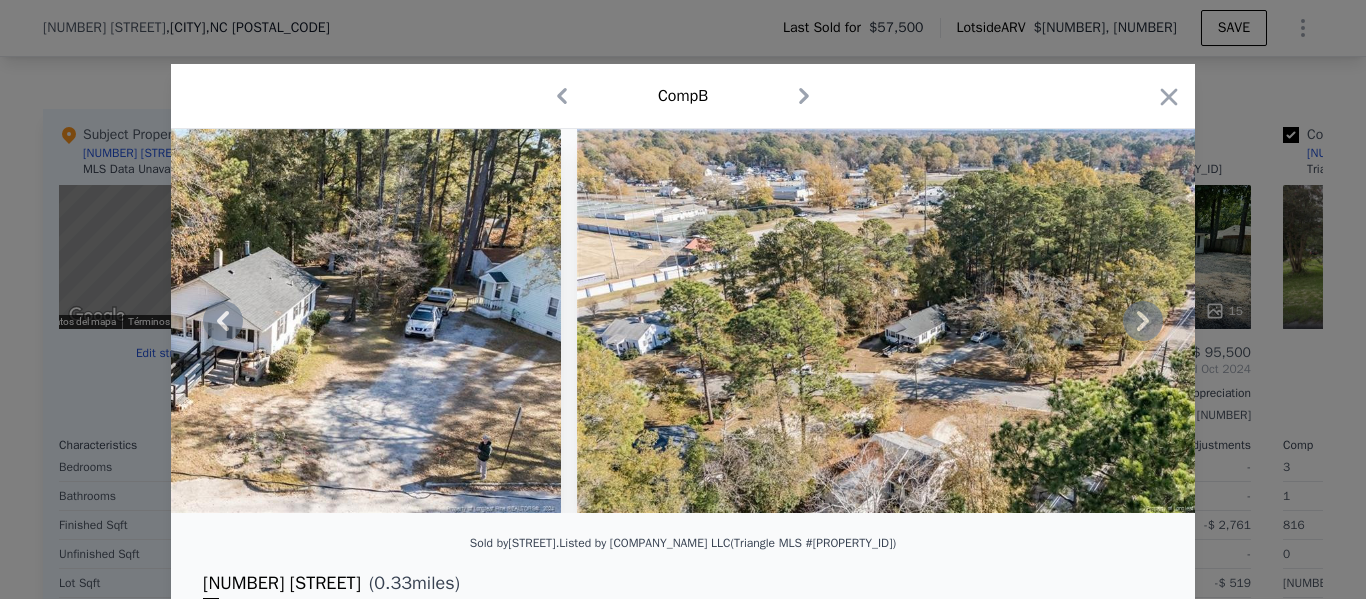 click at bounding box center (683, 321) 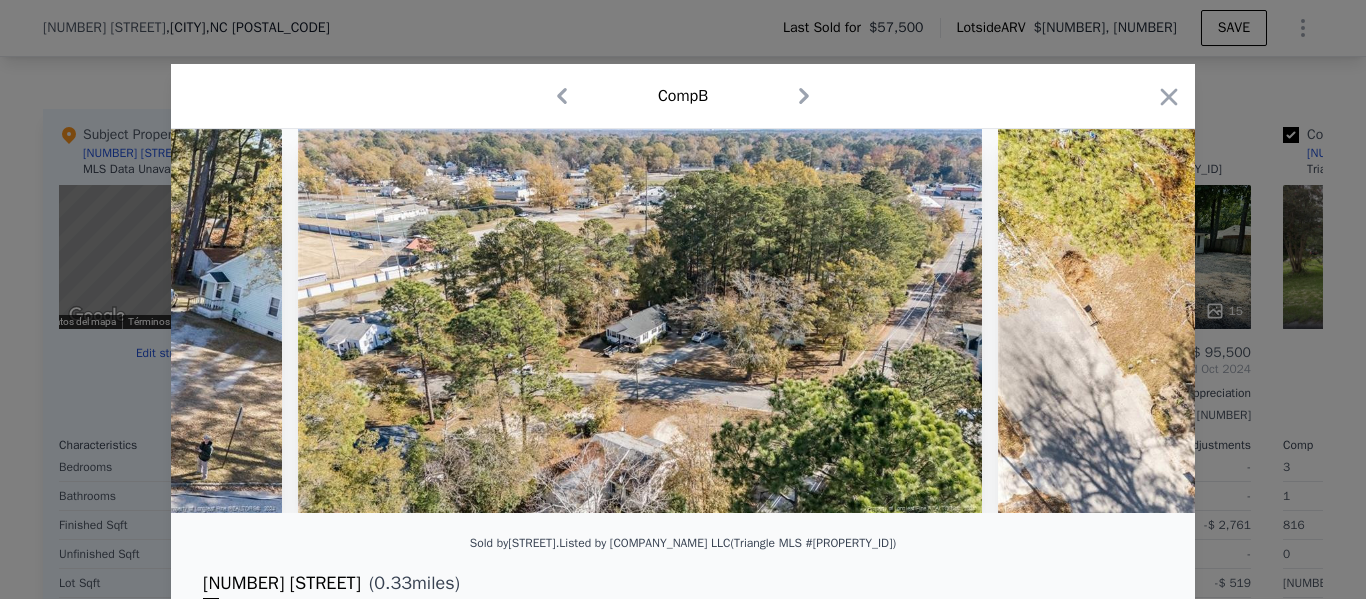 scroll, scrollTop: 0, scrollLeft: 3360, axis: horizontal 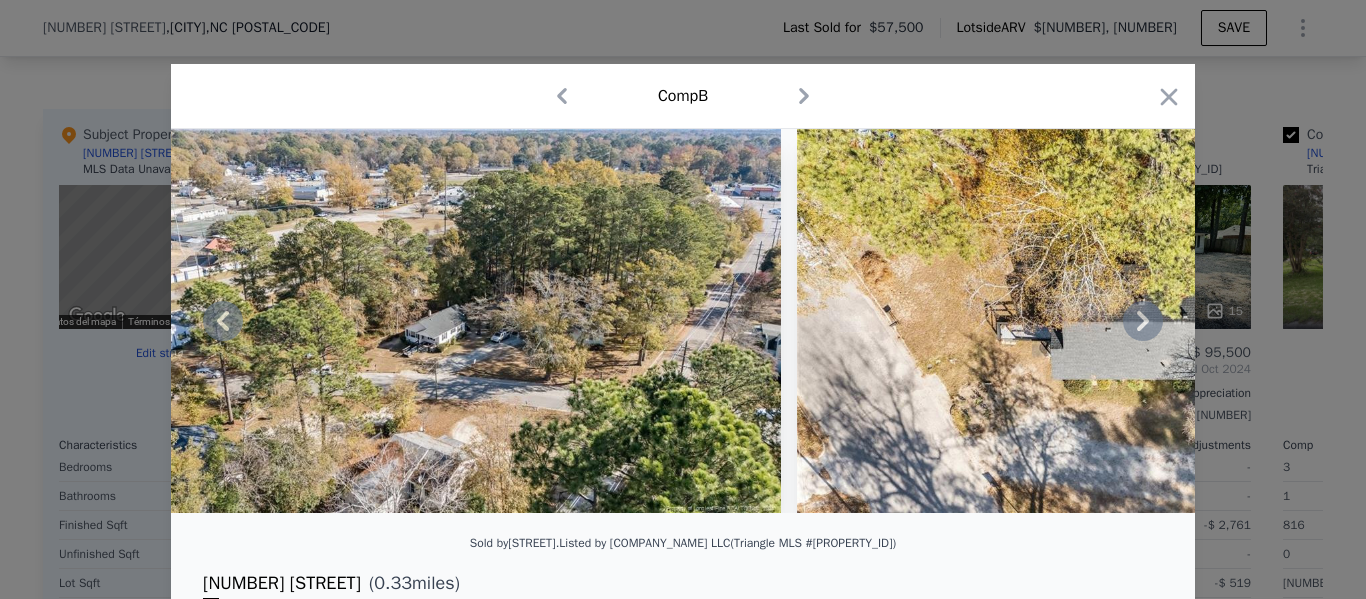 click at bounding box center [683, 321] 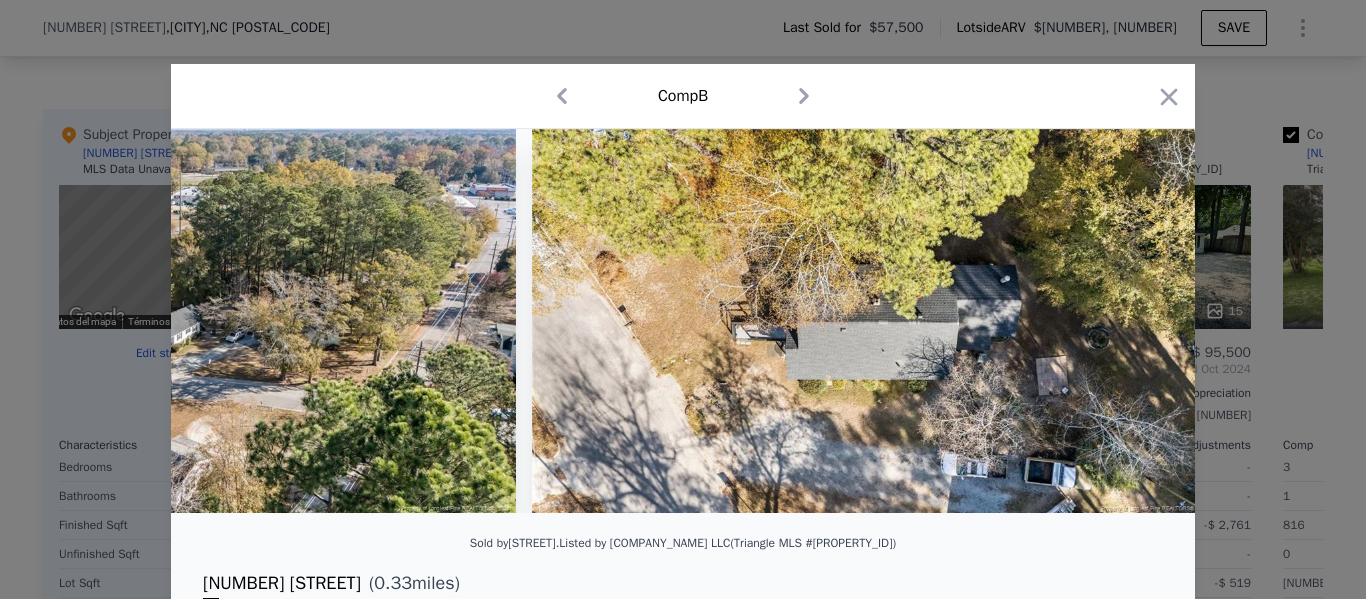 click at bounding box center (874, 321) 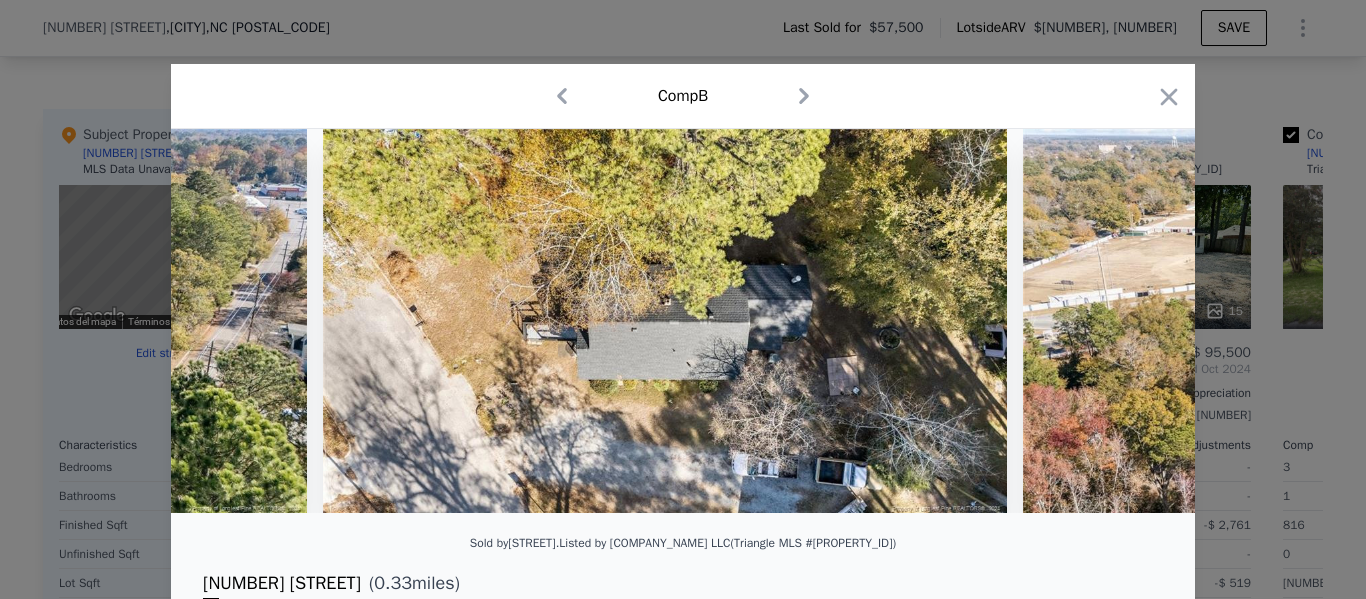 click at bounding box center (1365, 321) 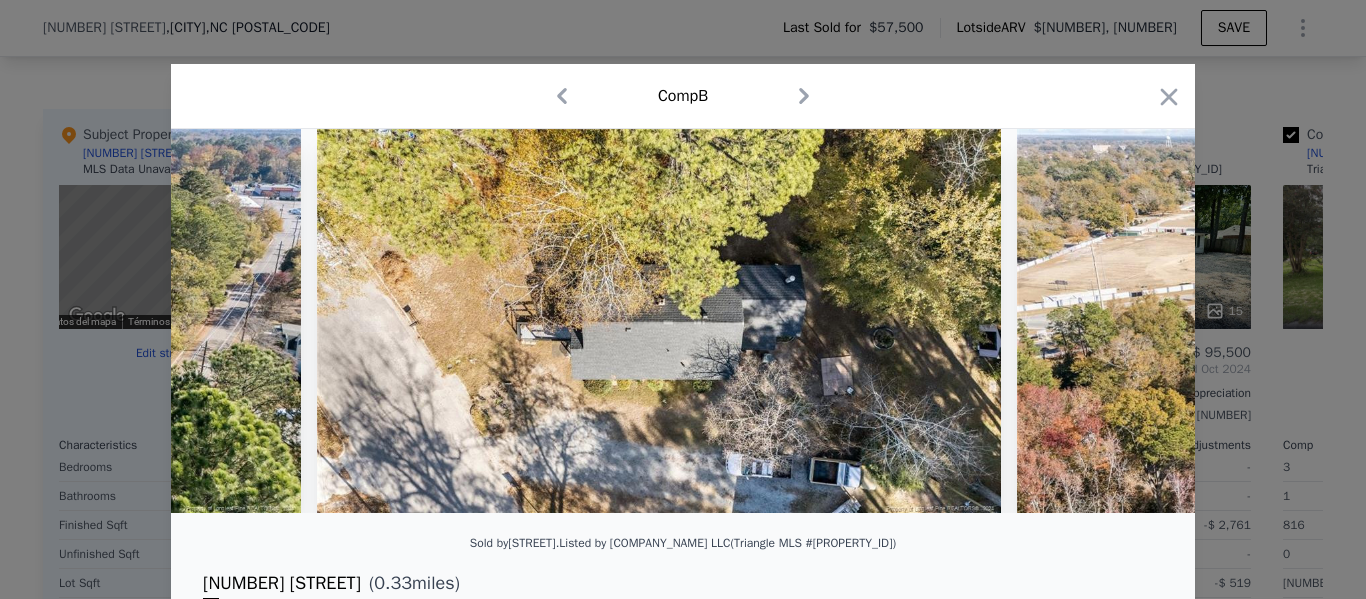 click at bounding box center (1359, 321) 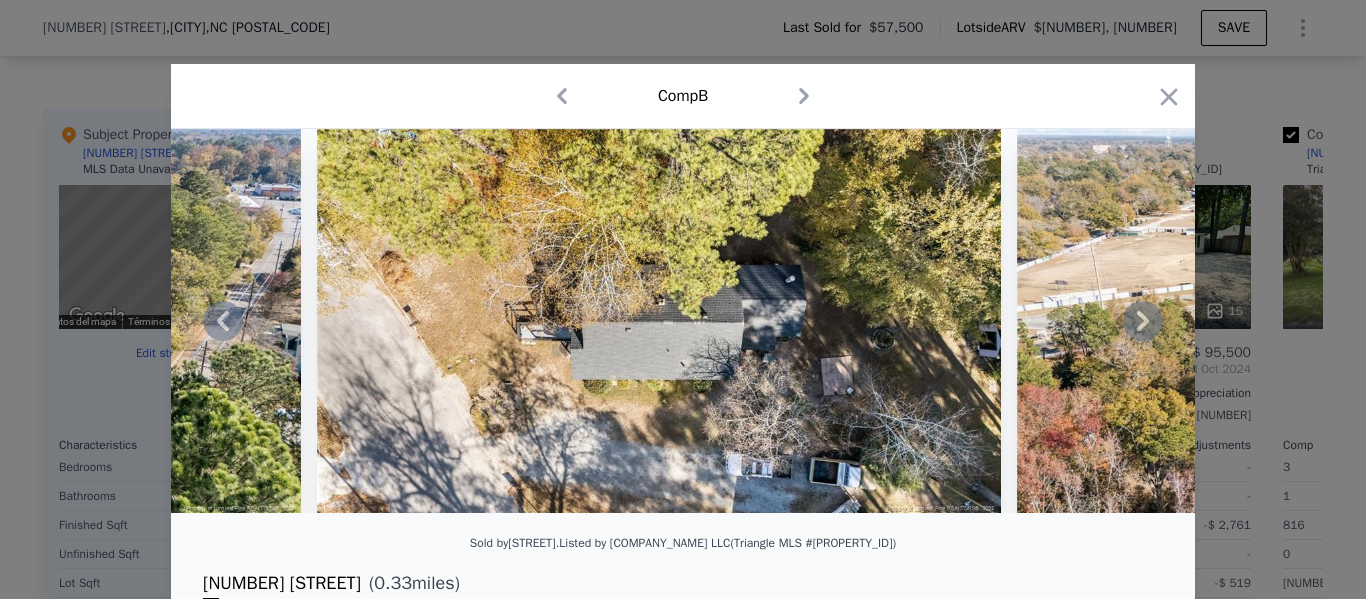 click at bounding box center [683, 321] 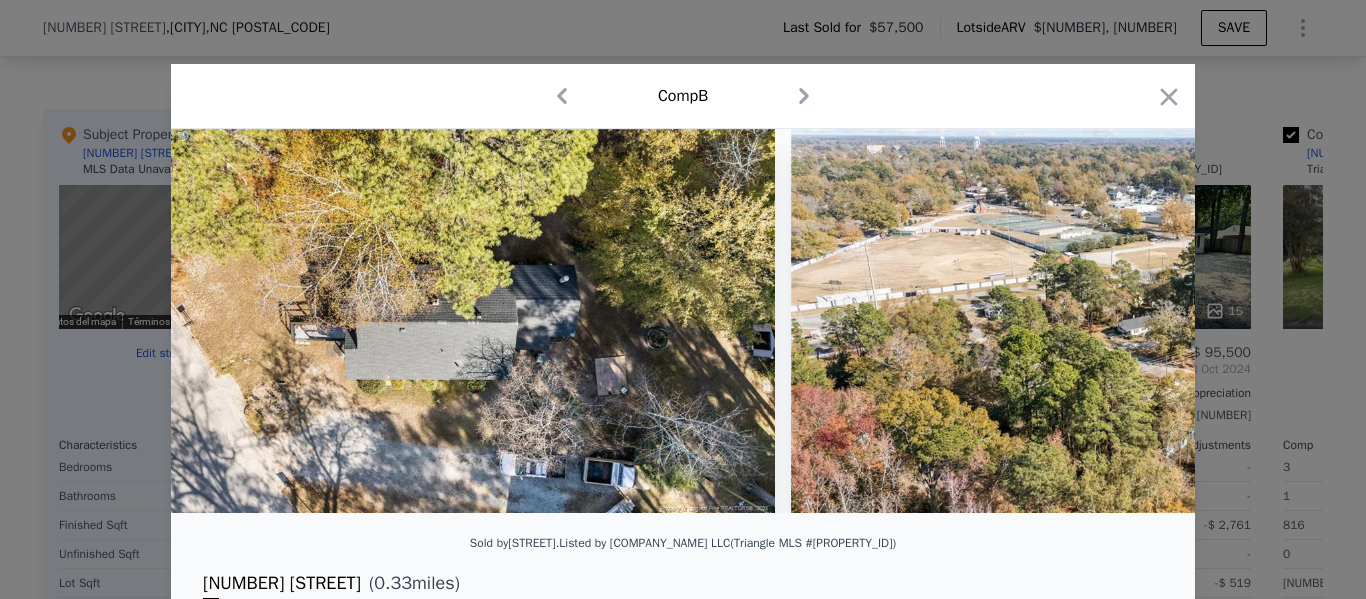 click at bounding box center (1133, 321) 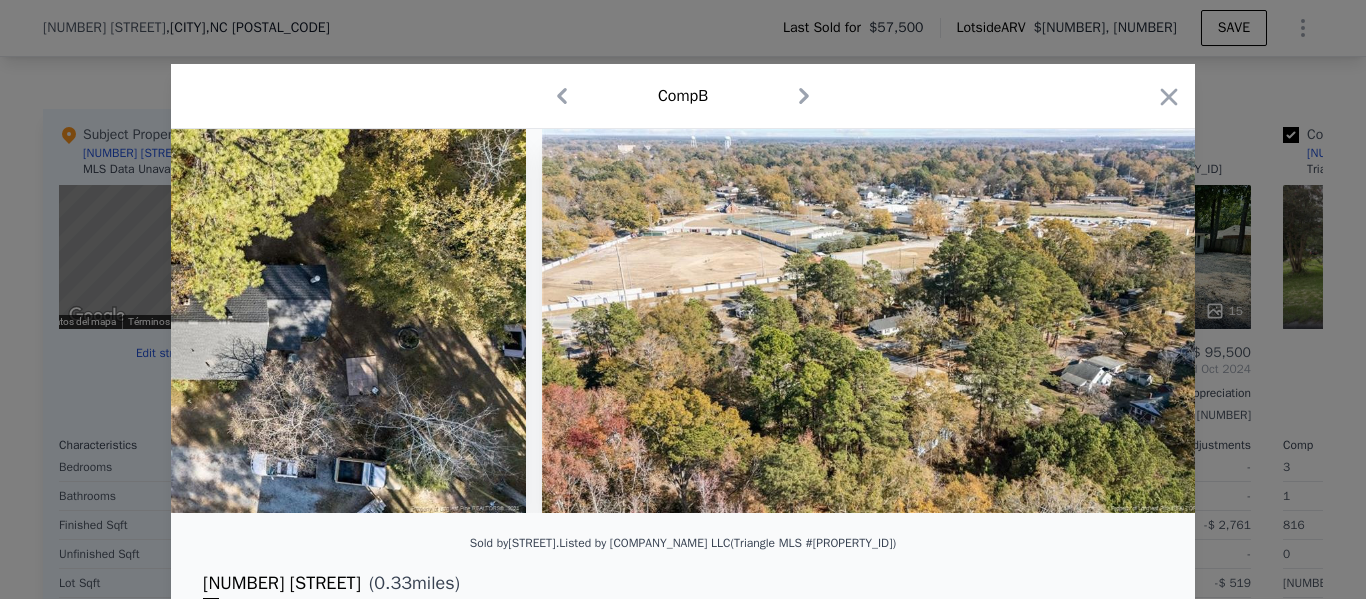 click at bounding box center (884, 321) 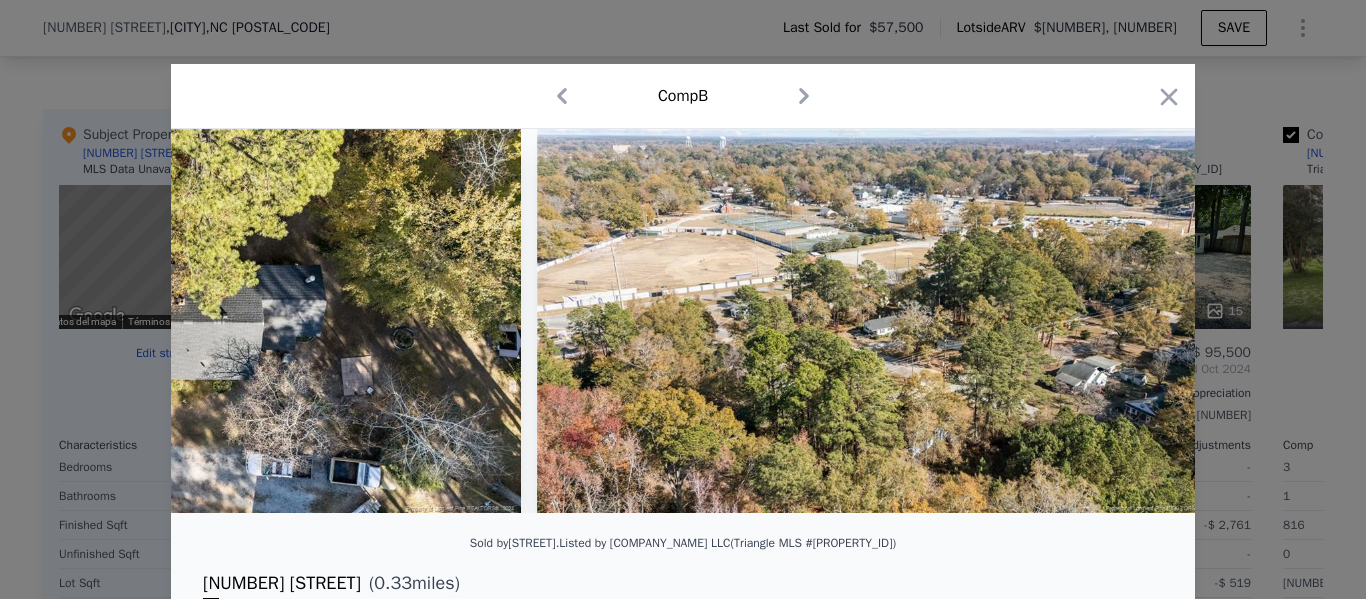 click at bounding box center (879, 321) 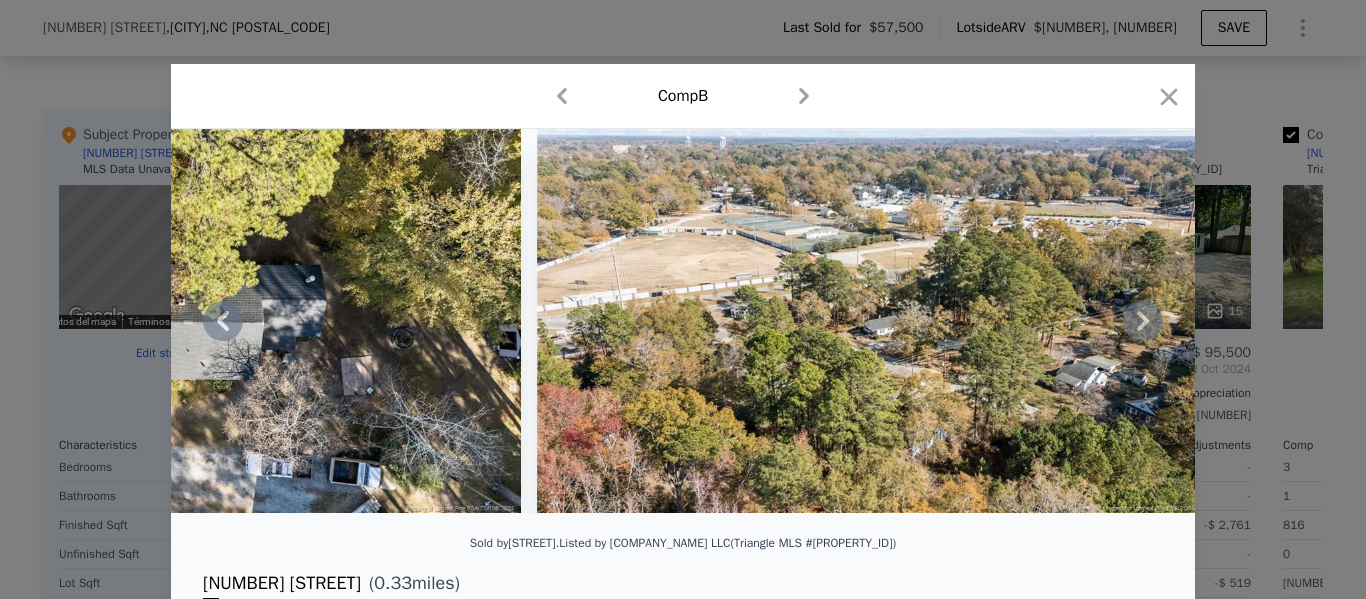 click 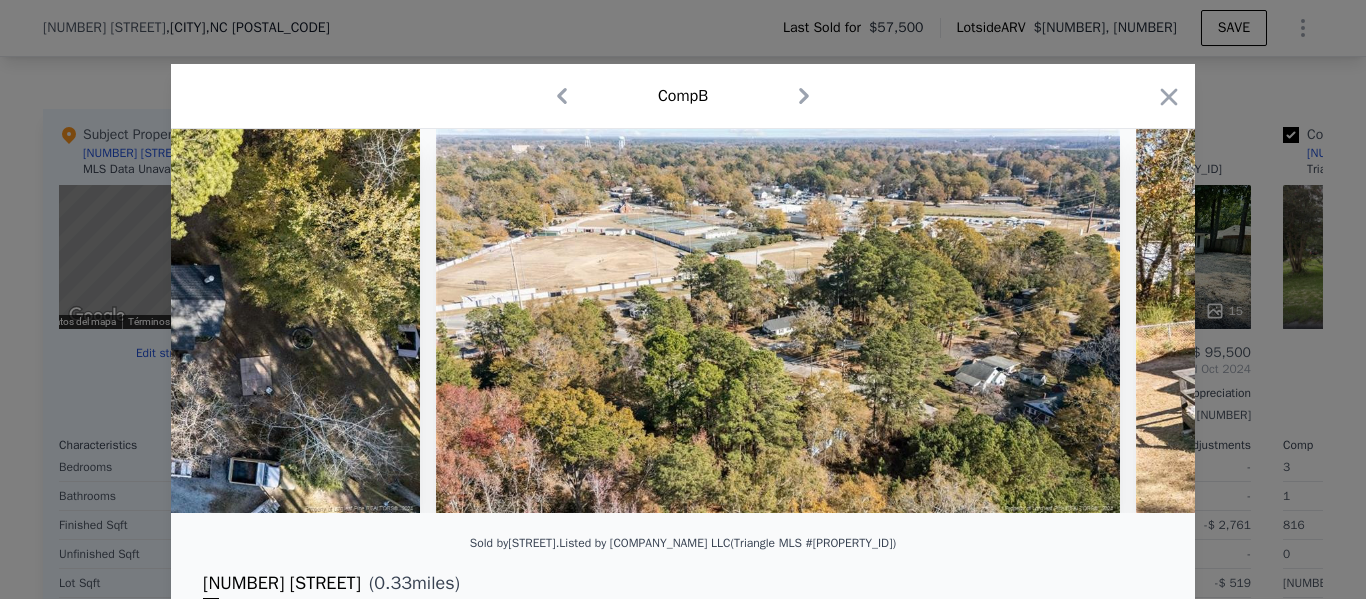 click at bounding box center (683, 321) 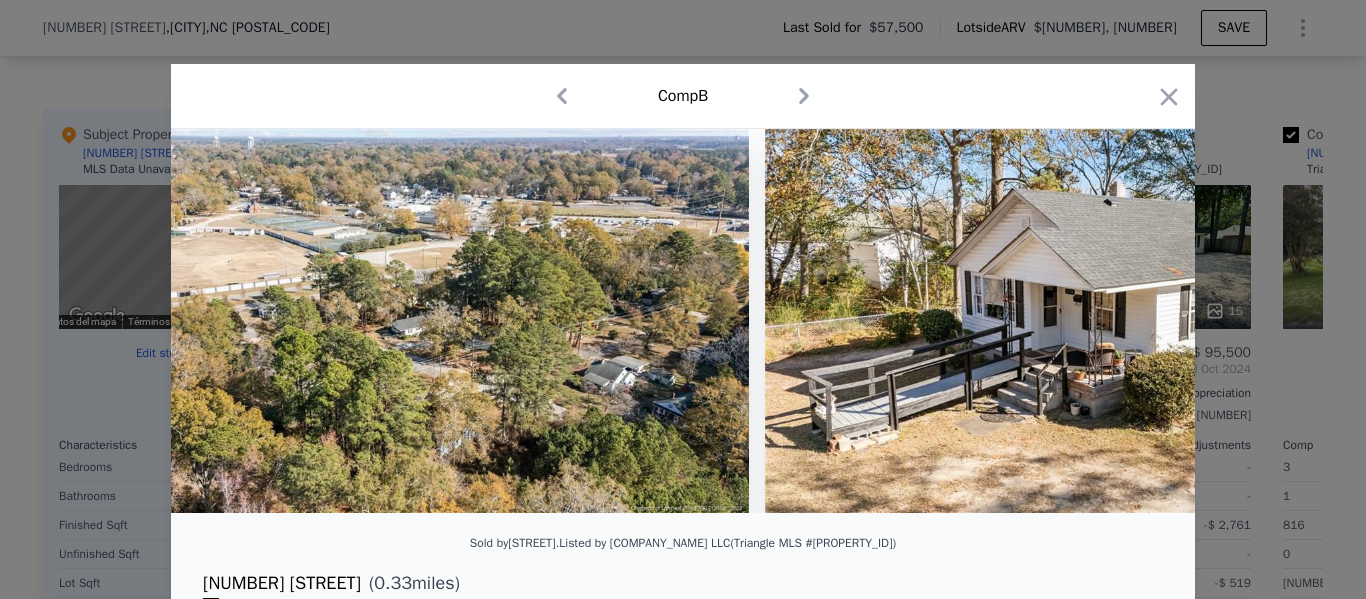 click at bounding box center [1107, 321] 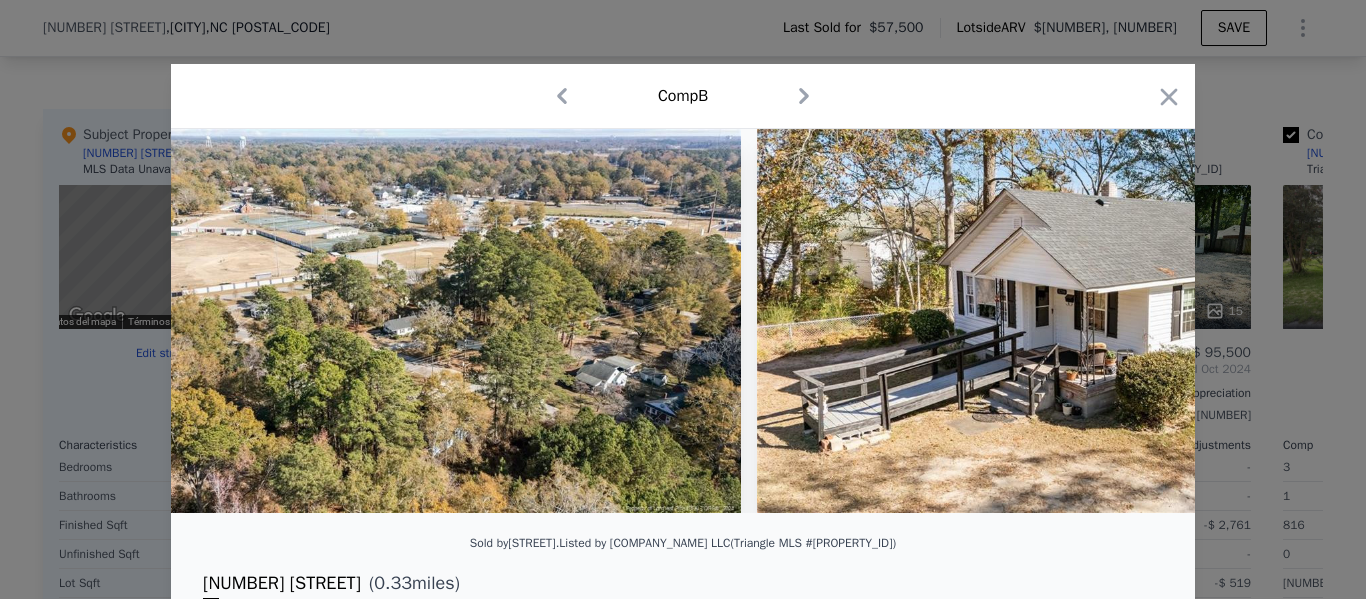 click at bounding box center (1099, 321) 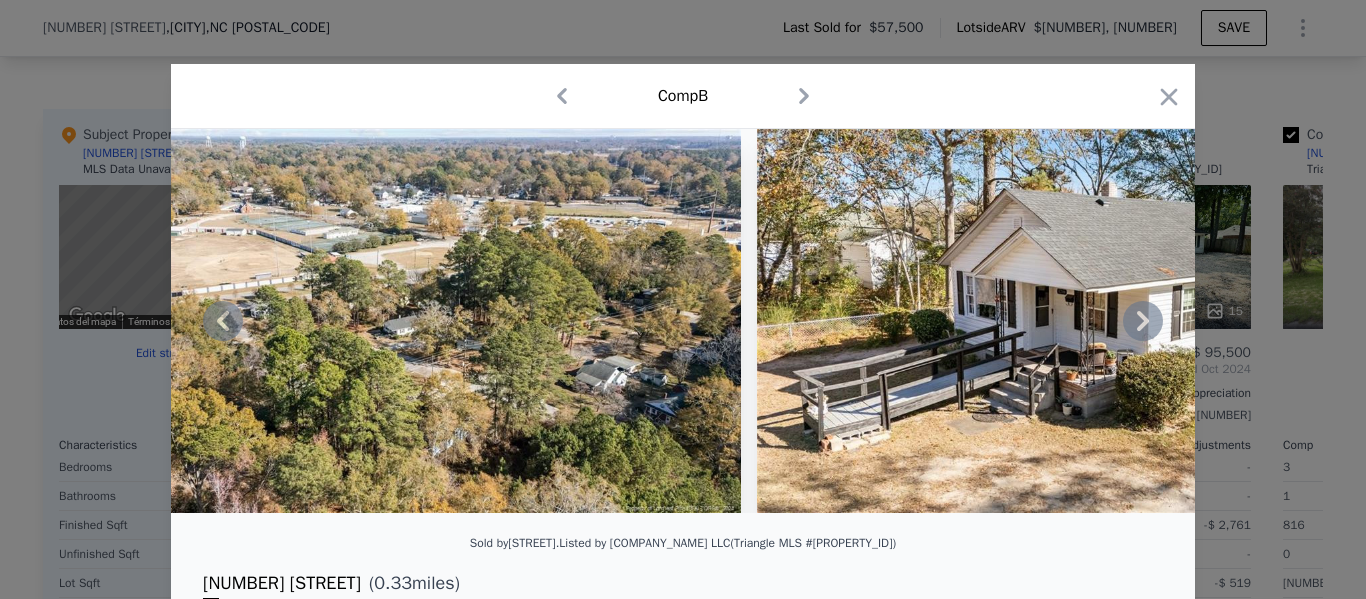click 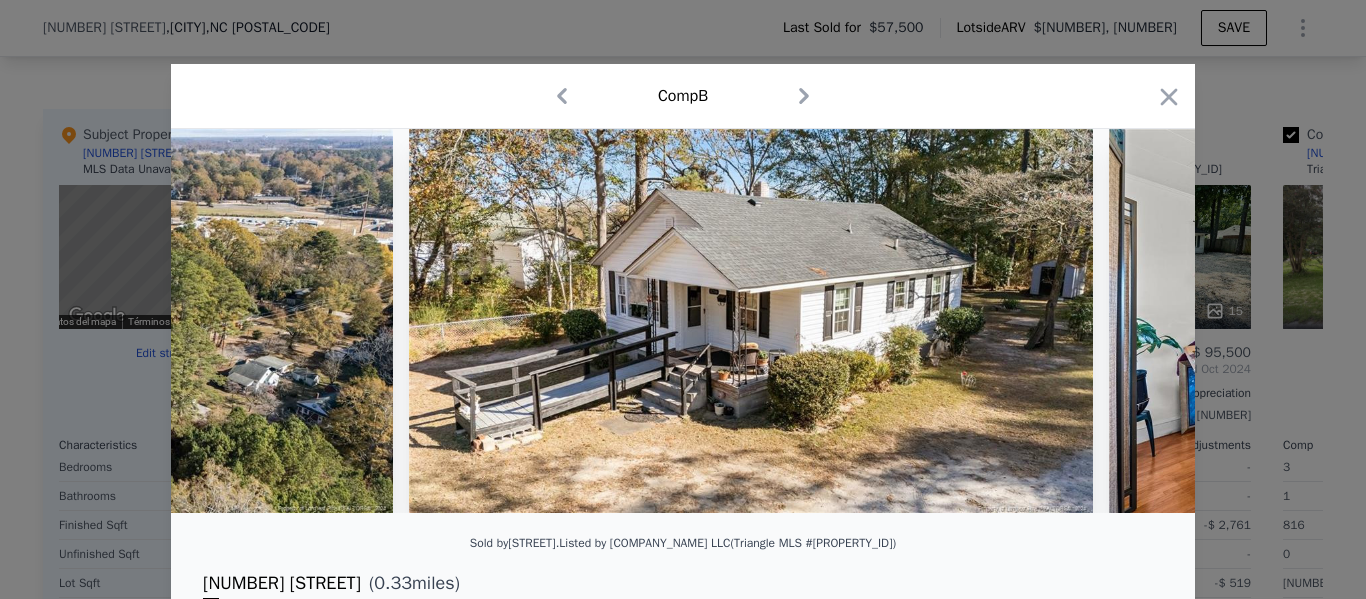click at bounding box center [683, 321] 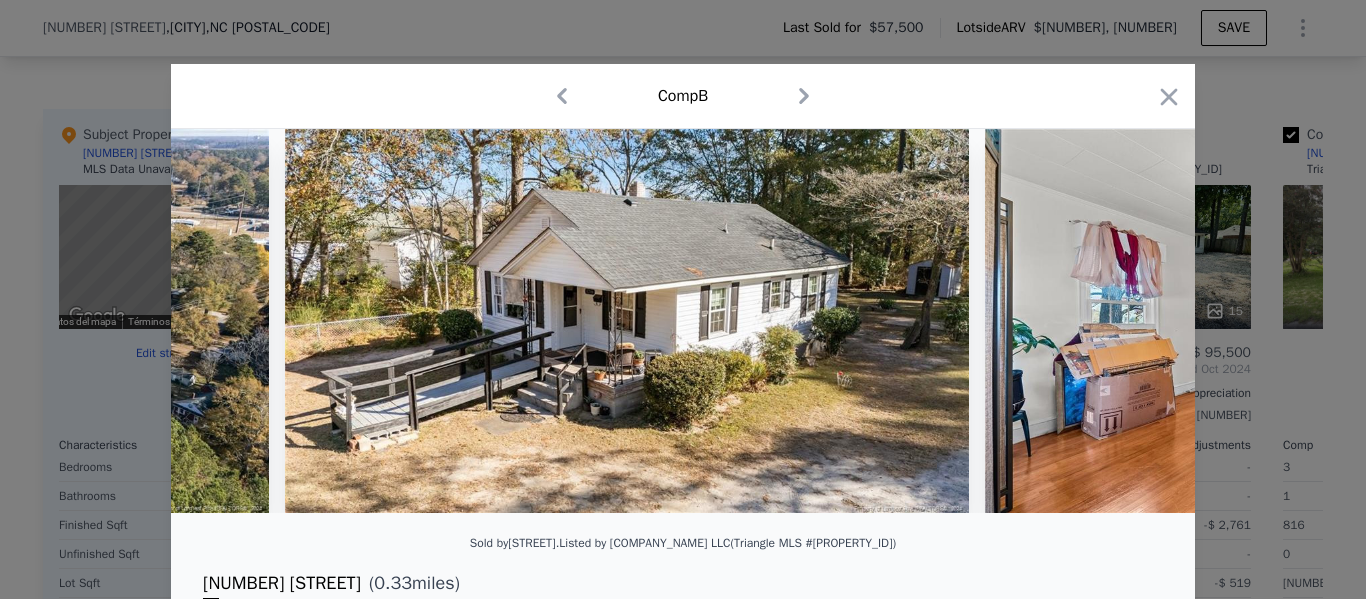 scroll, scrollTop: 0, scrollLeft: 5280, axis: horizontal 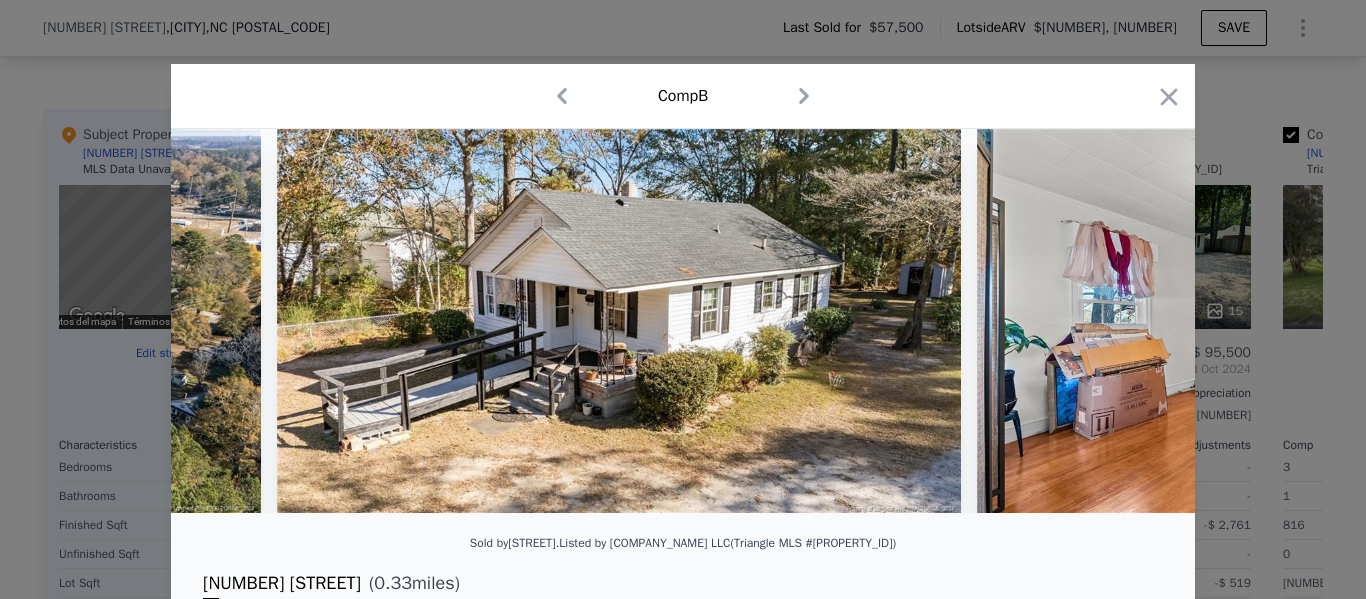 click at bounding box center (1265, 321) 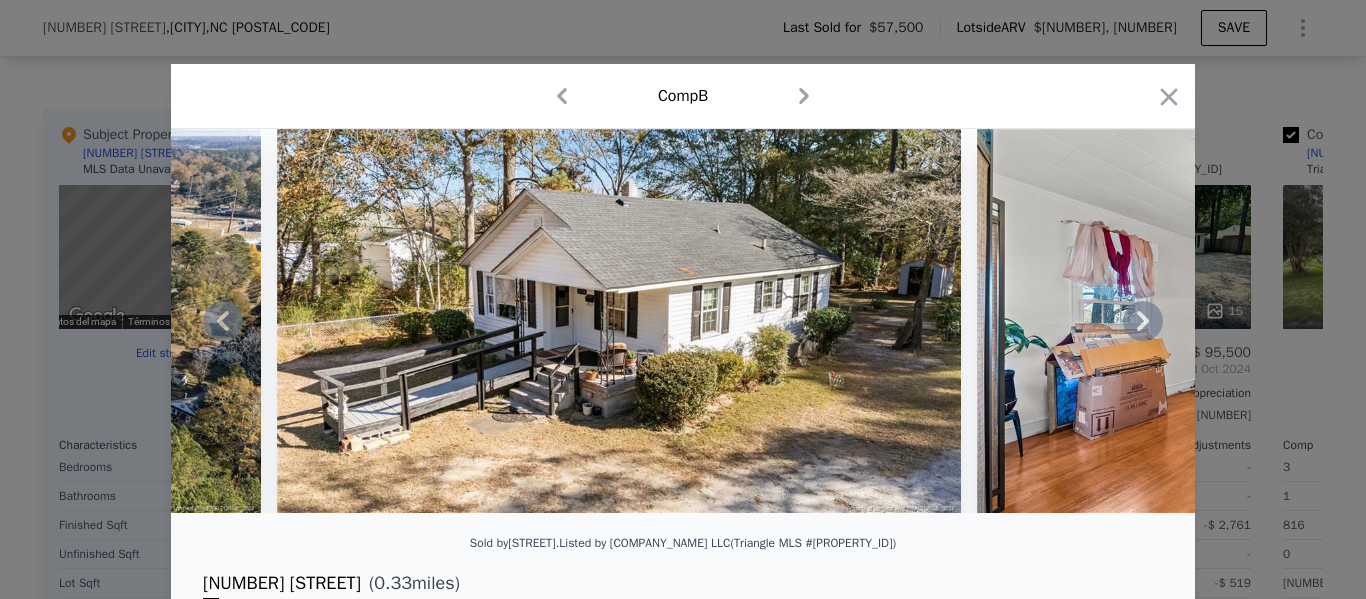 click 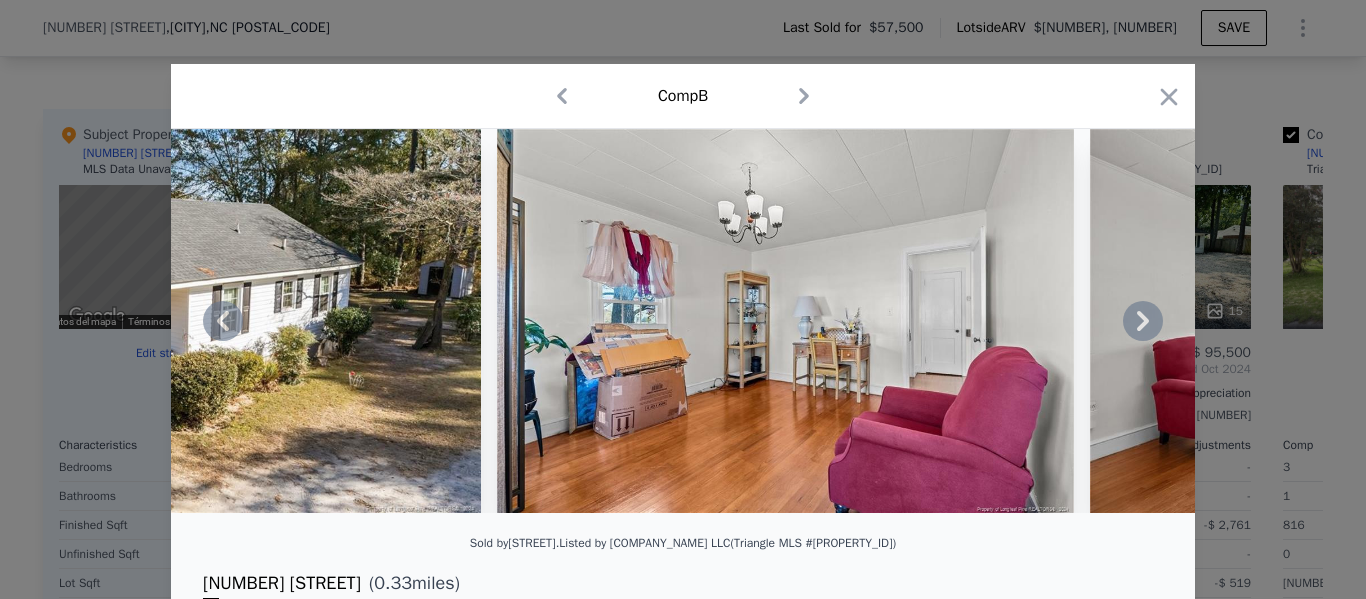 click 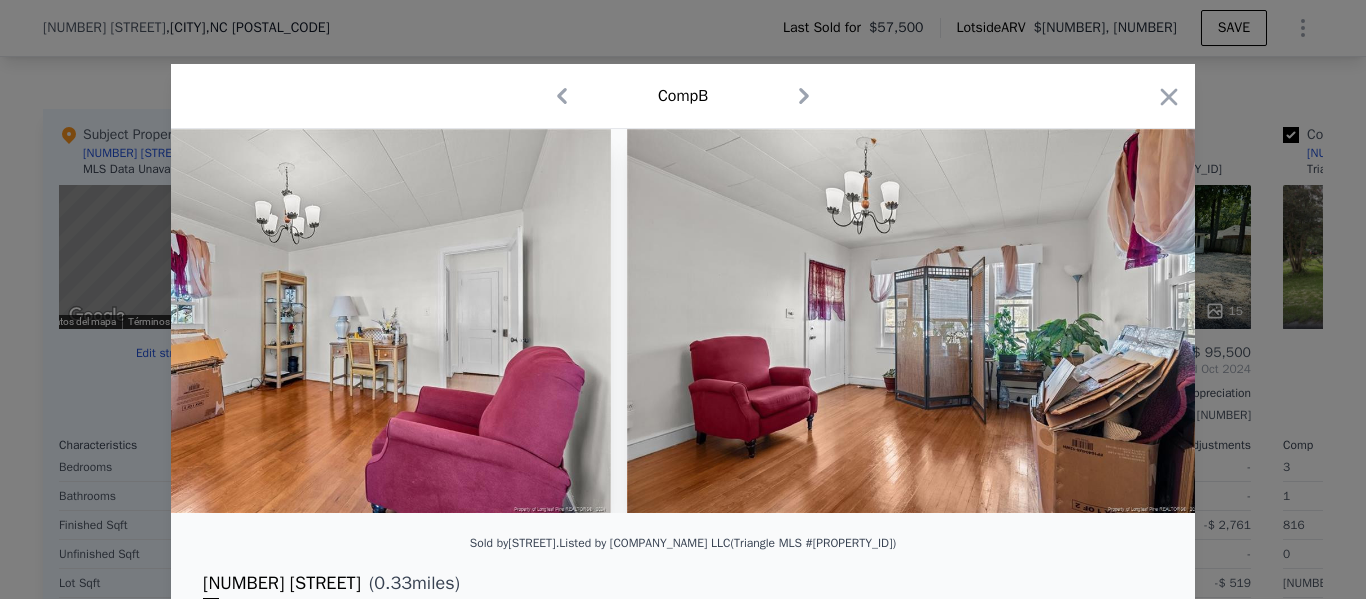 scroll, scrollTop: 0, scrollLeft: 6240, axis: horizontal 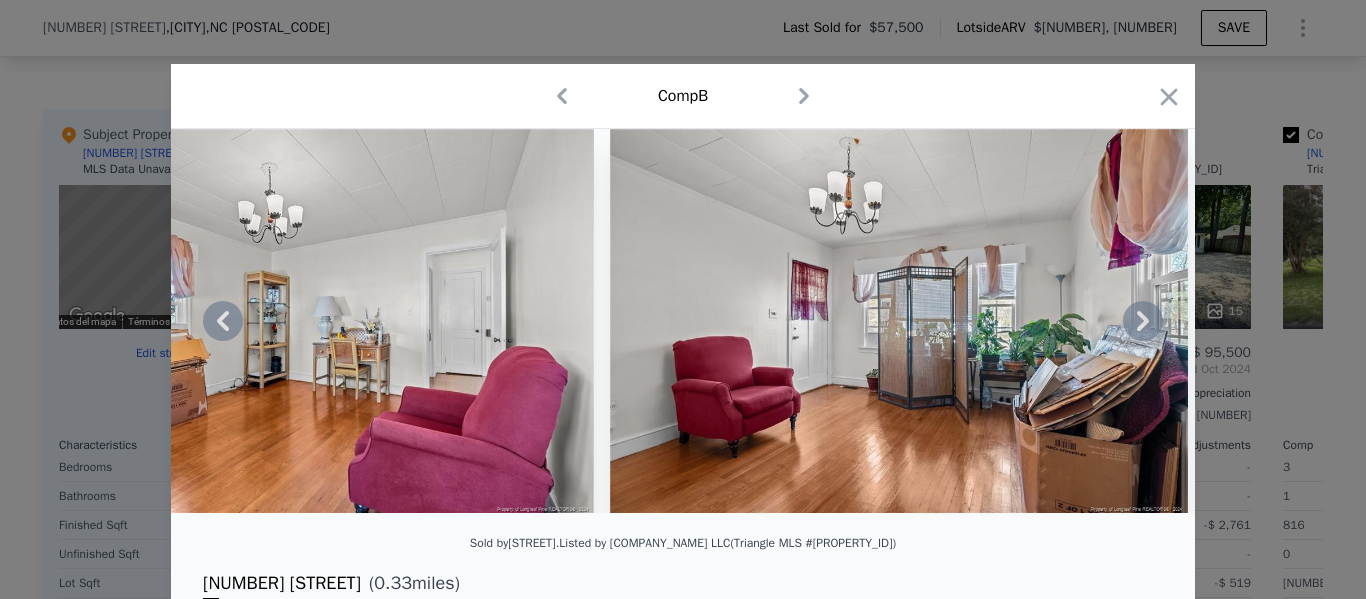 click 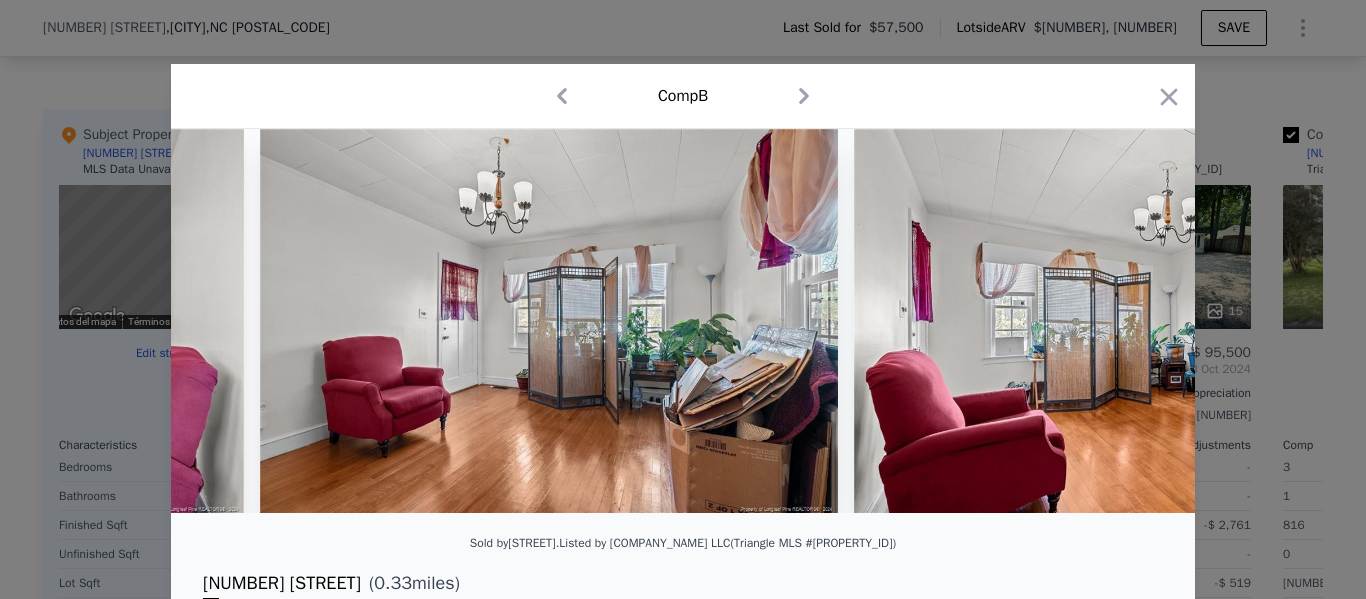 scroll, scrollTop: 0, scrollLeft: 6720, axis: horizontal 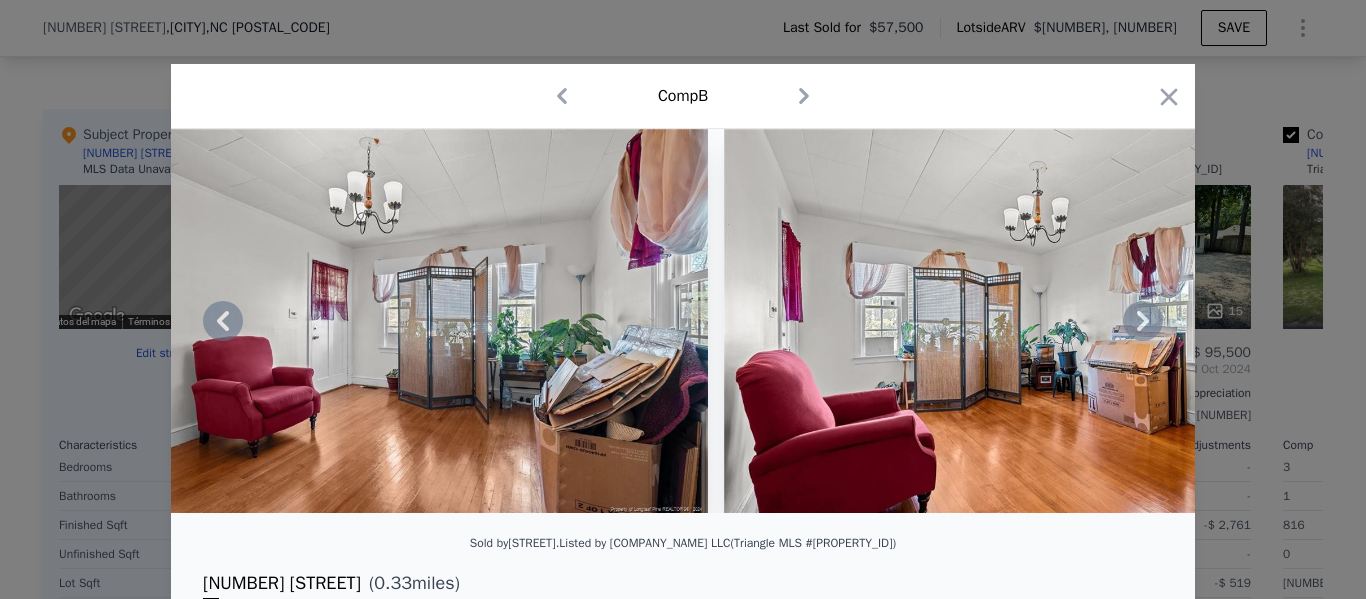 click 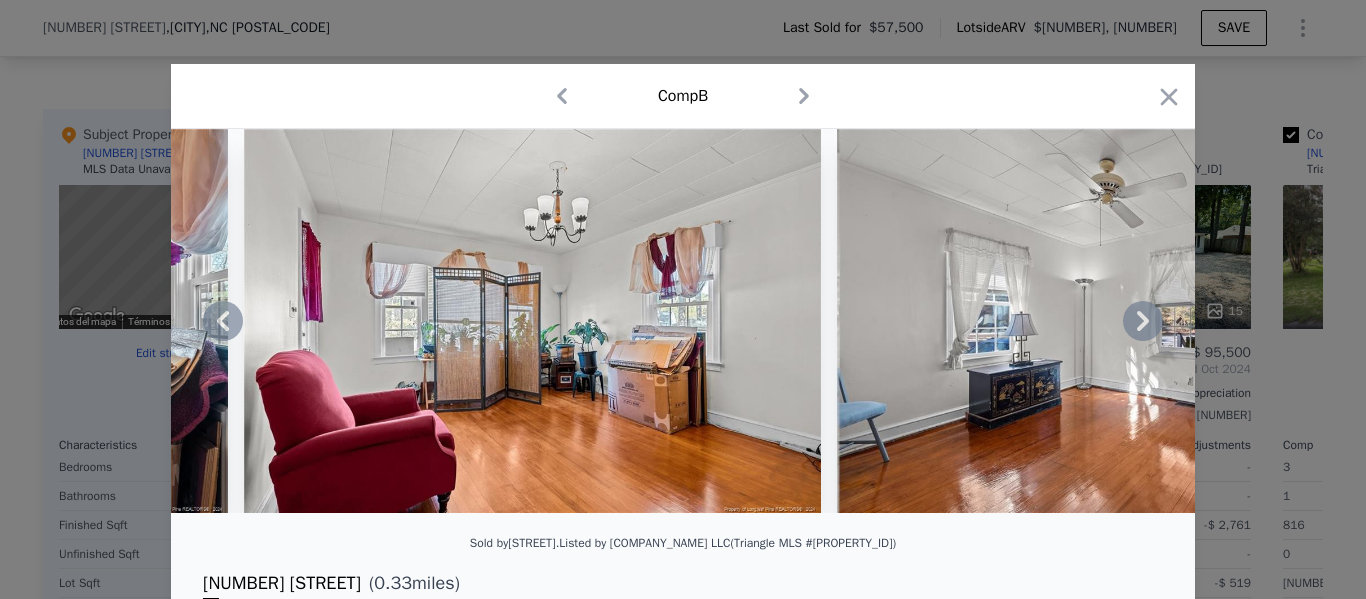 click 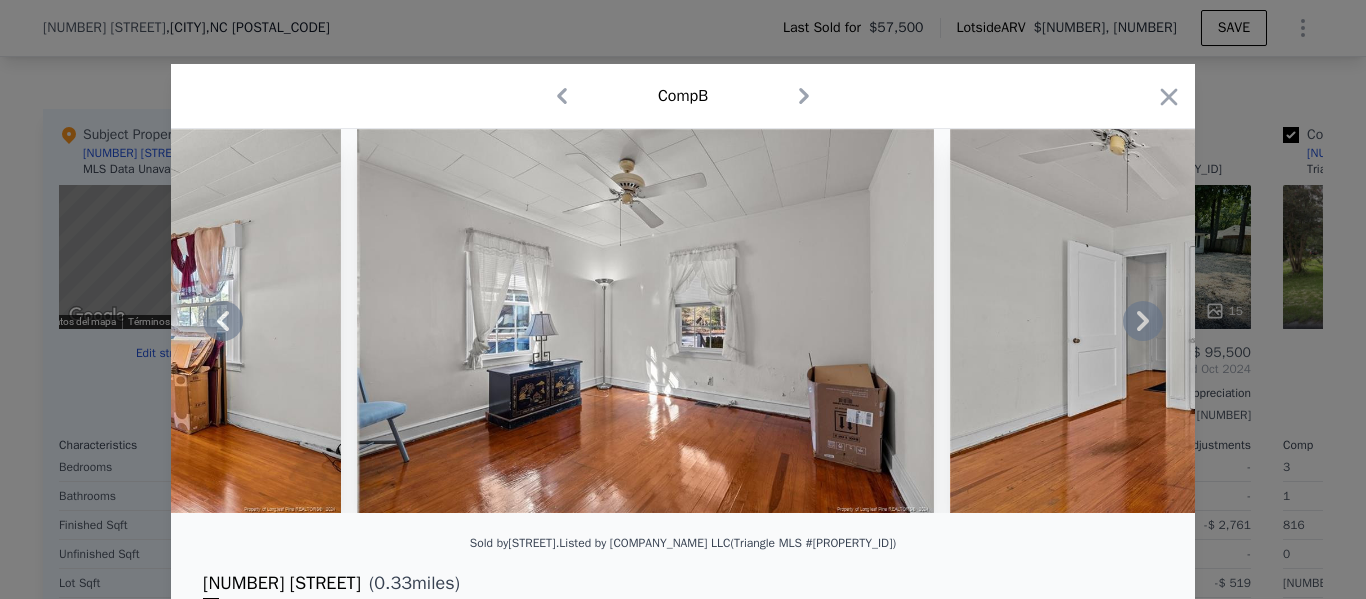 click 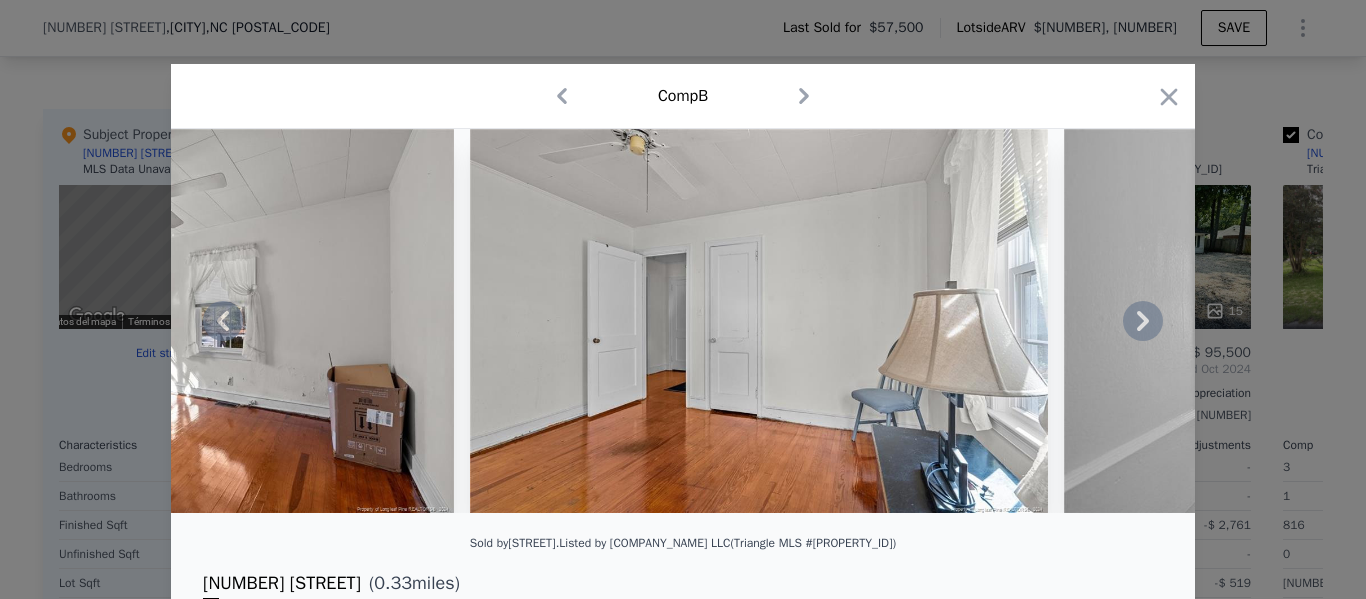 click 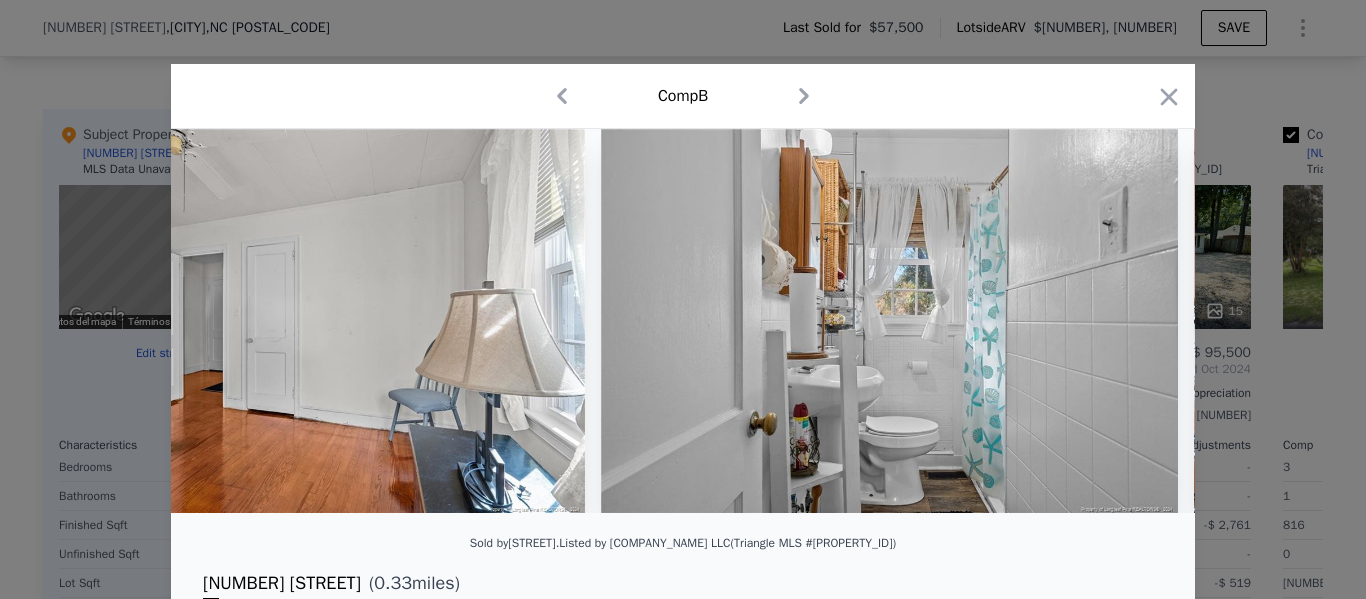 scroll, scrollTop: 0, scrollLeft: 8640, axis: horizontal 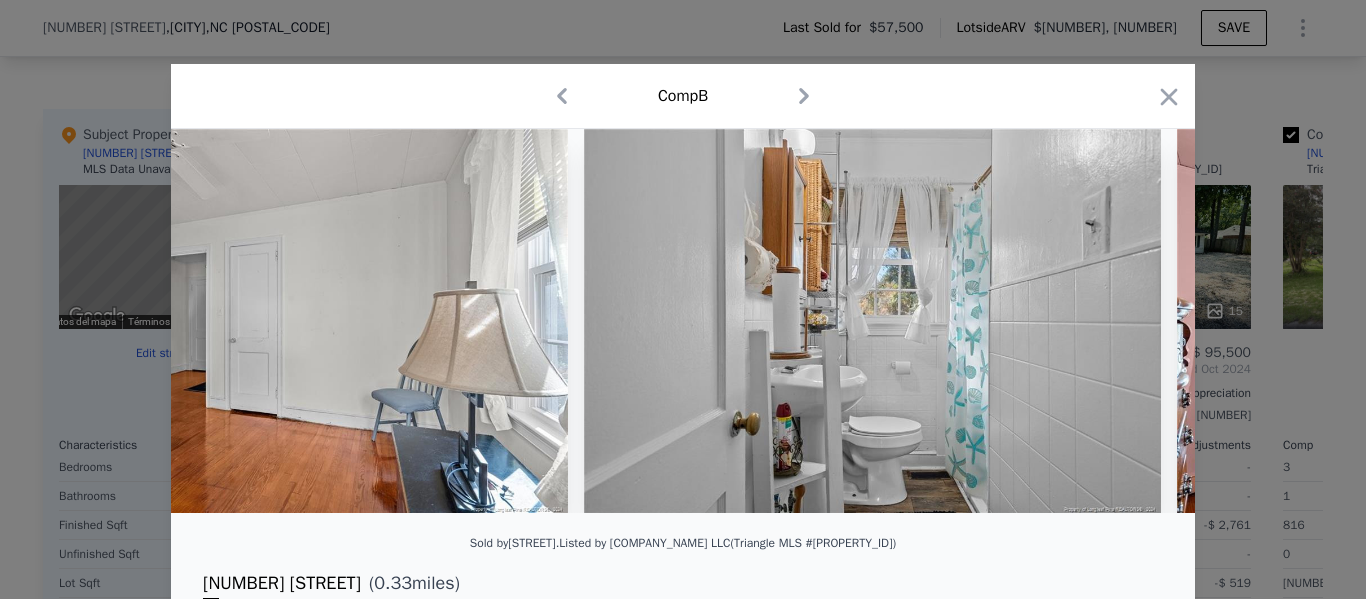 click at bounding box center [683, 321] 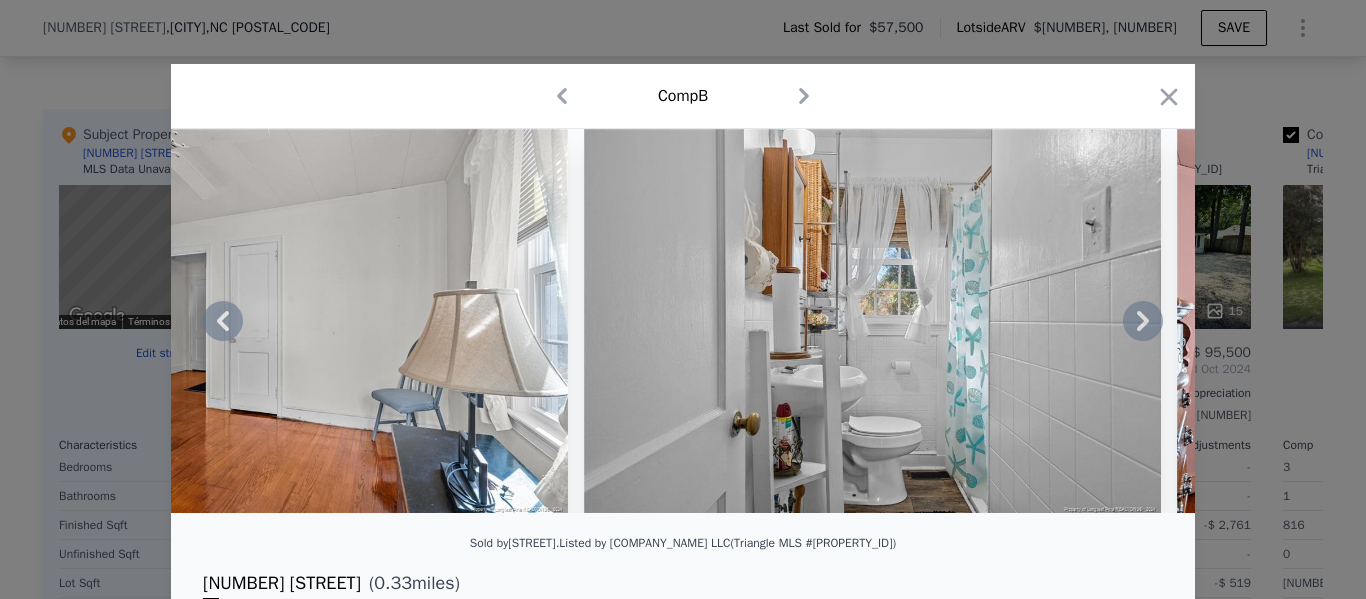 click 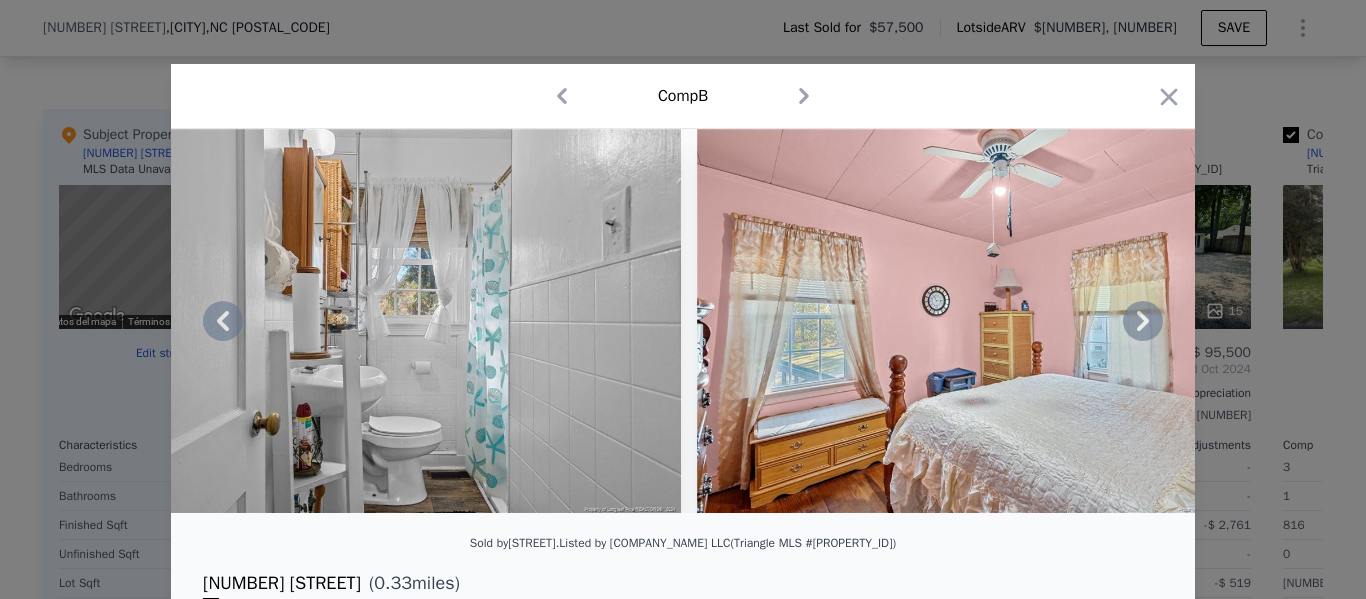 click 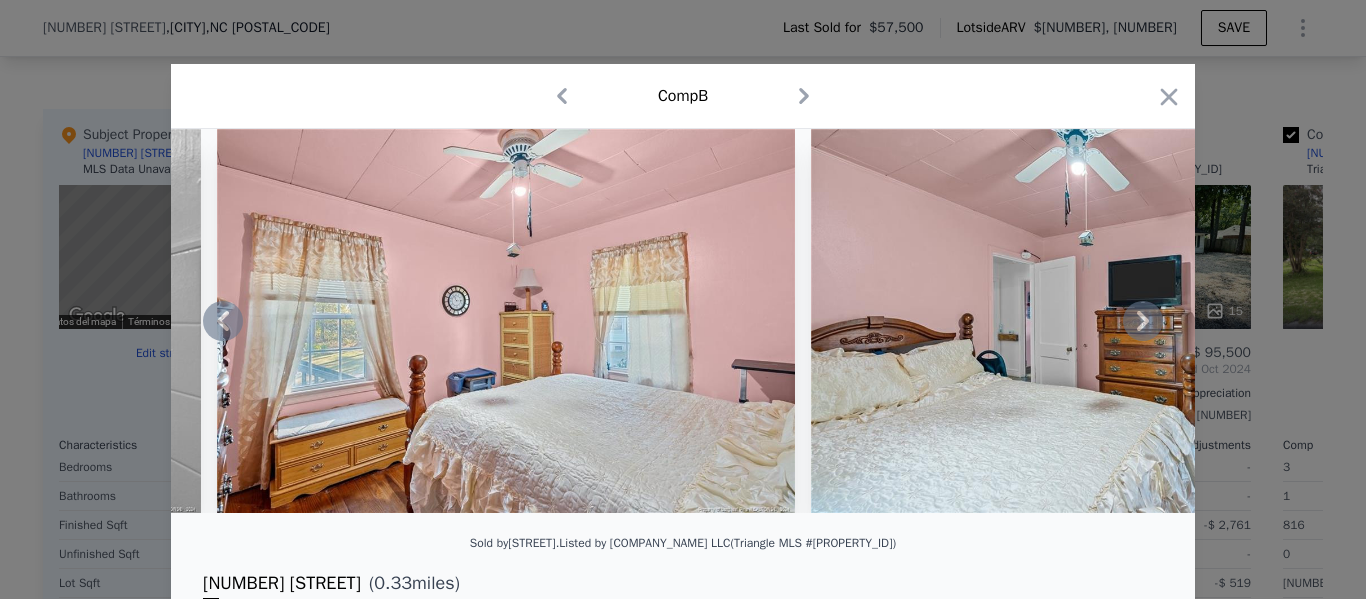 click 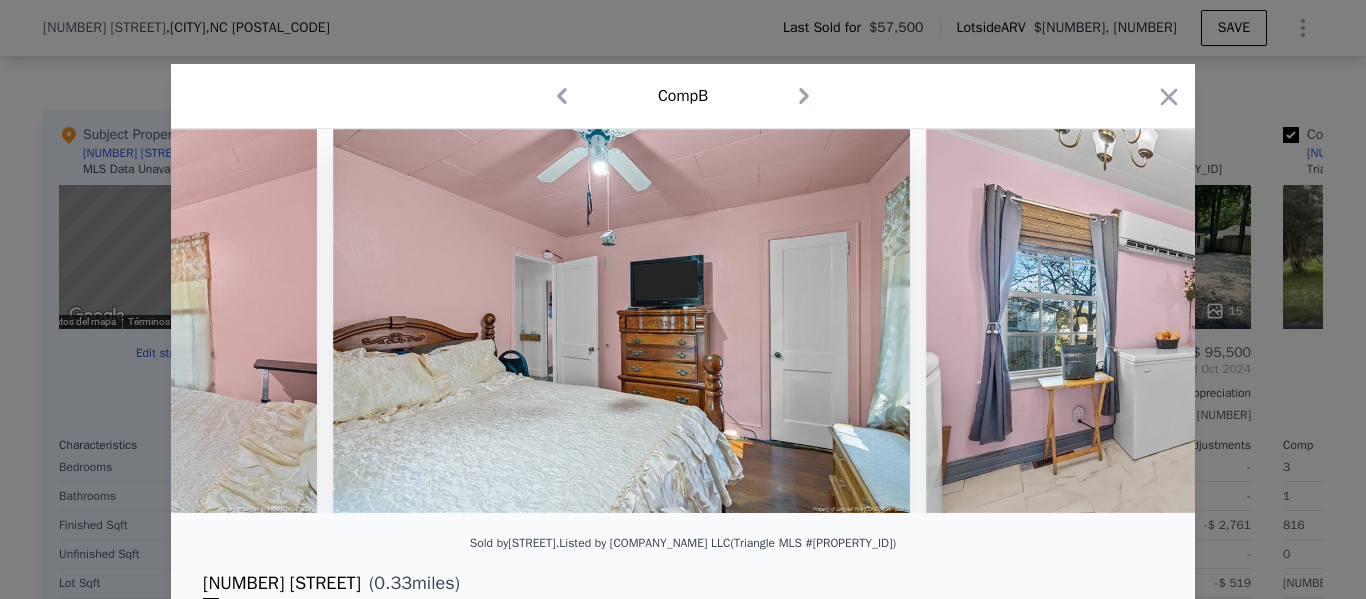 scroll, scrollTop: 0, scrollLeft: 10080, axis: horizontal 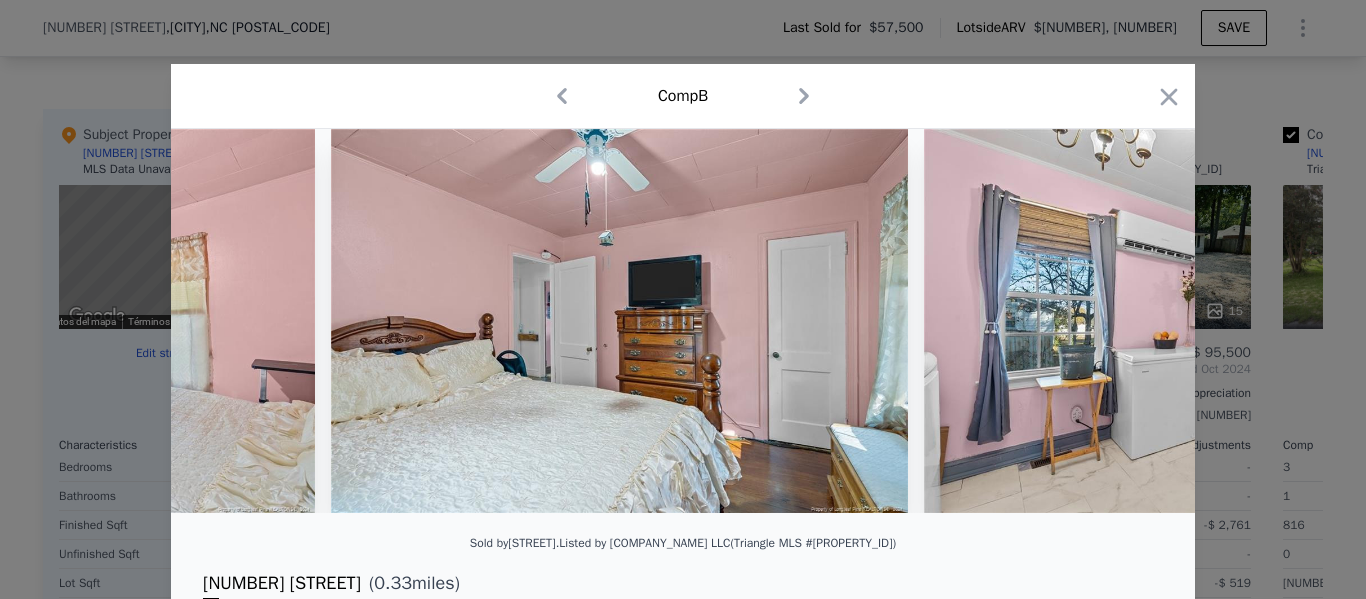 click at bounding box center (683, 321) 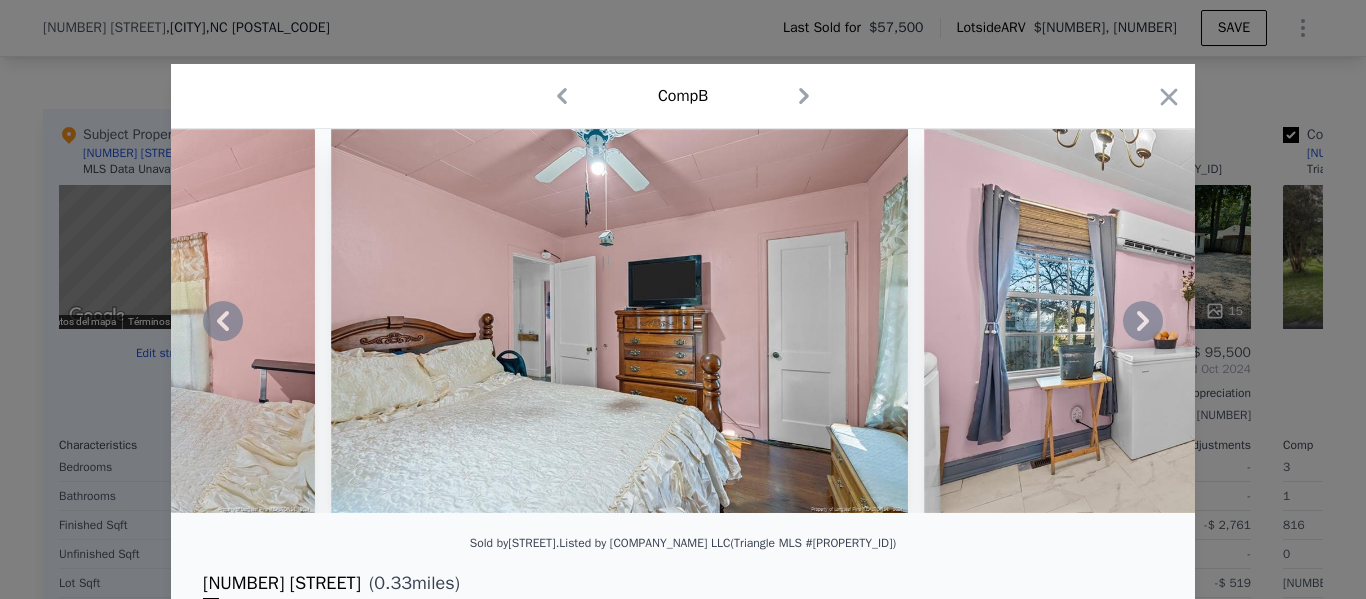 click 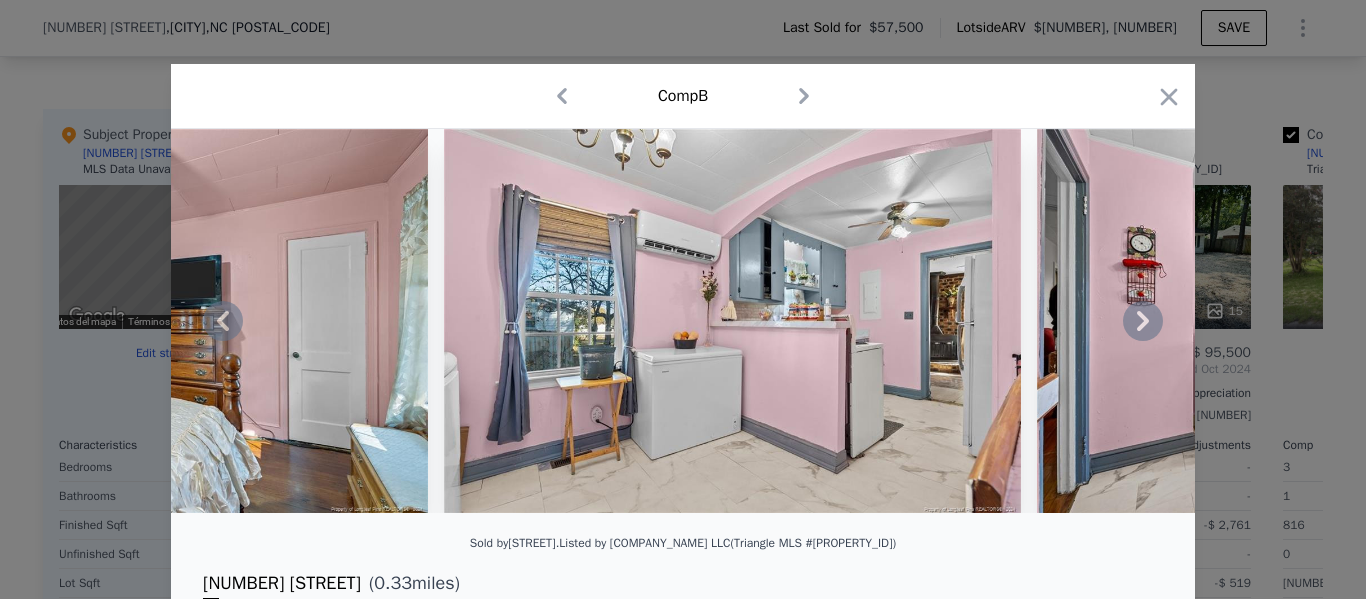 click 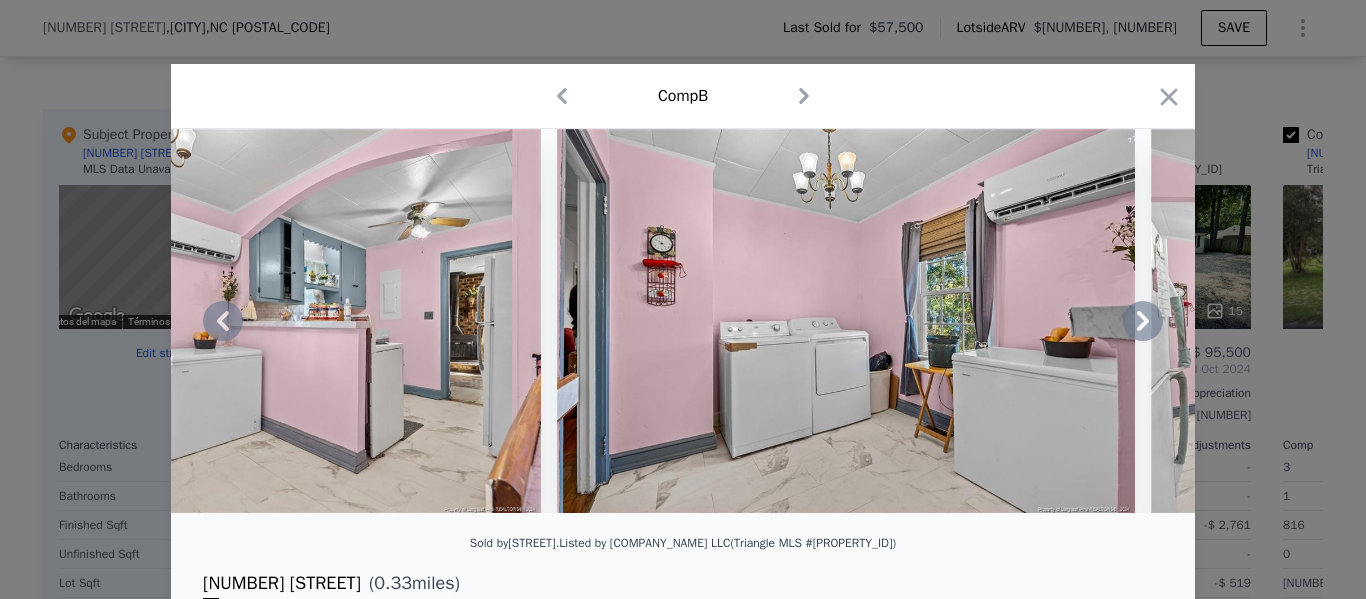 click 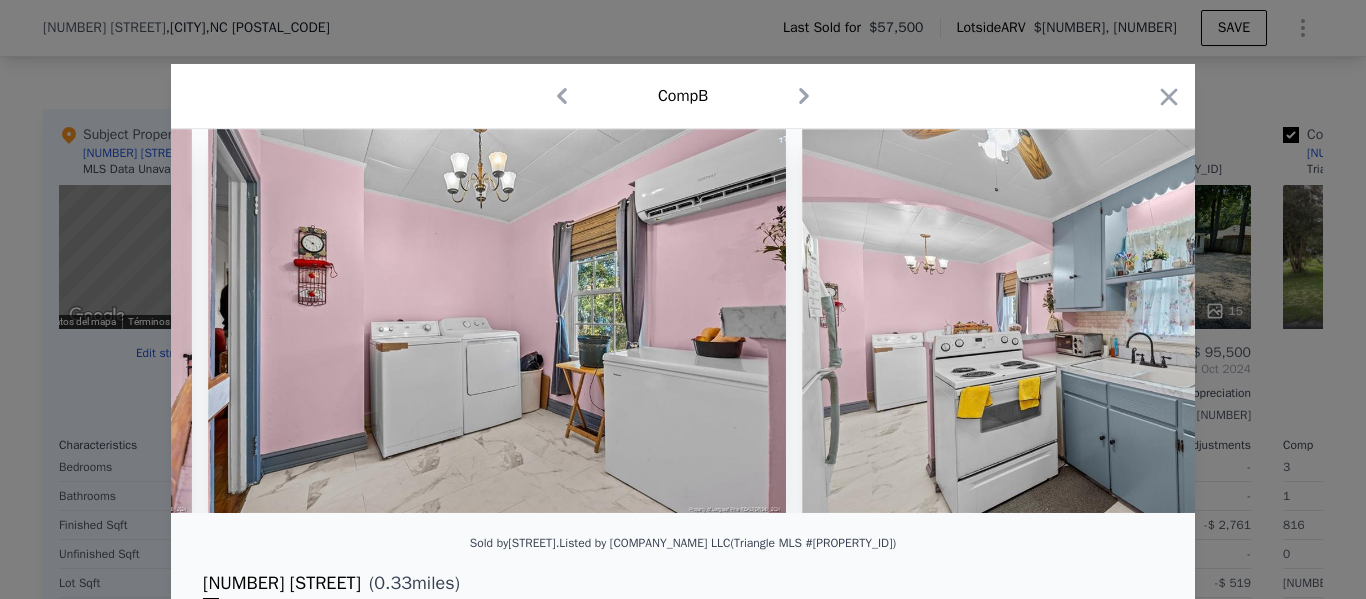 scroll, scrollTop: 0, scrollLeft: 11520, axis: horizontal 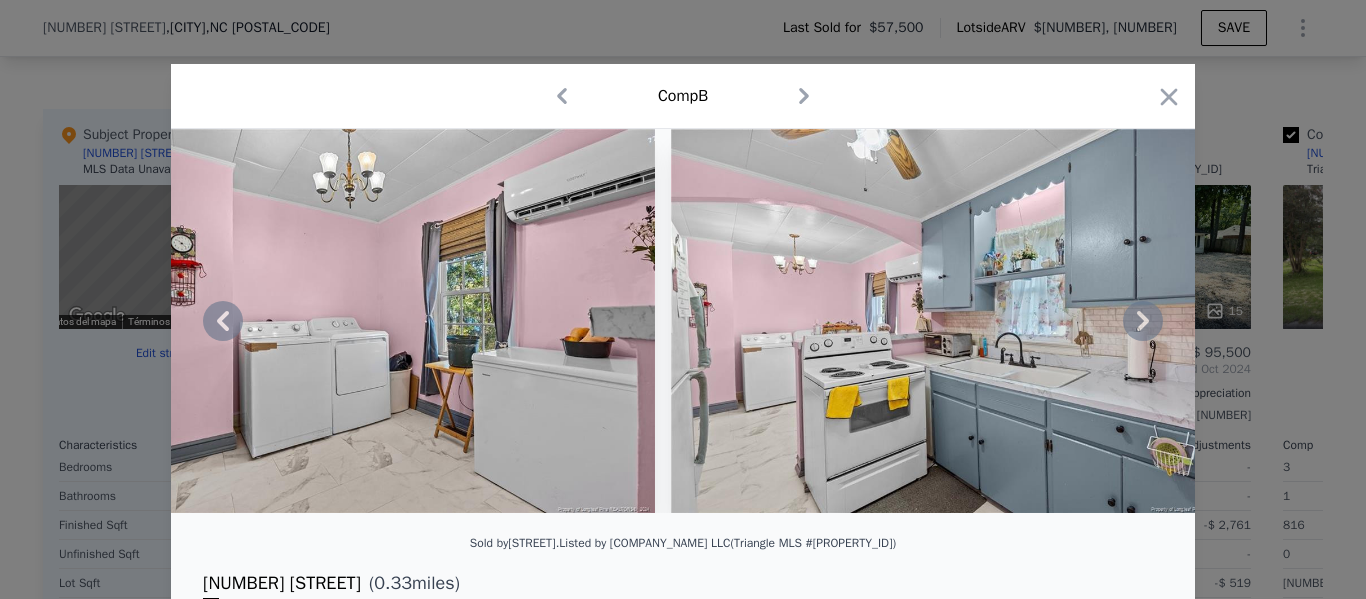 click 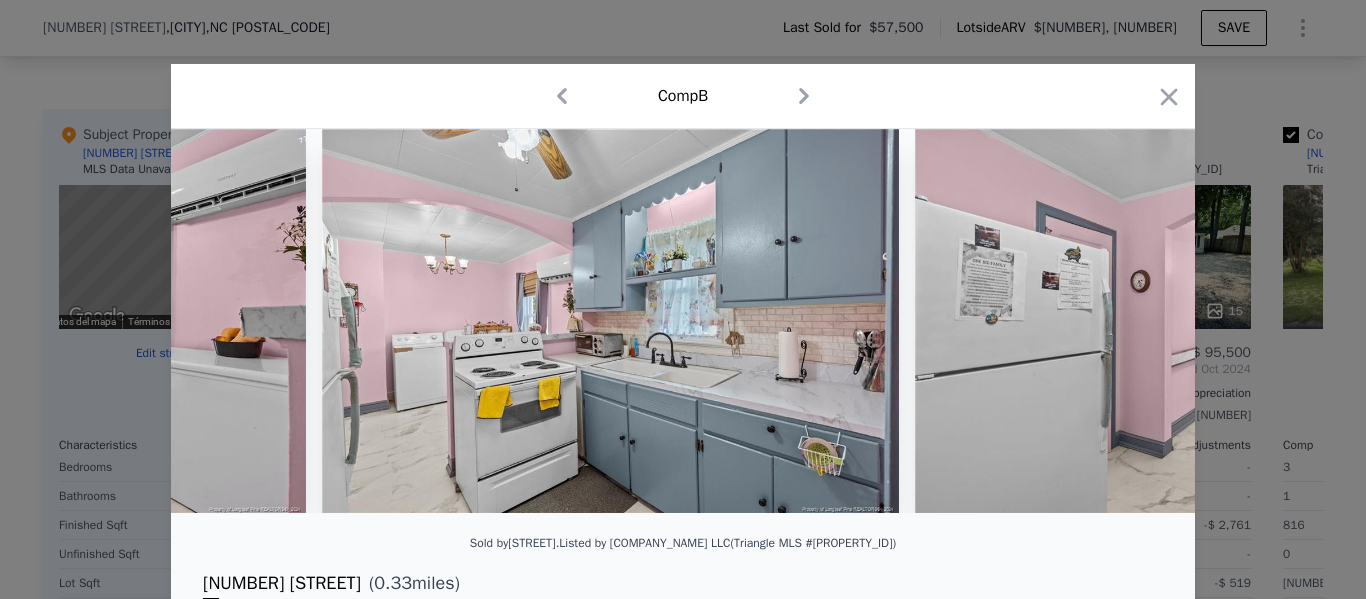 scroll, scrollTop: 0, scrollLeft: 12000, axis: horizontal 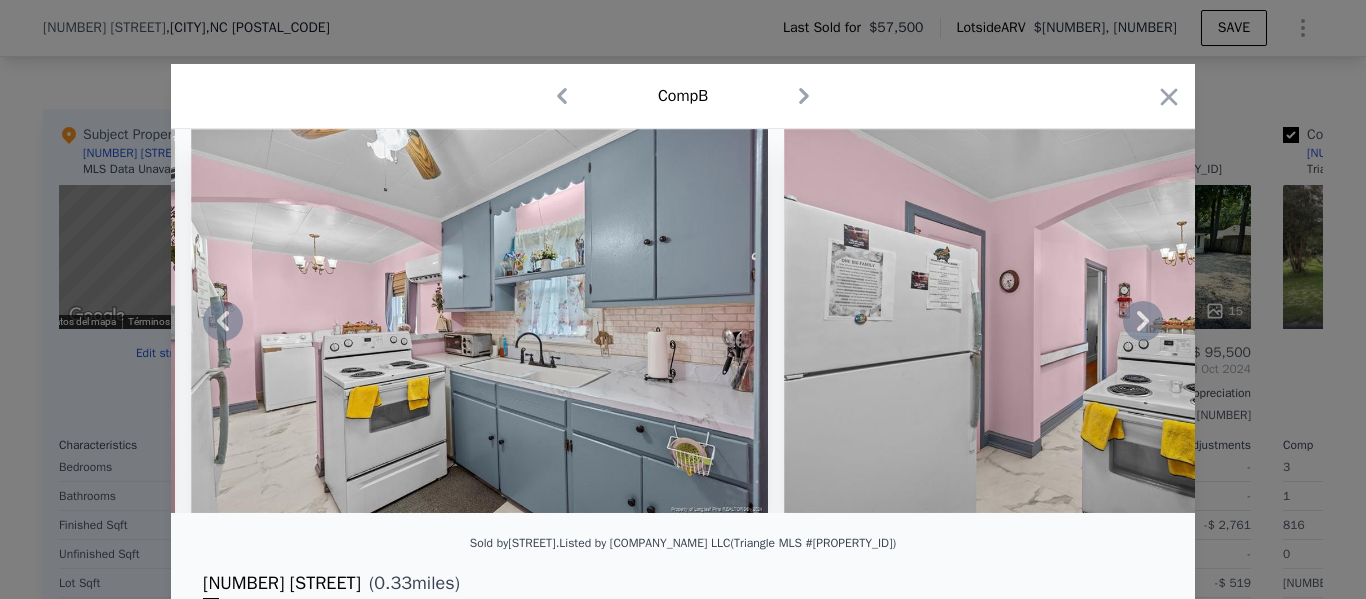 click 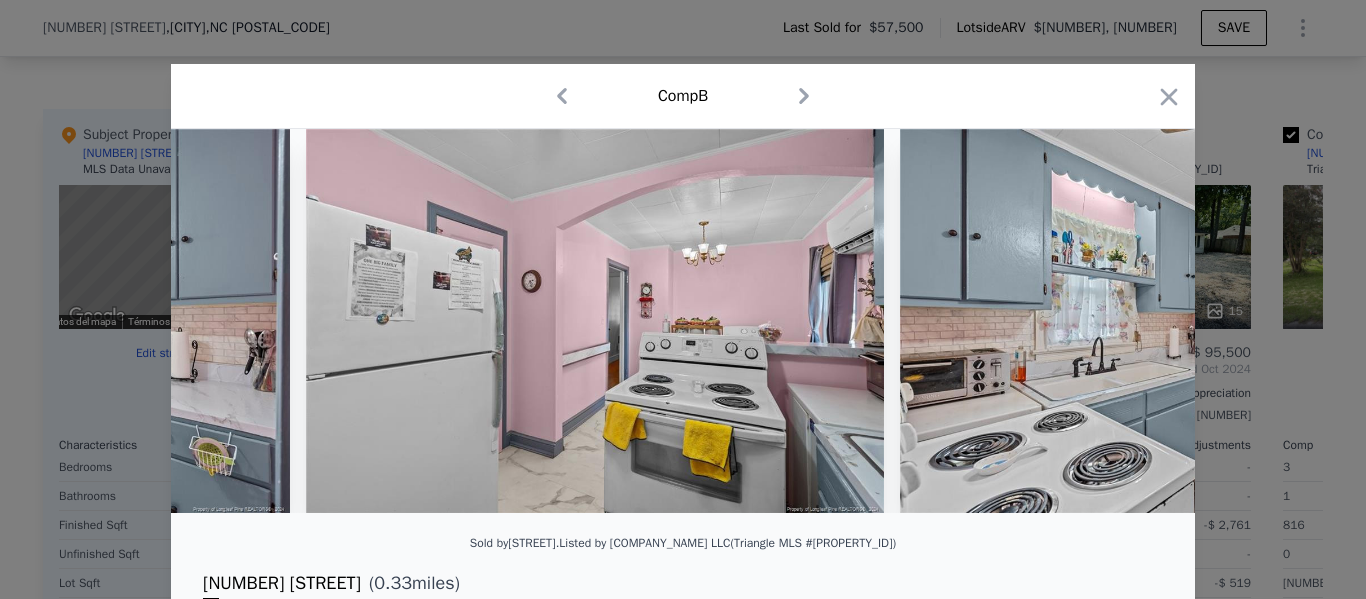 scroll, scrollTop: 0, scrollLeft: 12480, axis: horizontal 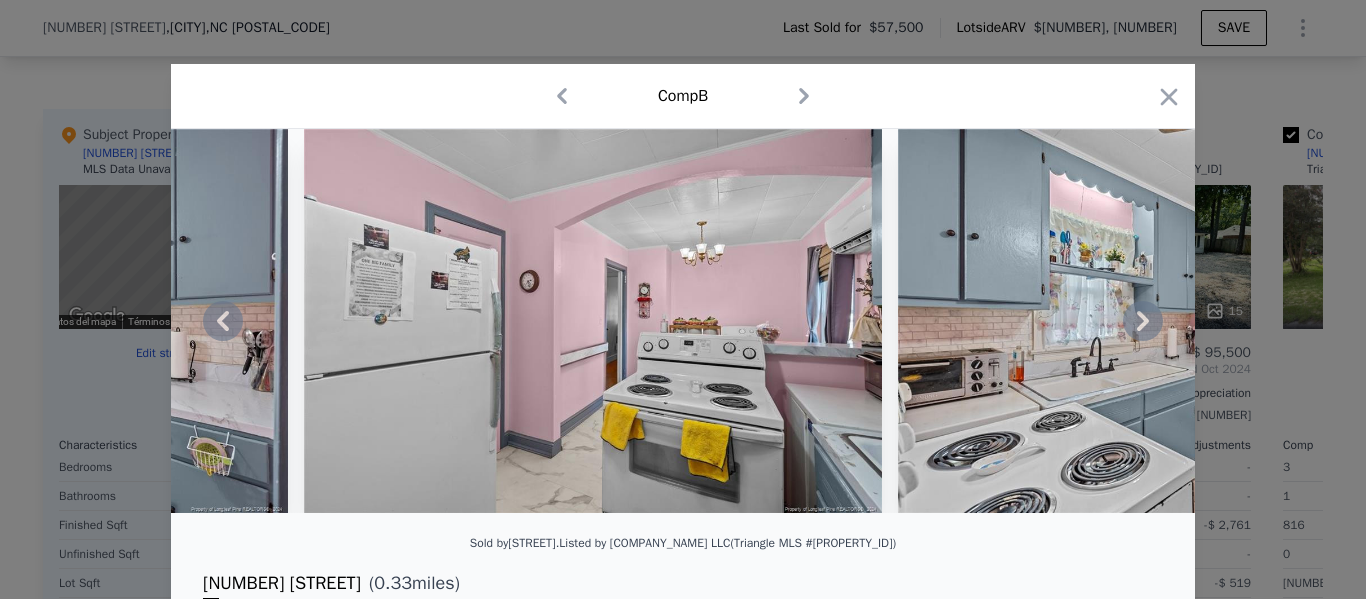 click 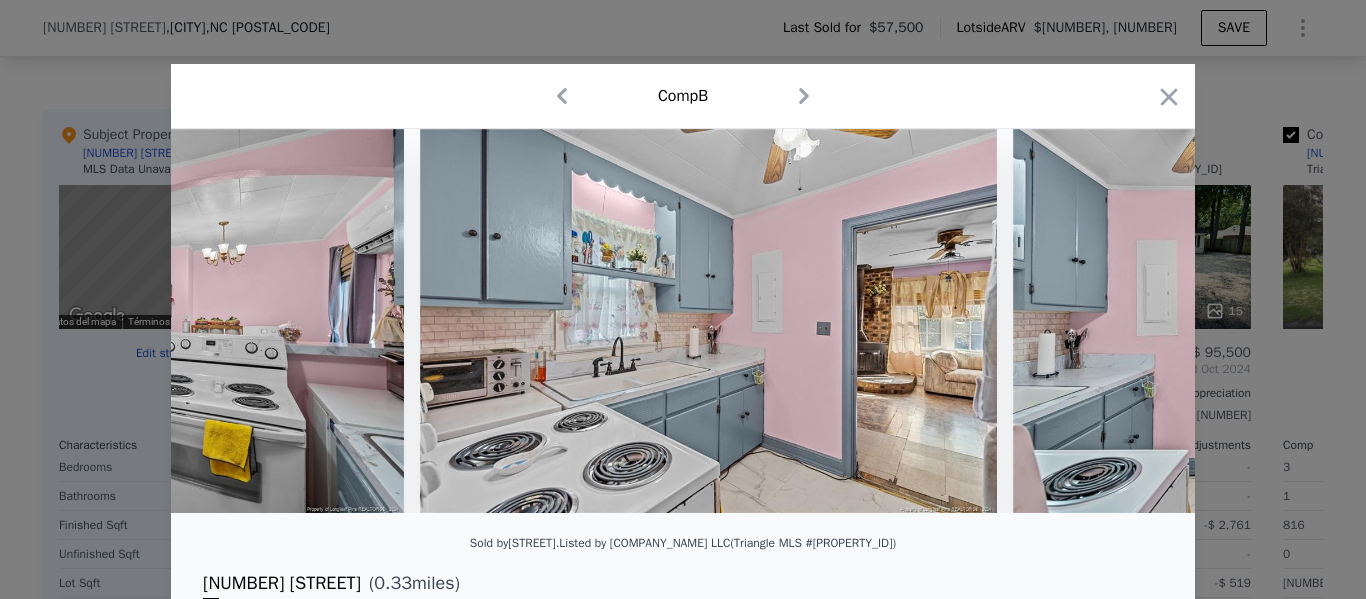 scroll, scrollTop: 0, scrollLeft: 12960, axis: horizontal 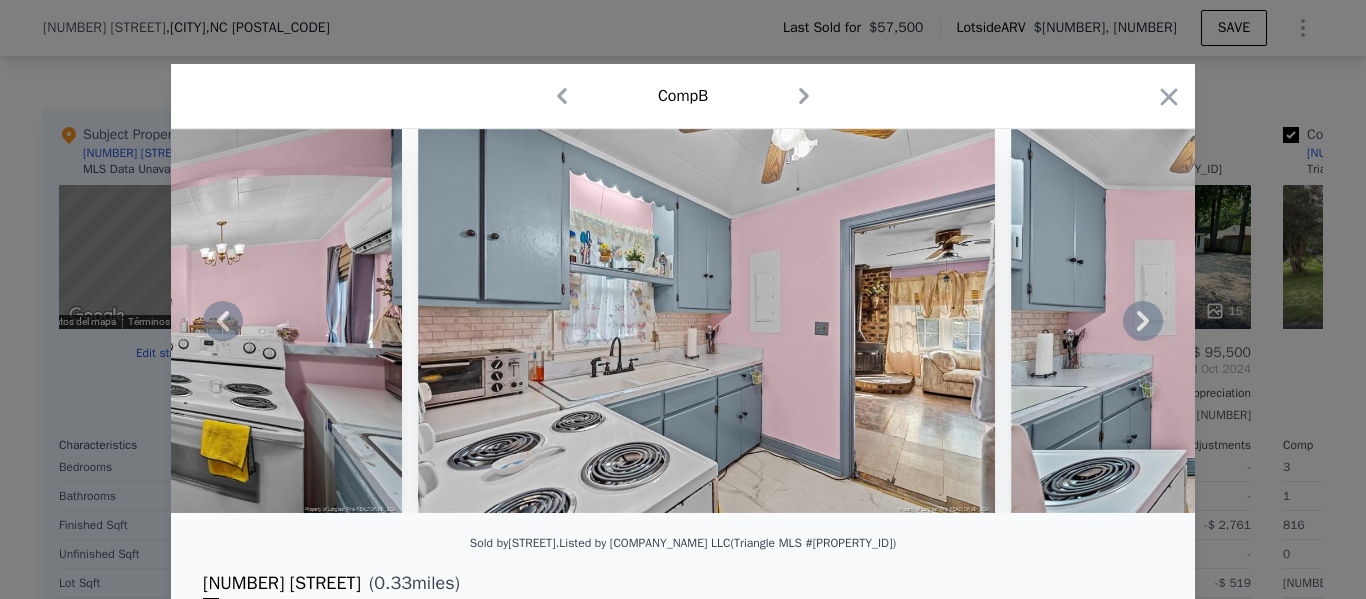 click 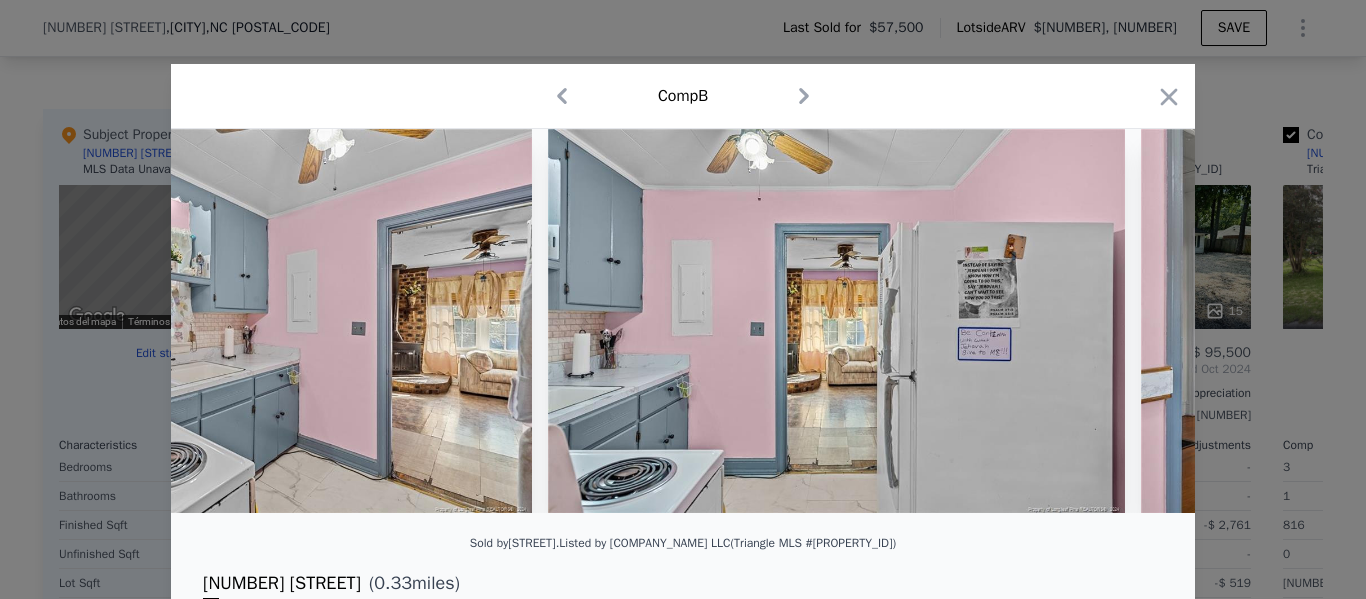 scroll, scrollTop: 0, scrollLeft: 13440, axis: horizontal 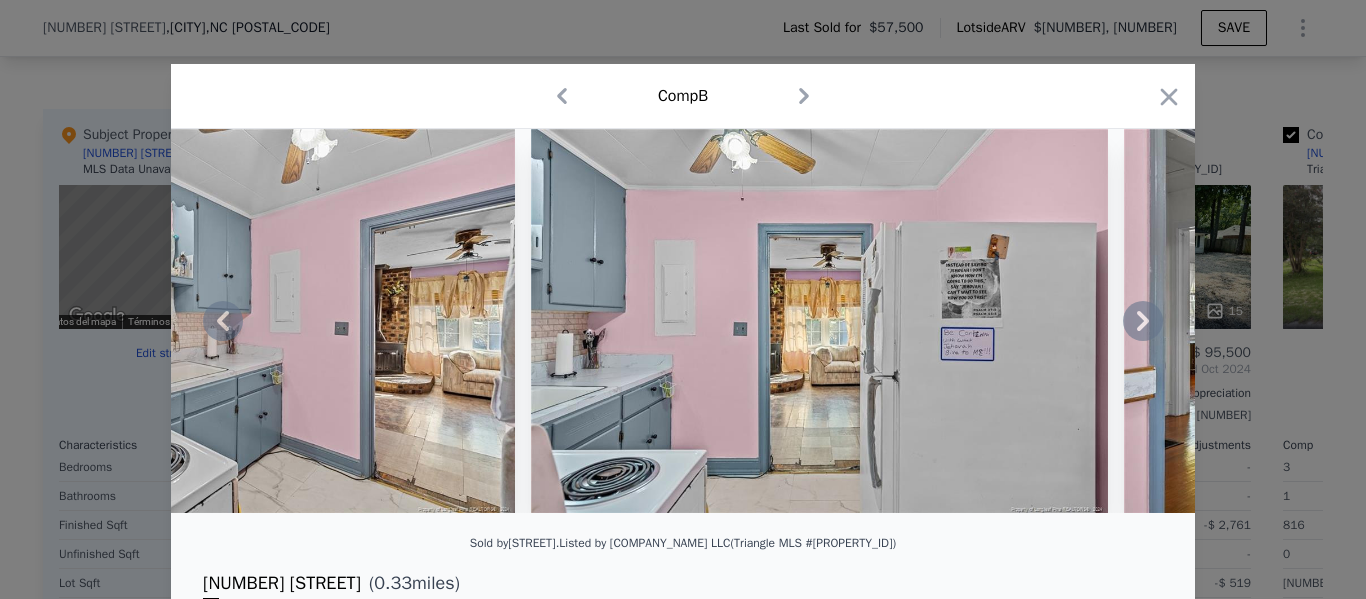click 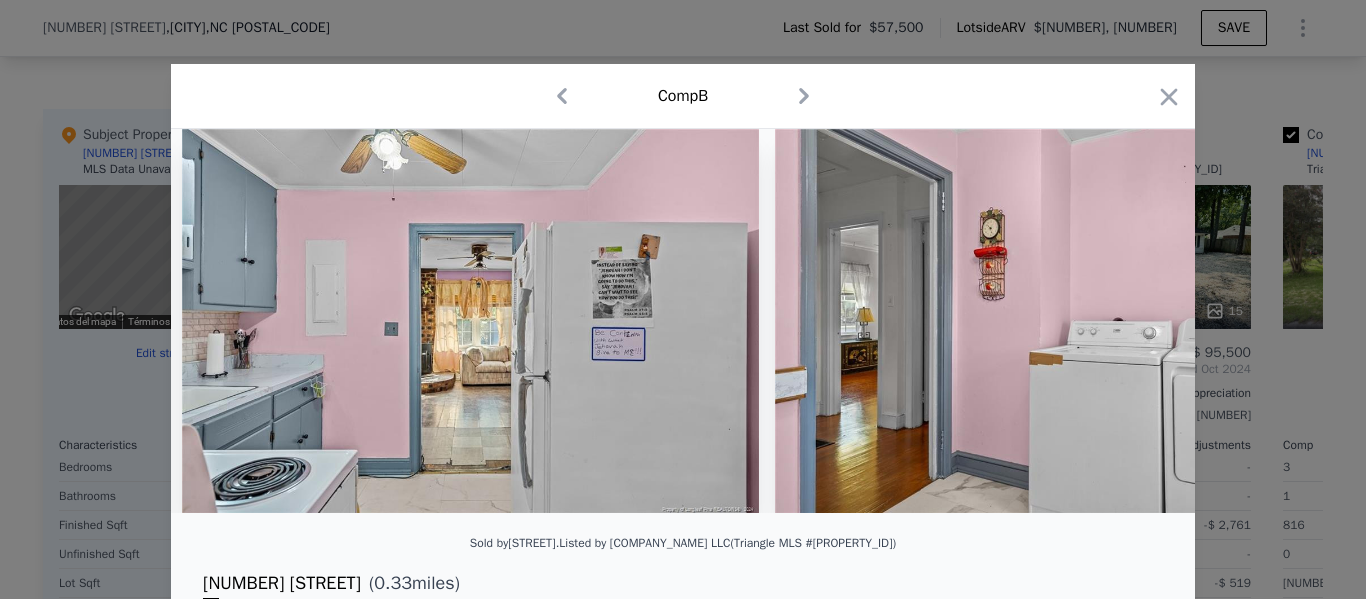 scroll, scrollTop: 0, scrollLeft: 13920, axis: horizontal 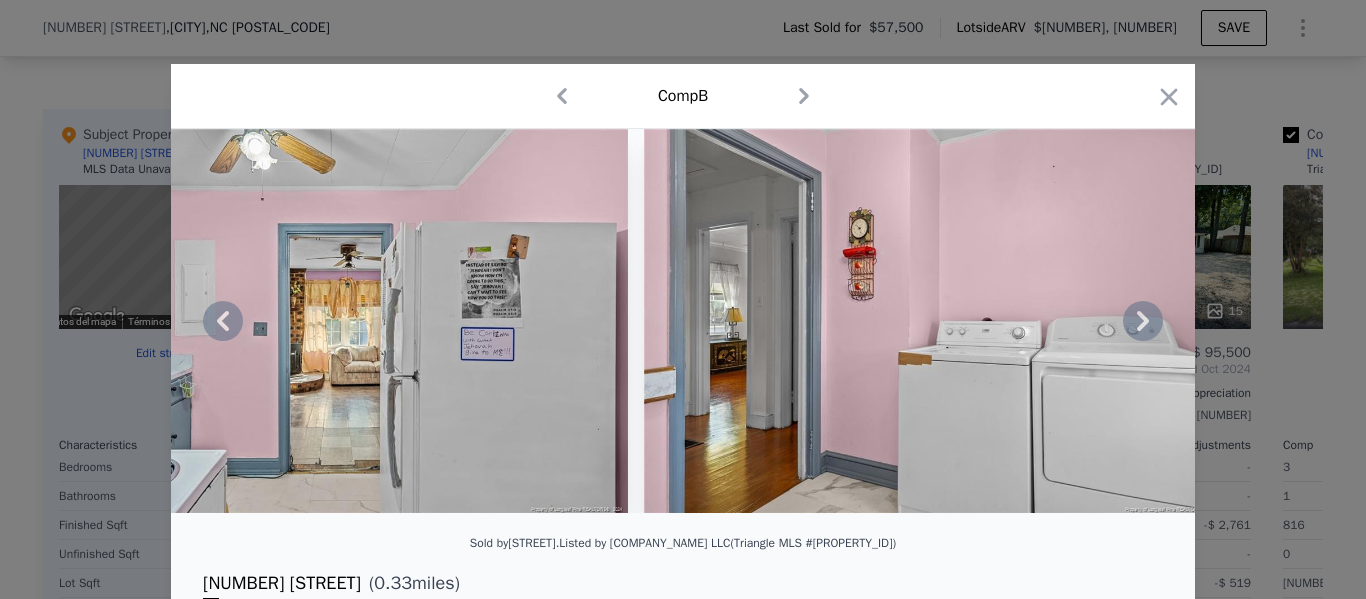 click 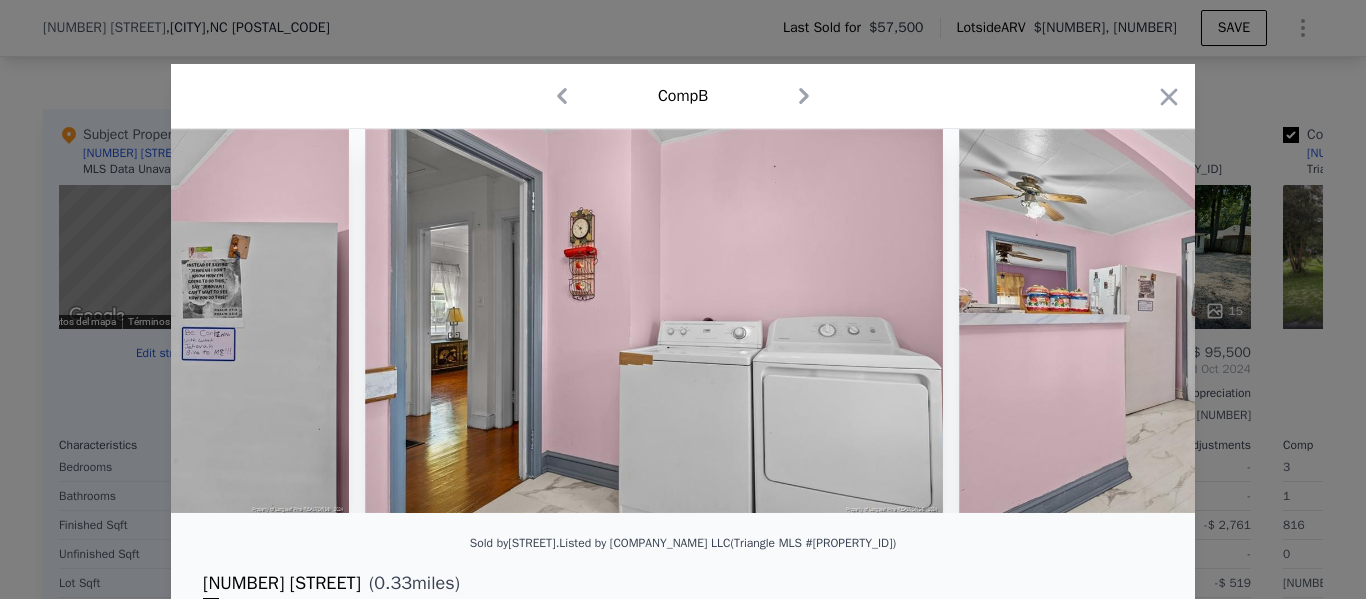scroll, scrollTop: 0, scrollLeft: 14400, axis: horizontal 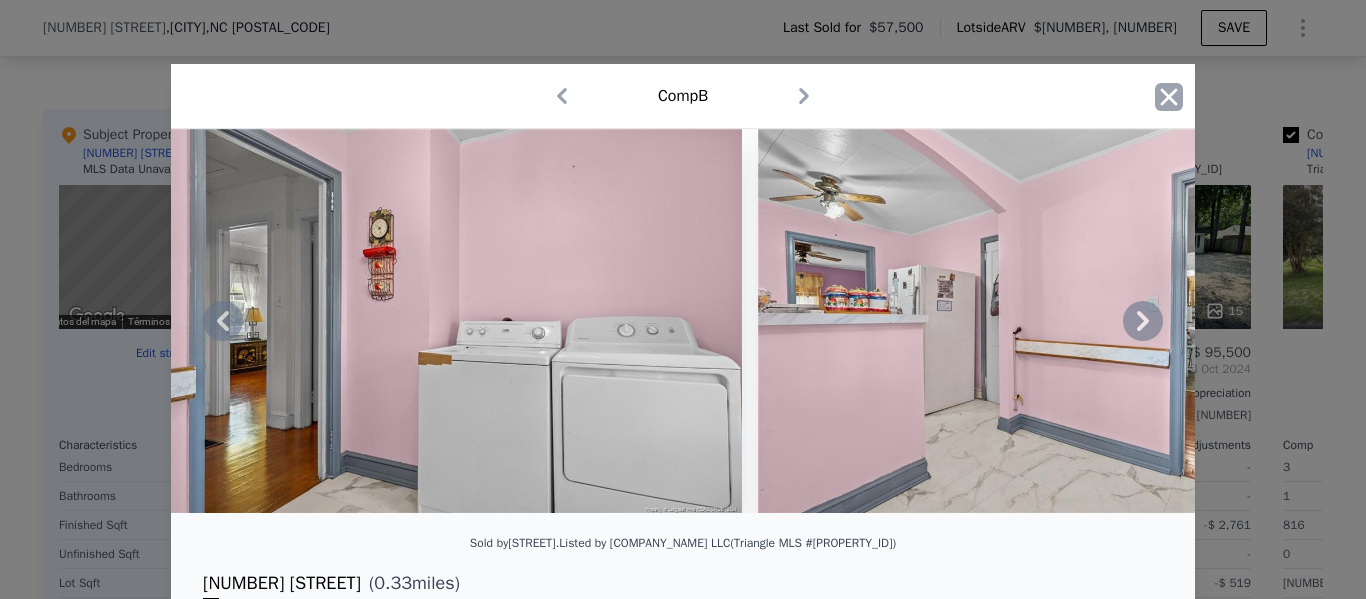 click 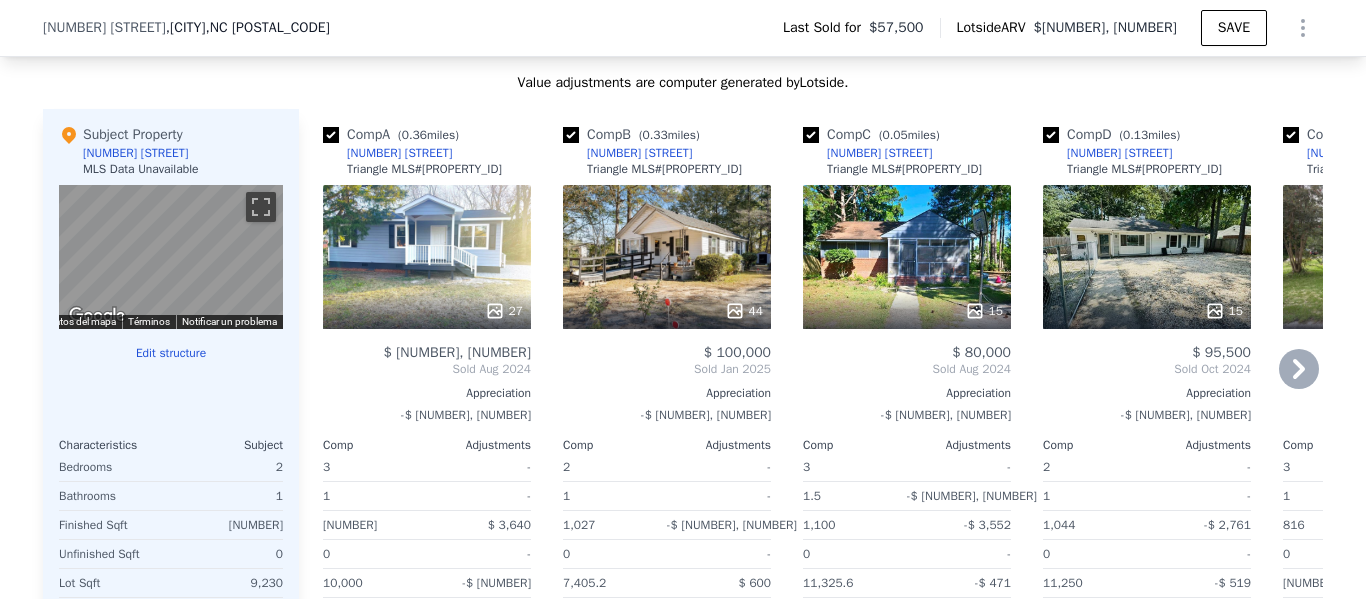 click 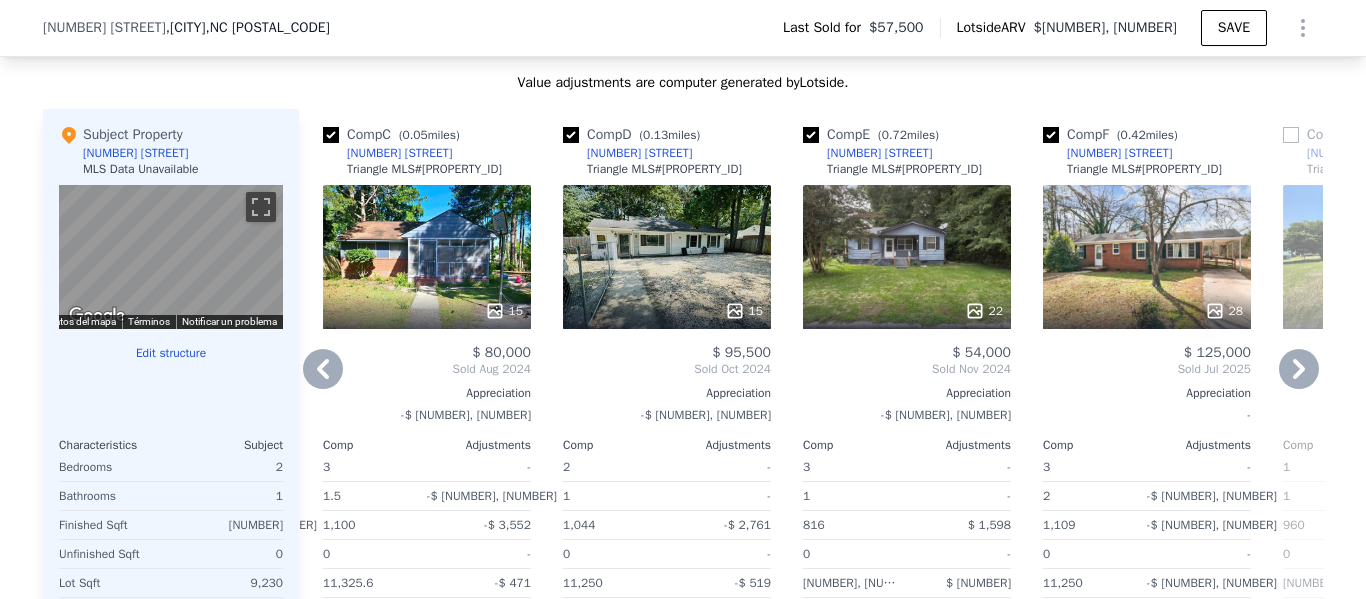 click 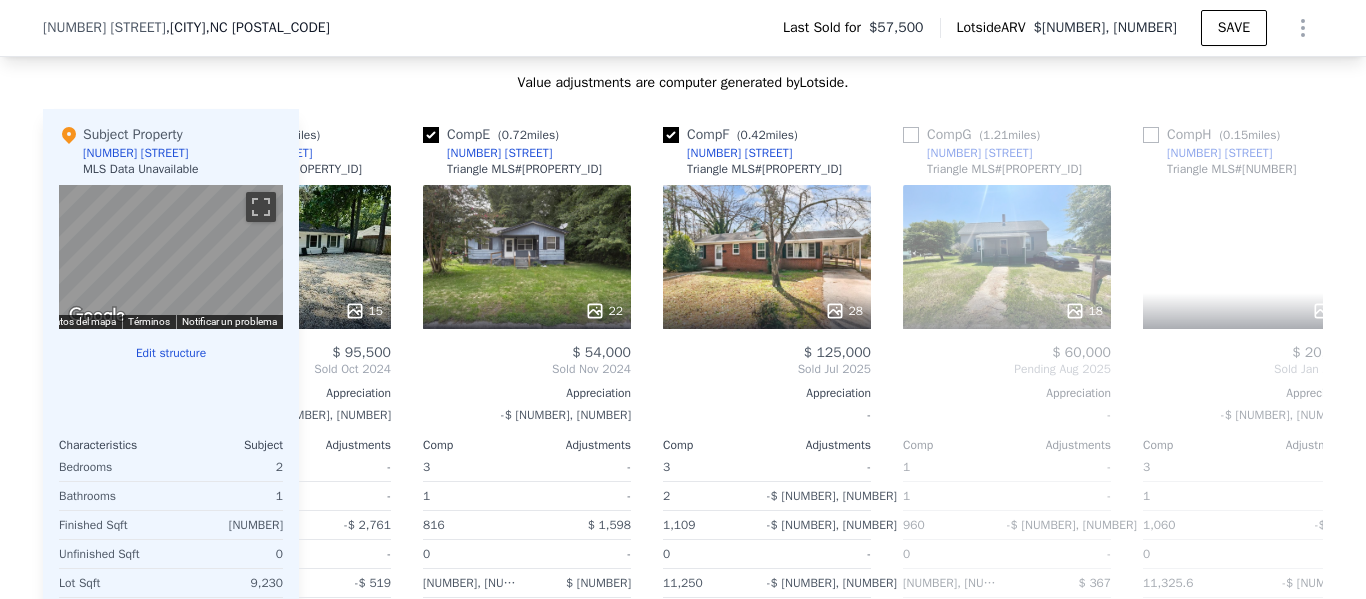 scroll, scrollTop: 0, scrollLeft: 960, axis: horizontal 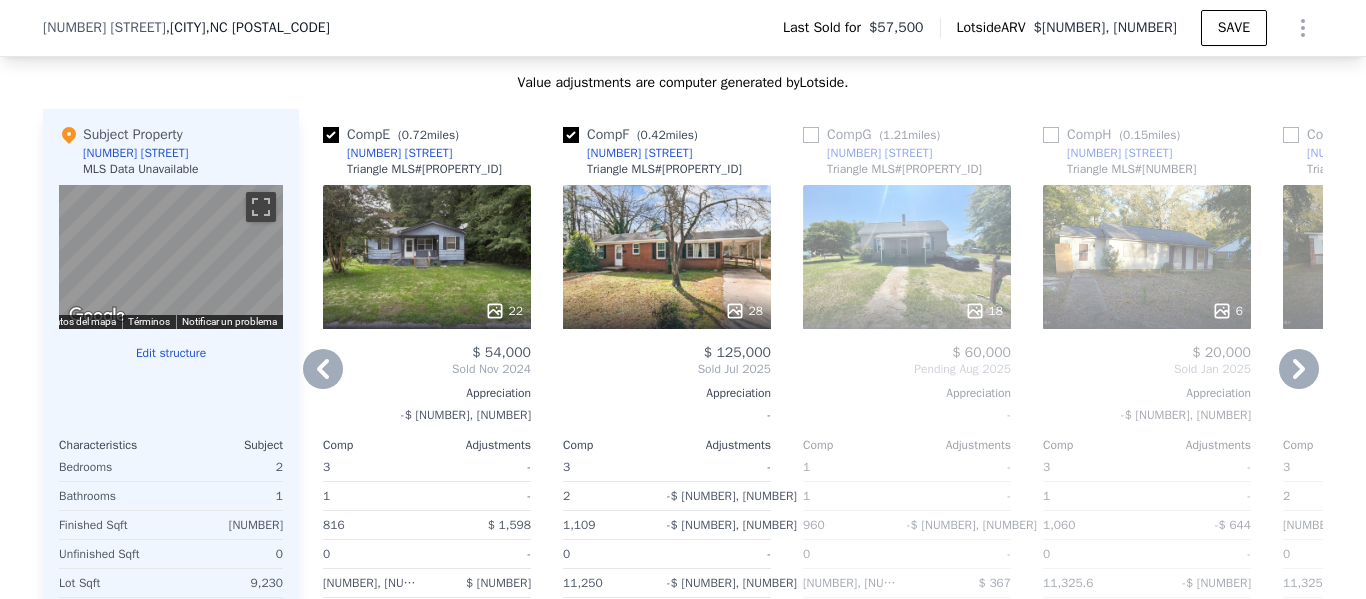 click on "28" at bounding box center [667, 257] 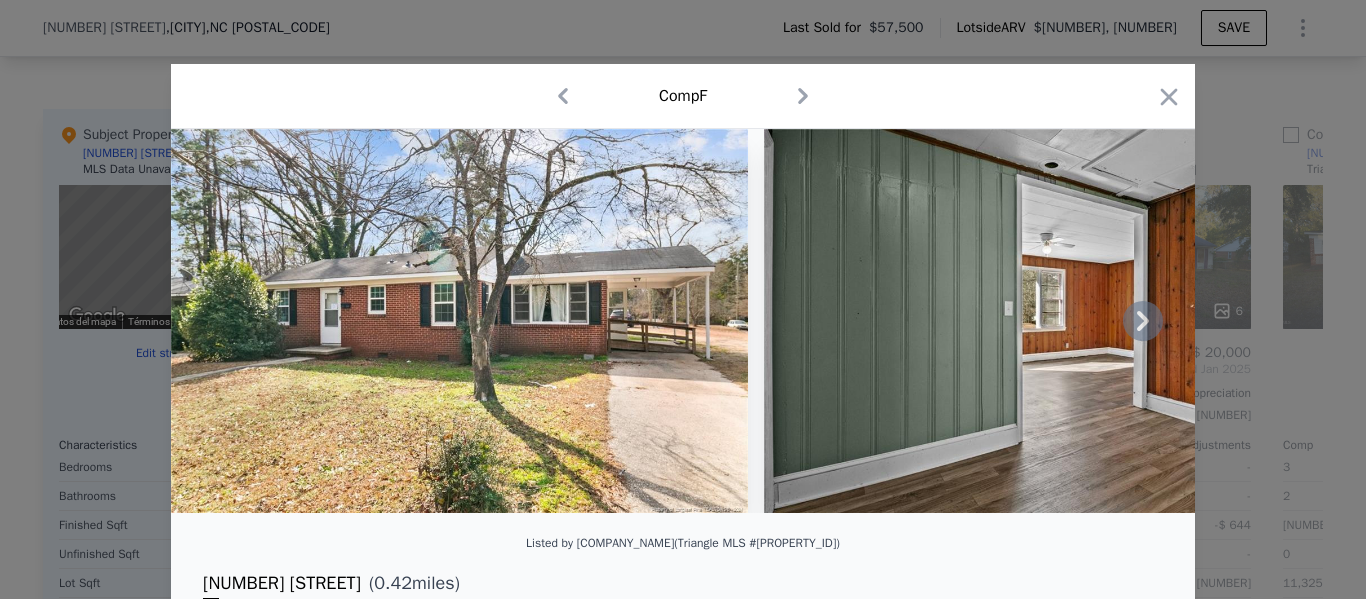 click 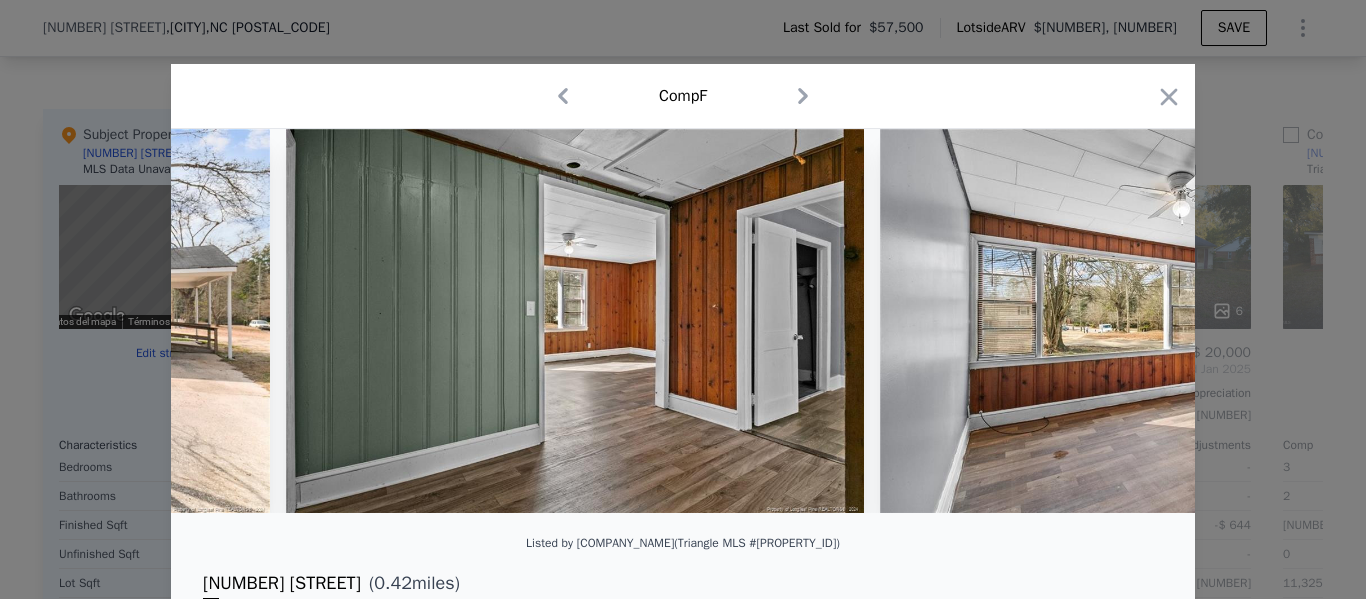 scroll, scrollTop: 0, scrollLeft: 480, axis: horizontal 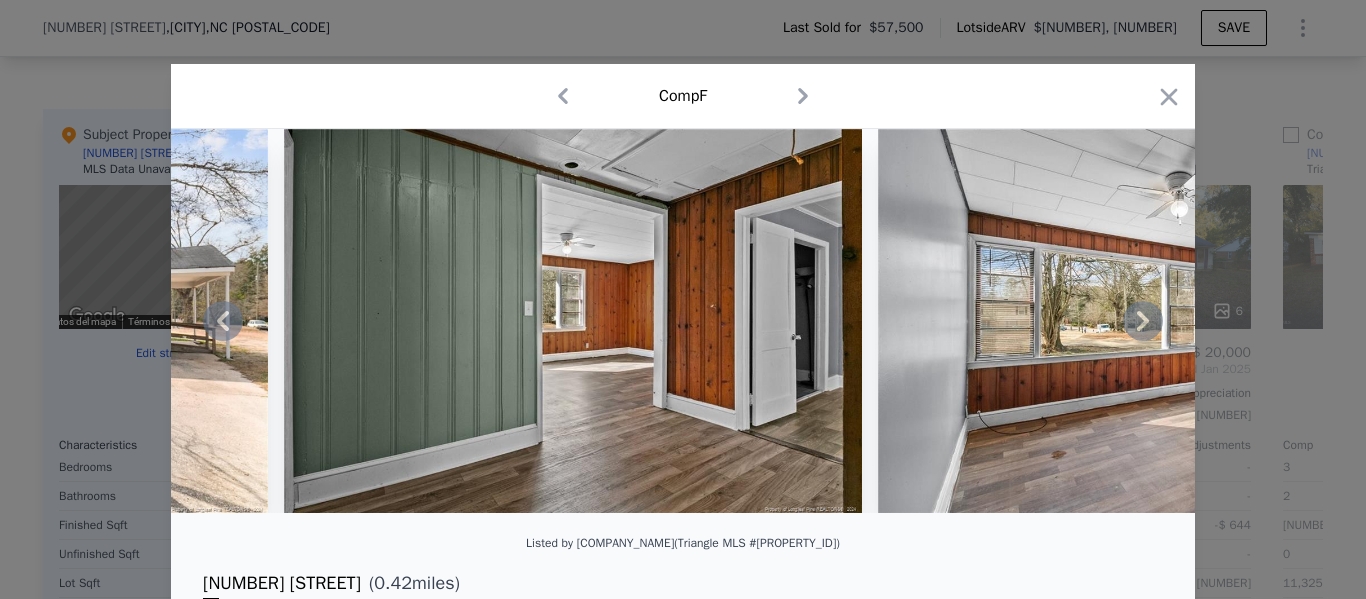 click 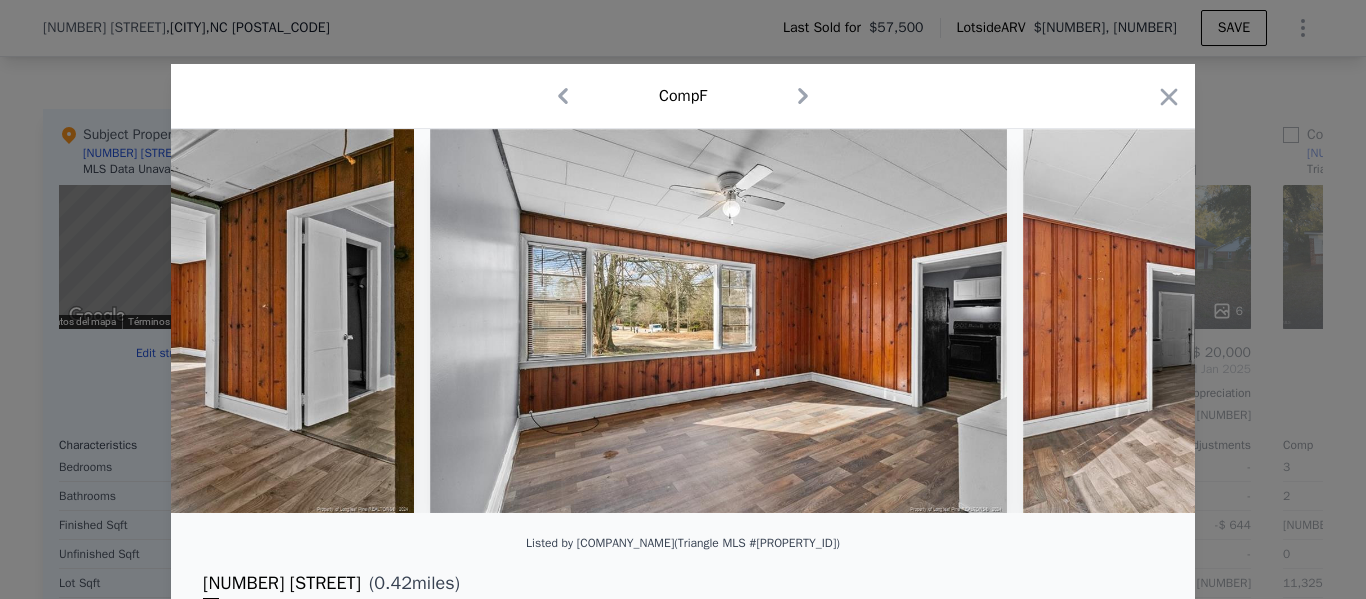 scroll, scrollTop: 0, scrollLeft: 960, axis: horizontal 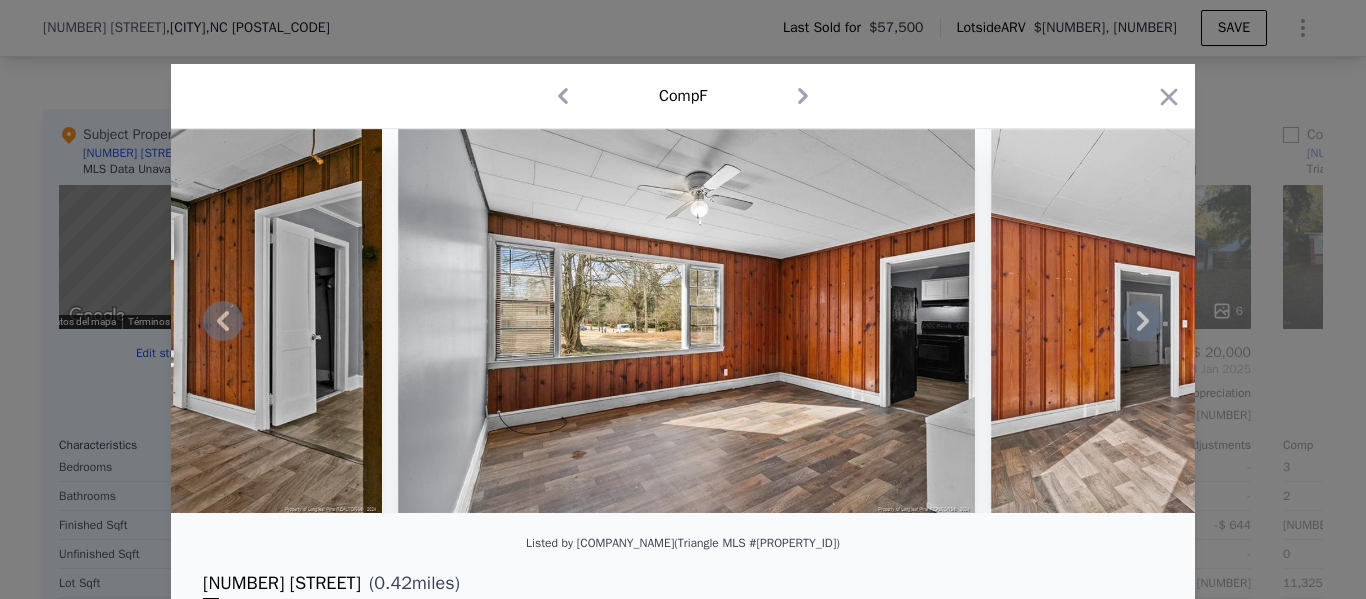 click 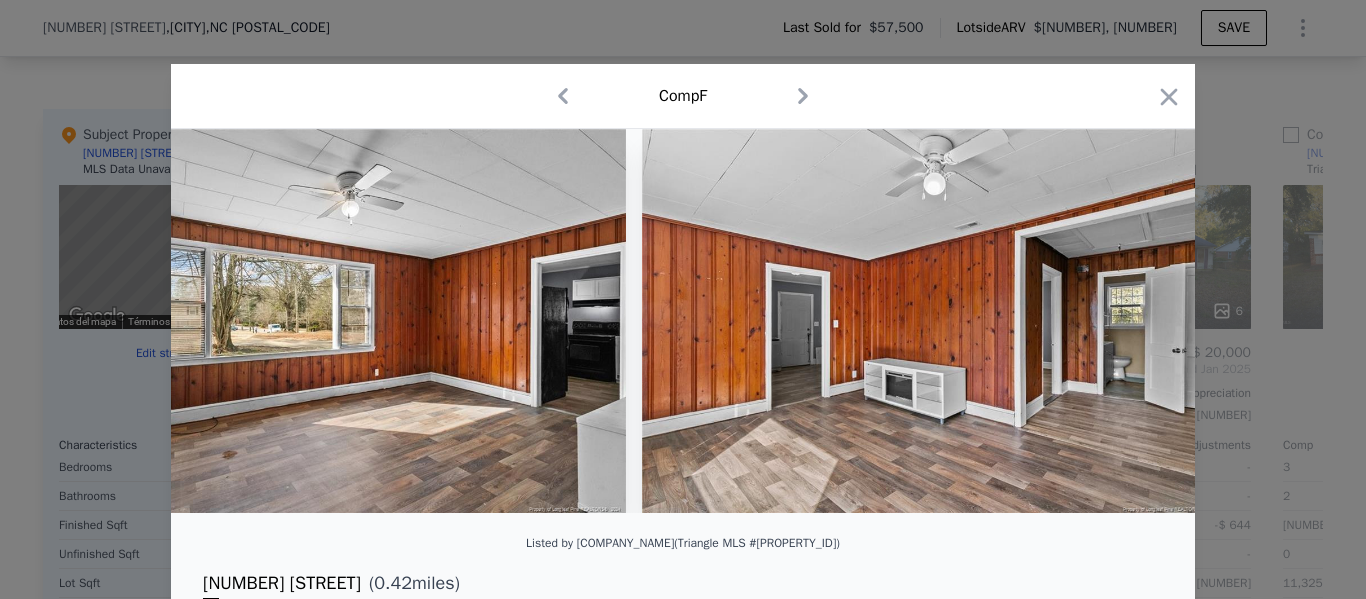 scroll, scrollTop: 0, scrollLeft: 1440, axis: horizontal 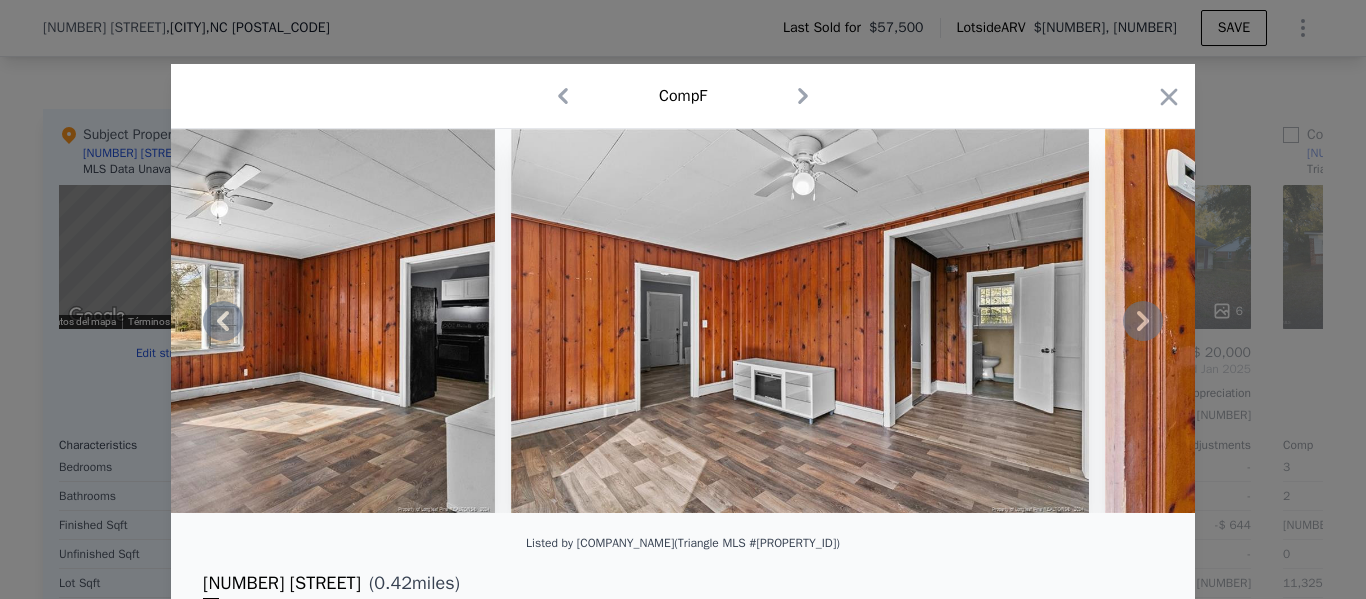 click 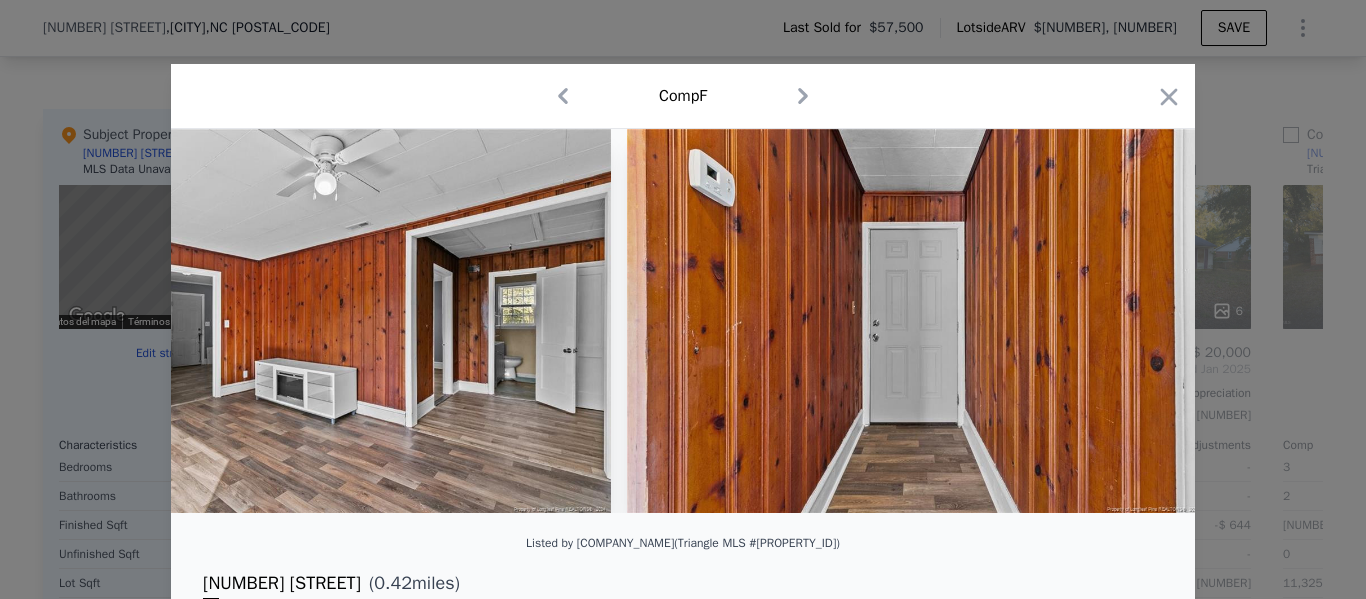 scroll, scrollTop: 0, scrollLeft: 1920, axis: horizontal 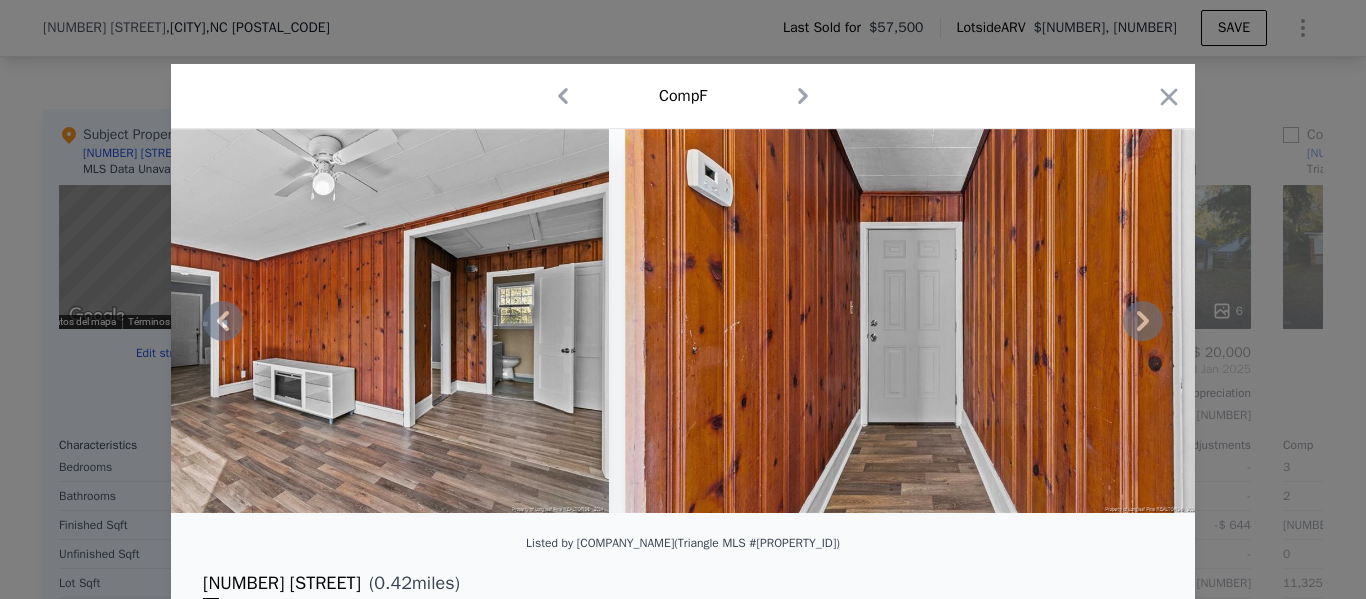 click 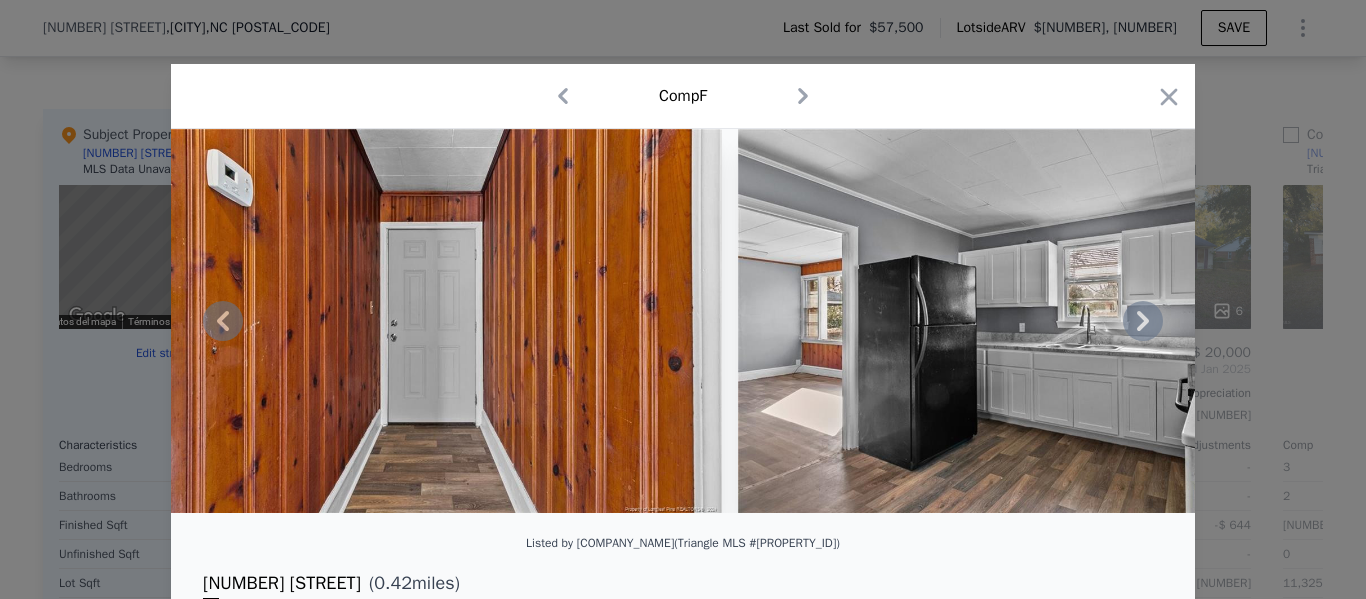 click 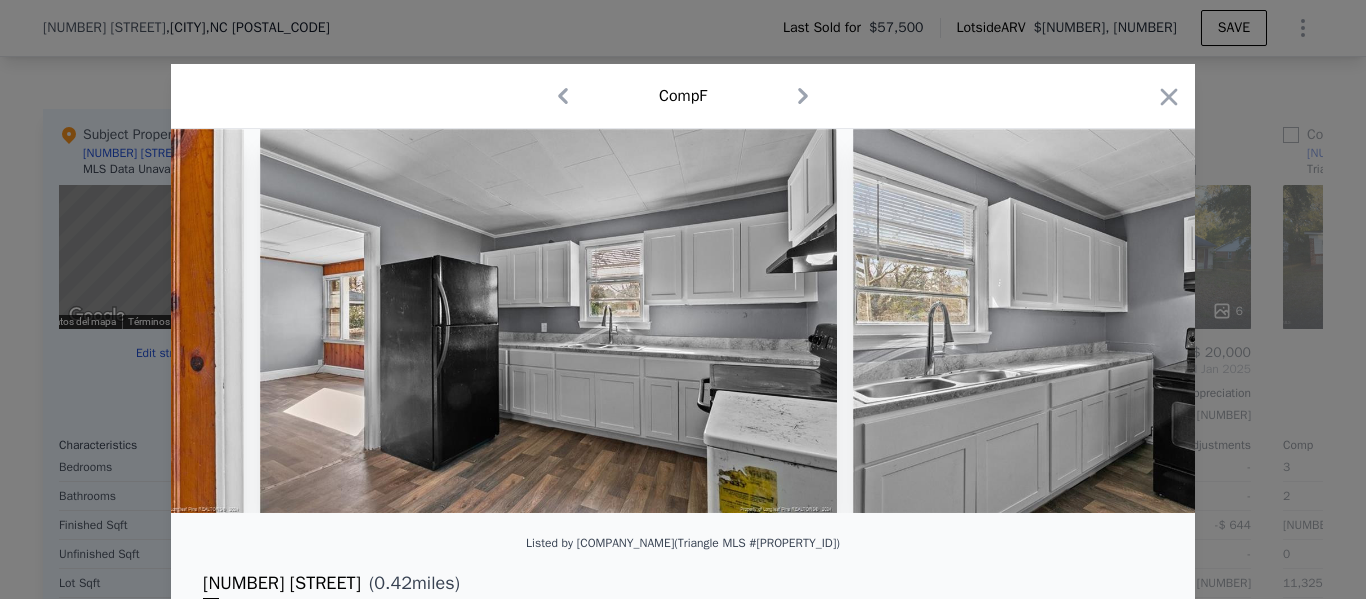 scroll, scrollTop: 0, scrollLeft: 2880, axis: horizontal 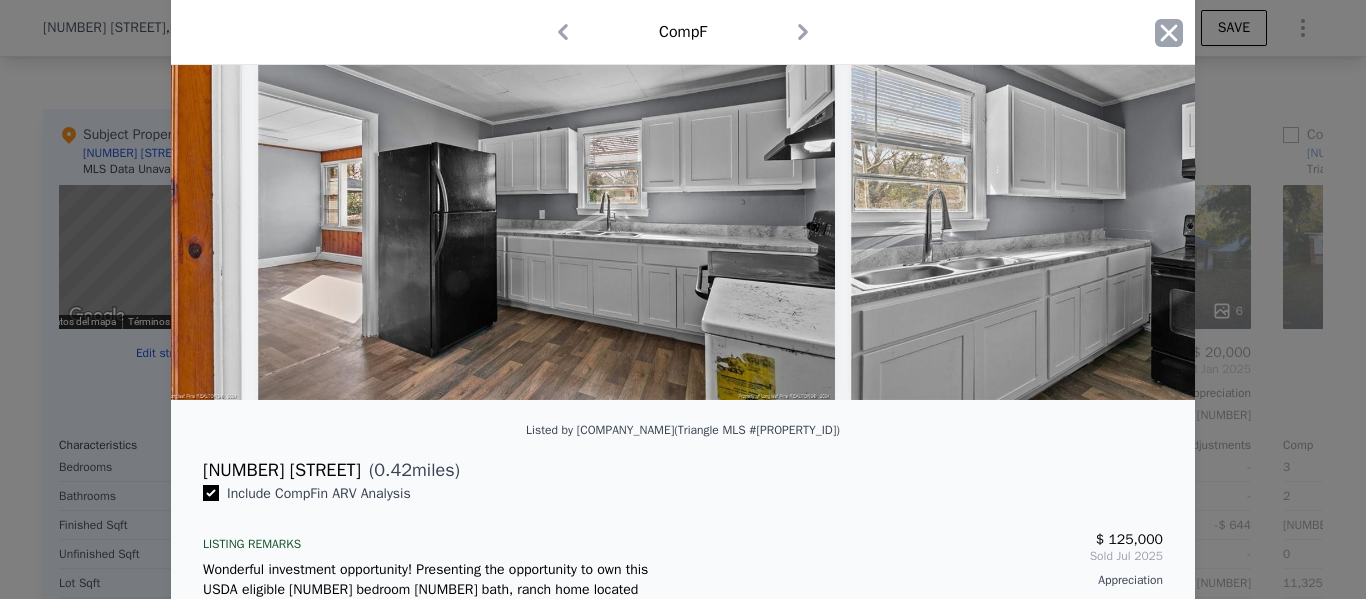 click 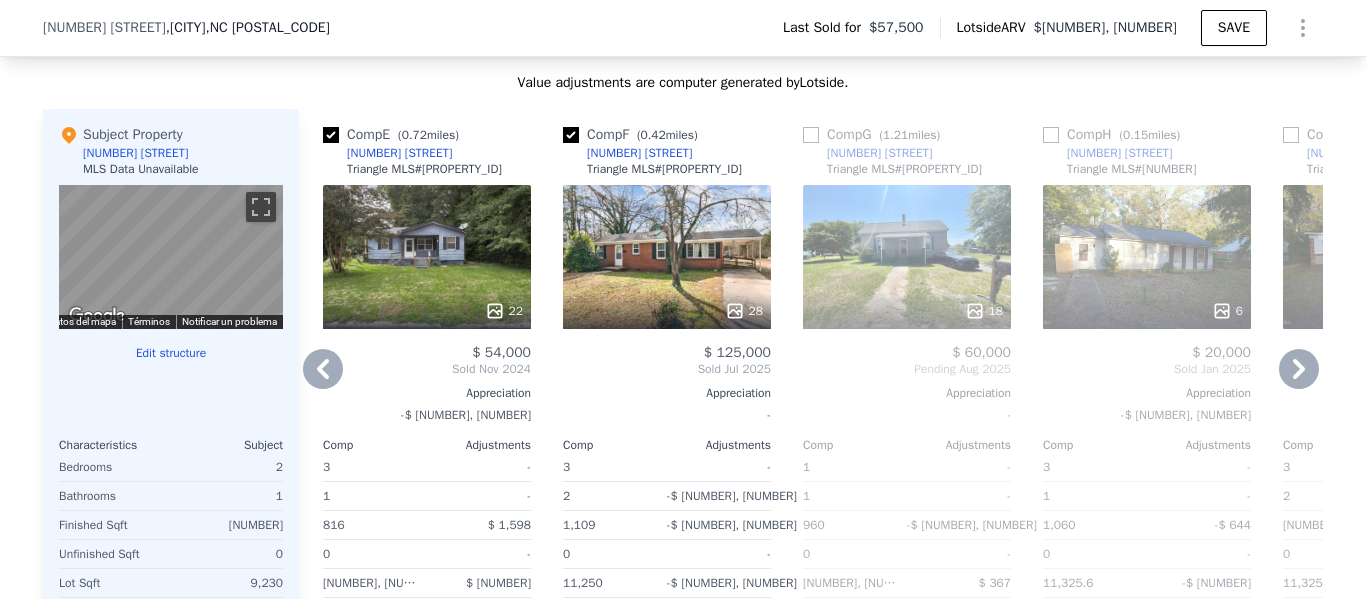 click 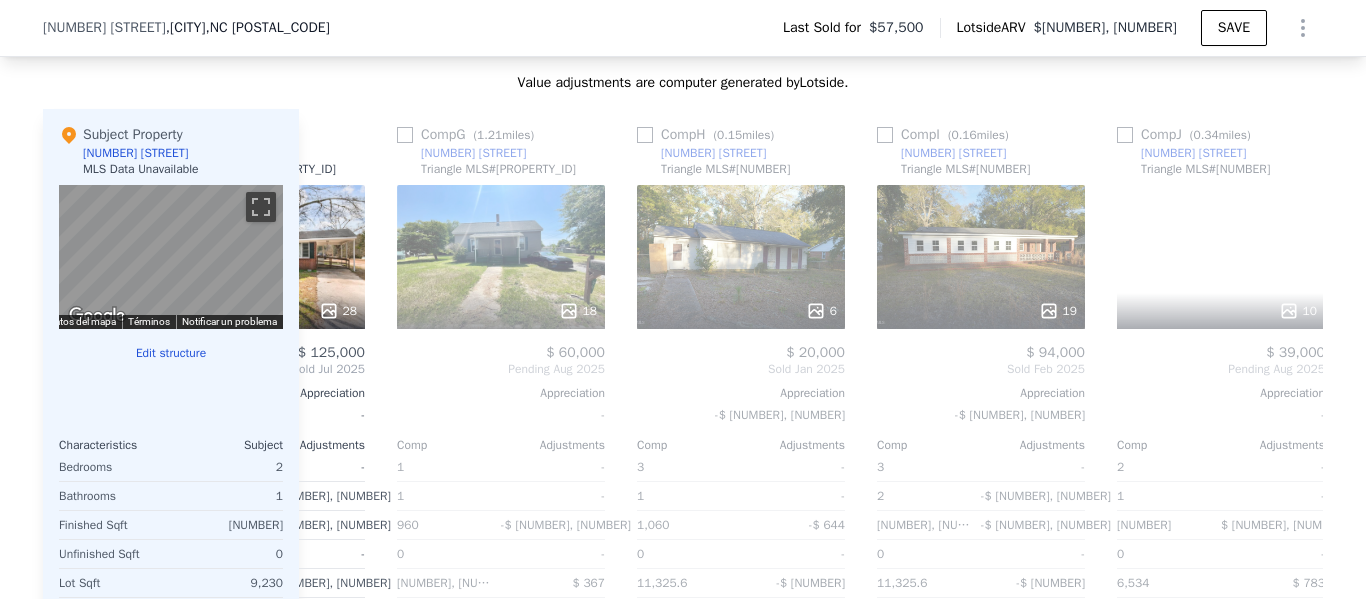 scroll, scrollTop: 0, scrollLeft: 1440, axis: horizontal 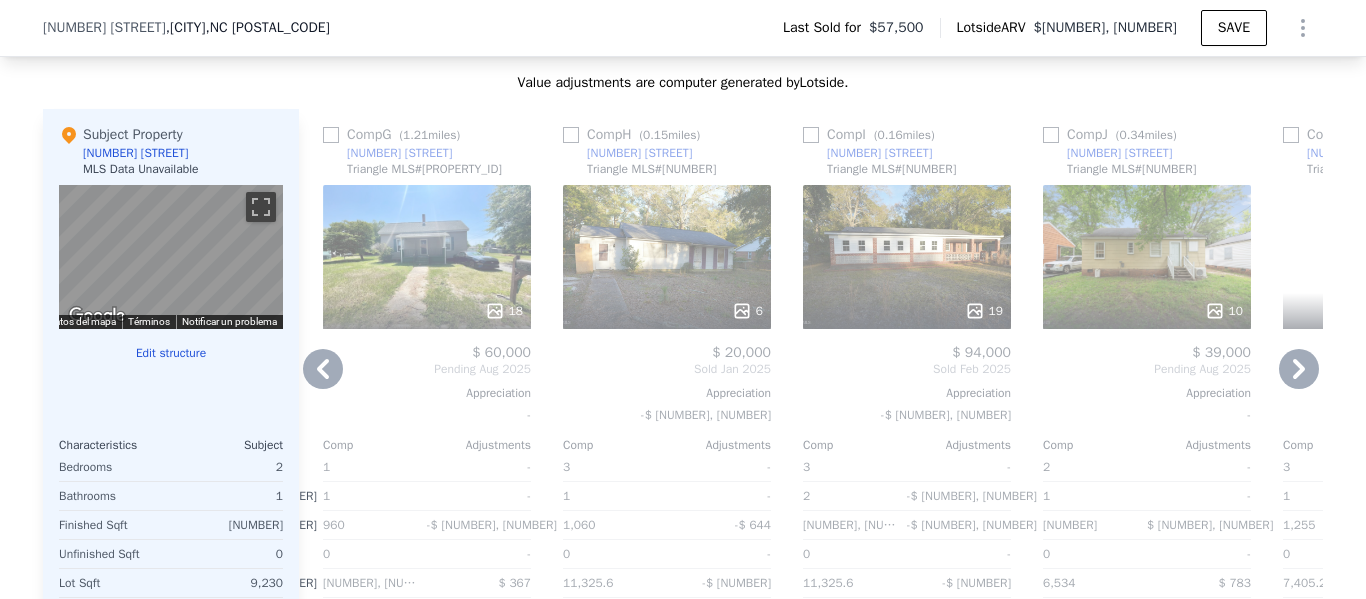 click 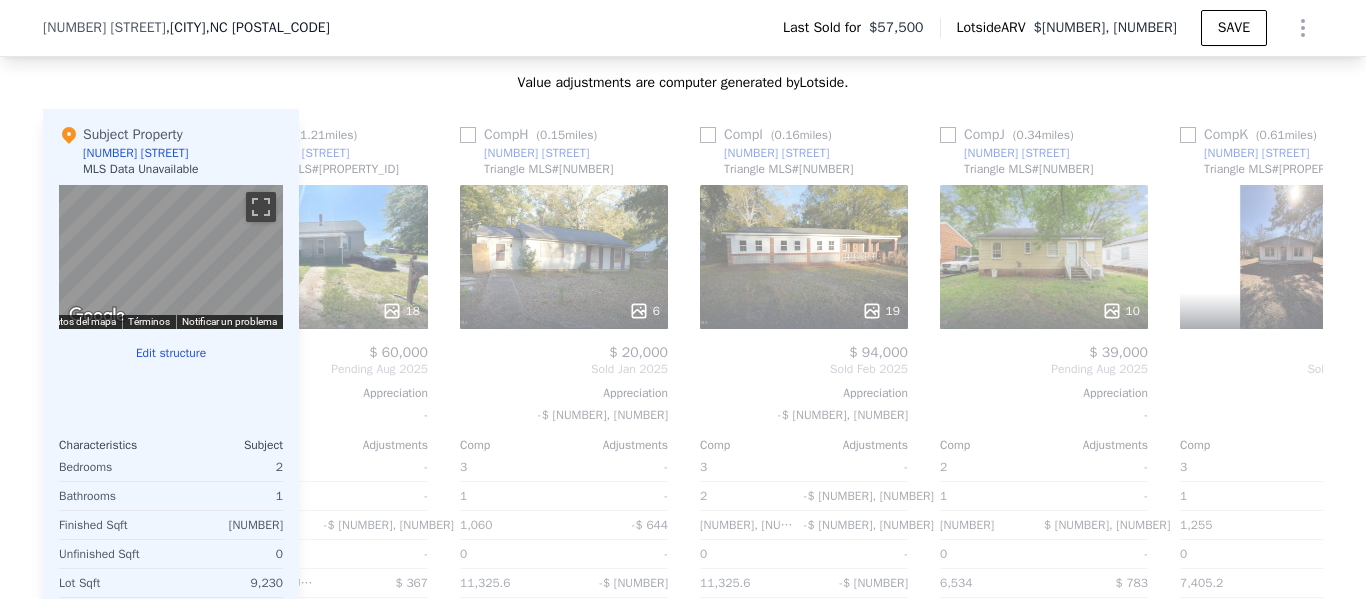scroll, scrollTop: 0, scrollLeft: 1904, axis: horizontal 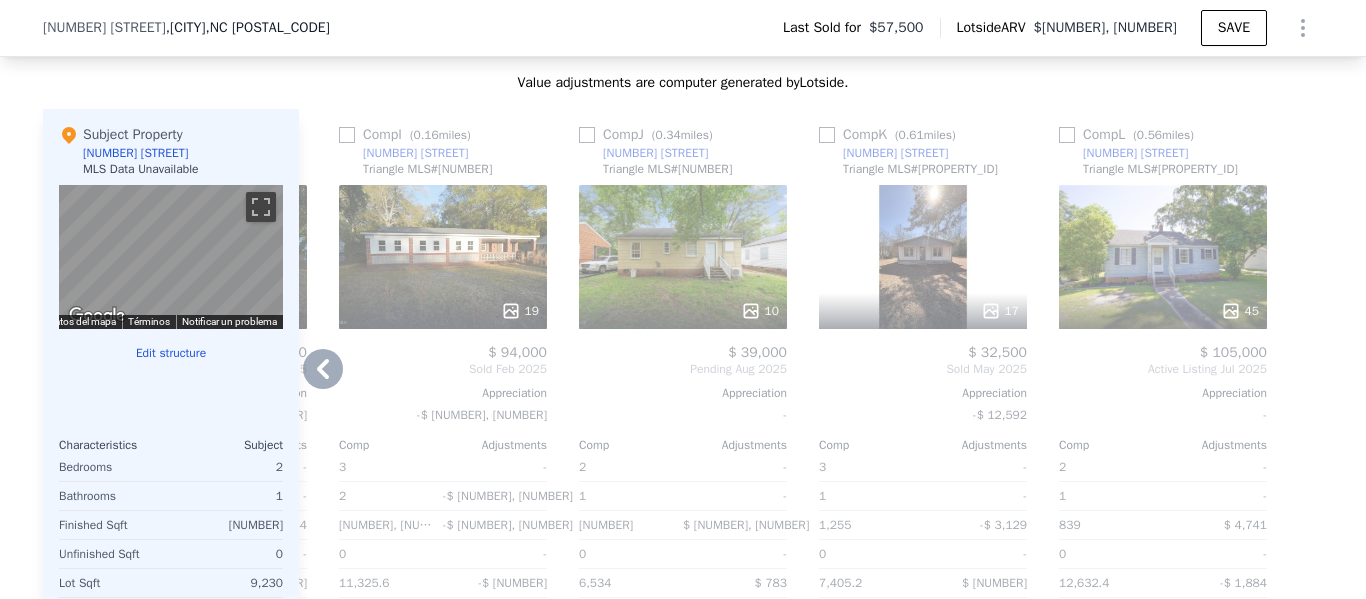 click on "Comp  A ( [NUMBER].[NUMBER]  miles) [NUMBER] [STREET] [MLS_ID]  # [PROPERTY_ID] [NUMBER] $ [NUMBER], [NUMBER] Sold   [MONTH] [YEAR] Appreciation -$ [NUMBER], [NUMBER] Comp Adjustments [NUMBER] - [NUMBER] - [NUMBER] $ [NUMBER], [NUMBER] [NUMBER] - [NUMBER] -$ [NUMBER] [YEAR] - Other Adjustments -$ [NUMBER], [NUMBER] Adjusted Value $ [NUMBER], [NUMBER] Comp  B ( [NUMBER].[NUMBER]  miles) [NUMBER] [STREET] [MLS_ID]  # [PROPERTY_ID] [NUMBER] $ [NUMBER], [NUMBER] Sold   [MONTH] [YEAR] Appreciation -$ [NUMBER], [NUMBER] Comp Adjustments [NUMBER] - [NUMBER] - [NUMBER] -$ [NUMBER] [NUMBER] - [NUMBER] $ [NUMBER] [YEAR] - Other Adjustments -$ [NUMBER], [NUMBER] Adjusted Value $ [NUMBER], [NUMBER] Comp  C ( [NUMBER].[NUMBER]  miles) [NUMBER] [STREET] [MLS_ID]  # [PROPERTY_ID] [NUMBER] $ [NUMBER], [NUMBER] Sold   [MONTH] [YEAR] Appreciation -$ [NUMBER], [NUMBER] Comp Adjustments [NUMBER] - [NUMBER].[NUMBER] -$ [NUMBER], [NUMBER] [NUMBER] -$ [NUMBER], [NUMBER] [NUMBER] -$ [NUMBER], [NUMBER] [YEAR] - Other Adjustments -$ [NUMBER], [NUMBER] Adjusted Value $ [NUMBER], [NUMBER] Comp  D ( [NUMBER].[NUMBER]  miles) [NUMBER] [STREET] [MLS_ID]  # [PROPERTY_ID] [NUMBER] $ [NUMBER], [NUMBER] Sold   [MONTH] [YEAR] Appreciation -$ [NUMBER], [NUMBER] Comp Adjustments [NUMBER] - [NUMBER] - [NUMBER] -$ [NUMBER], [NUMBER] [NUMBER] - [NUMBER] -$ [NUMBER] [YEAR] - Other Adjustments -$ [NUMBER], [NUMBER] Adjusted Value $ [NUMBER], [NUMBER] Comp  E ( [NUMBER].[NUMBER]  miles) [NUMBER] [STREET] [MLS_ID]  # [PROPERTY_ID] [NUMBER] $ [NUMBER], [NUMBER] Sold [MONTH]" at bounding box center [811, 416] 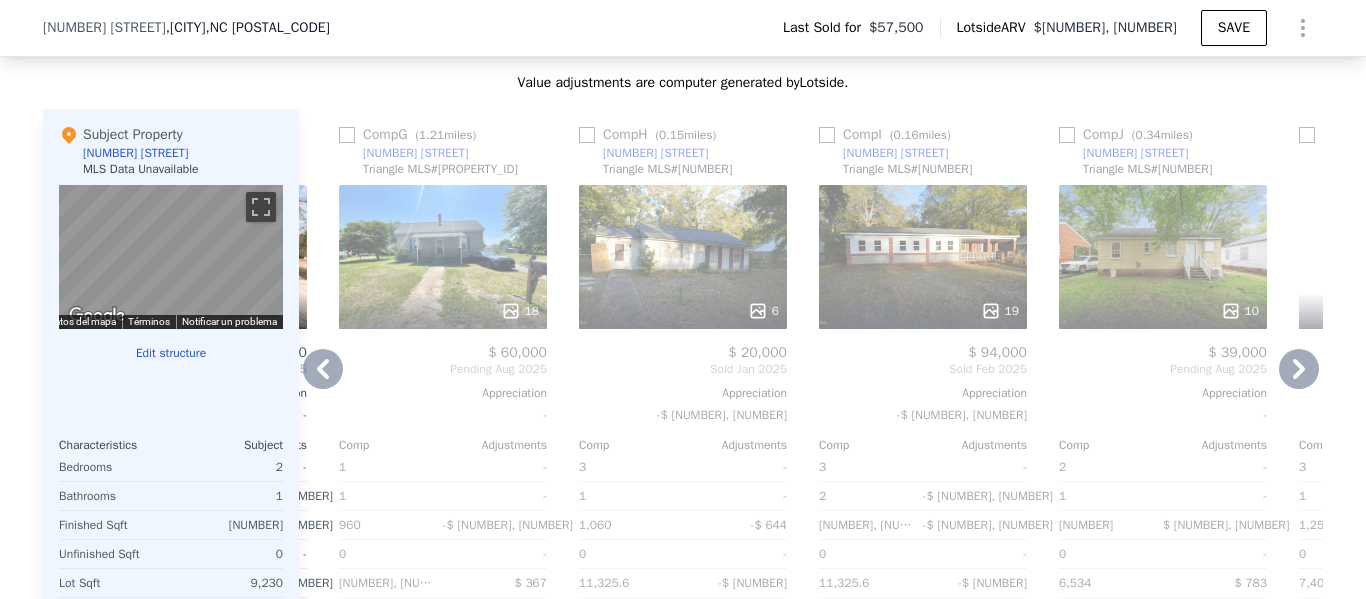 click 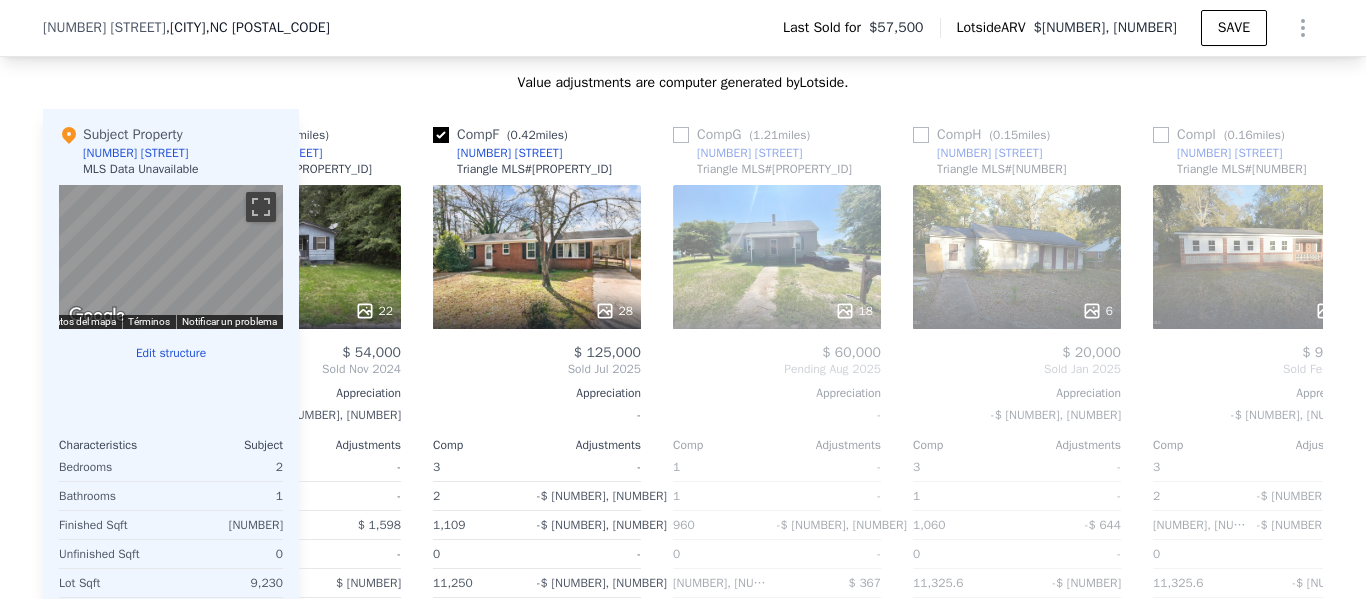 scroll, scrollTop: 0, scrollLeft: 944, axis: horizontal 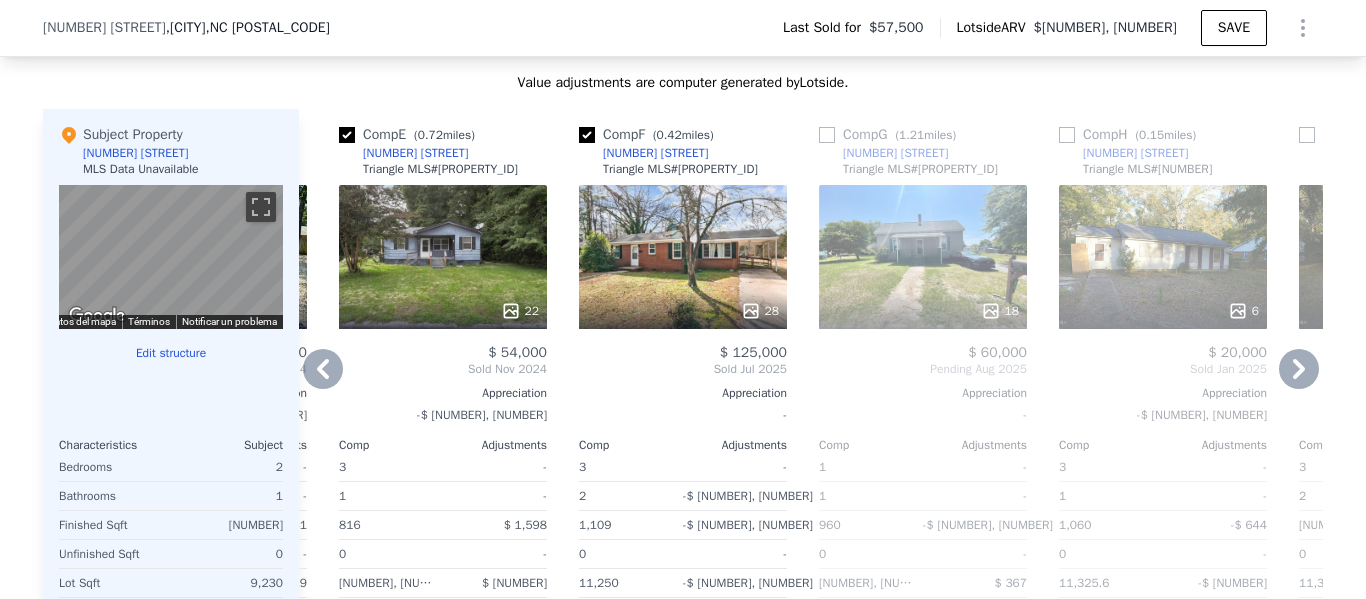 click on "Comp  A ( [NUMBER].[NUMBER]  miles) [NUMBER] [STREET] [MLS_ID]  # [PROPERTY_ID] [NUMBER] $ [NUMBER], [NUMBER] Sold   [MONTH] [YEAR] Appreciation -$ [NUMBER], [NUMBER] Comp Adjustments [NUMBER] - [NUMBER] - [NUMBER] $ [NUMBER], [NUMBER] [NUMBER] - [NUMBER] -$ [NUMBER] [YEAR] - Other Adjustments -$ [NUMBER], [NUMBER] Adjusted Value $ [NUMBER], [NUMBER] Comp  B ( [NUMBER].[NUMBER]  miles) [NUMBER] [STREET] [MLS_ID]  # [PROPERTY_ID] [NUMBER] $ [NUMBER], [NUMBER] Sold   [MONTH] [YEAR] Appreciation -$ [NUMBER], [NUMBER] Comp Adjustments [NUMBER] - [NUMBER] - [NUMBER] -$ [NUMBER] [NUMBER] - [NUMBER] $ [NUMBER] [YEAR] - Other Adjustments -$ [NUMBER], [NUMBER] Adjusted Value $ [NUMBER], [NUMBER] Comp  C ( [NUMBER].[NUMBER]  miles) [NUMBER] [STREET] [MLS_ID]  # [PROPERTY_ID] [NUMBER] $ [NUMBER], [NUMBER] Sold   [MONTH] [YEAR] Appreciation -$ [NUMBER], [NUMBER] Comp Adjustments [NUMBER] - [NUMBER].[NUMBER] -$ [NUMBER], [NUMBER] [NUMBER] -$ [NUMBER], [NUMBER] [NUMBER] -$ [NUMBER], [NUMBER] [YEAR] - Other Adjustments -$ [NUMBER], [NUMBER] Adjusted Value $ [NUMBER], [NUMBER] Comp  D ( [NUMBER].[NUMBER]  miles) [NUMBER] [STREET] [MLS_ID]  # [PROPERTY_ID] [NUMBER] $ [NUMBER], [NUMBER] Sold   [MONTH] [YEAR] Appreciation -$ [NUMBER], [NUMBER] Comp Adjustments [NUMBER] - [NUMBER] - [NUMBER] -$ [NUMBER], [NUMBER] [NUMBER] - [NUMBER] -$ [NUMBER] [YEAR] - Other Adjustments -$ [NUMBER], [NUMBER] Adjusted Value $ [NUMBER], [NUMBER] Comp  E ( [NUMBER].[NUMBER]  miles) [NUMBER] [STREET] [MLS_ID]  # [PROPERTY_ID] [NUMBER] $ [NUMBER], [NUMBER] Sold [MONTH]" at bounding box center [811, 416] 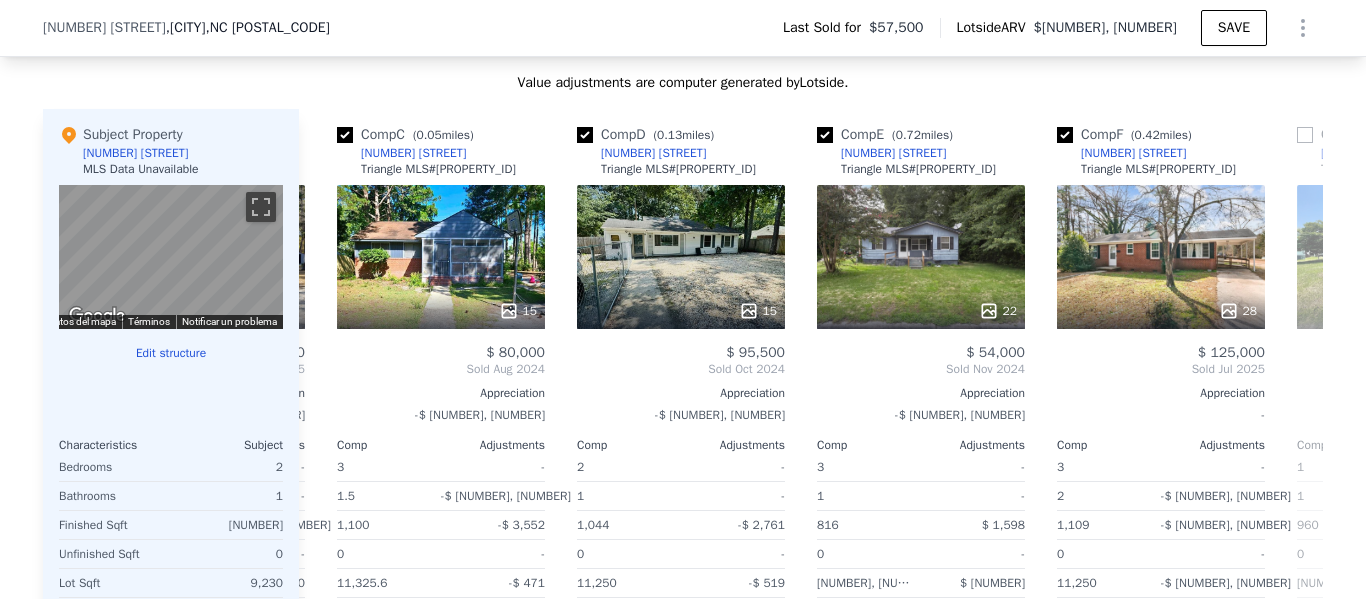scroll, scrollTop: 0, scrollLeft: 464, axis: horizontal 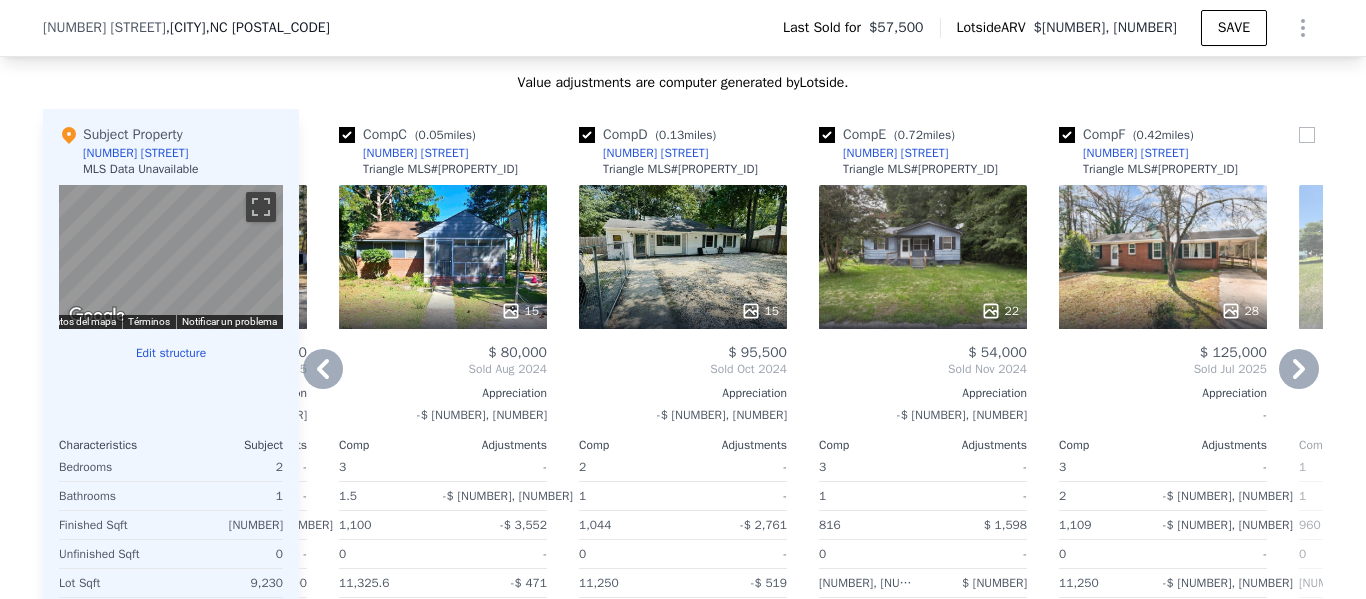 click 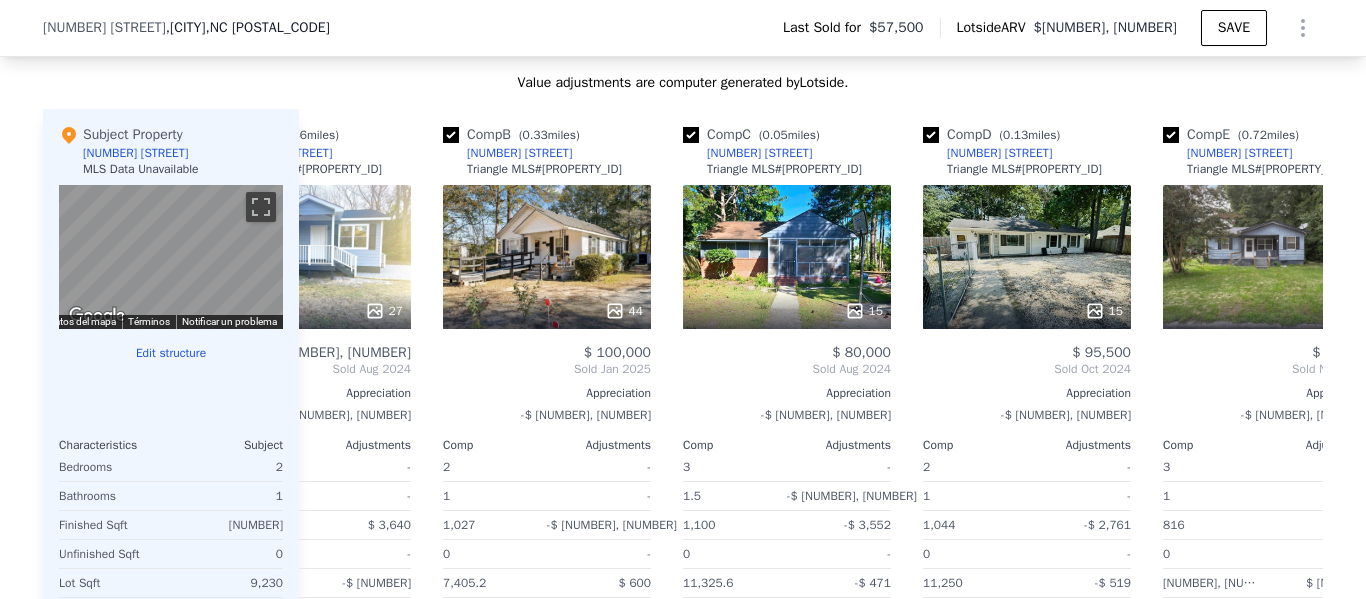 scroll, scrollTop: 0, scrollLeft: 0, axis: both 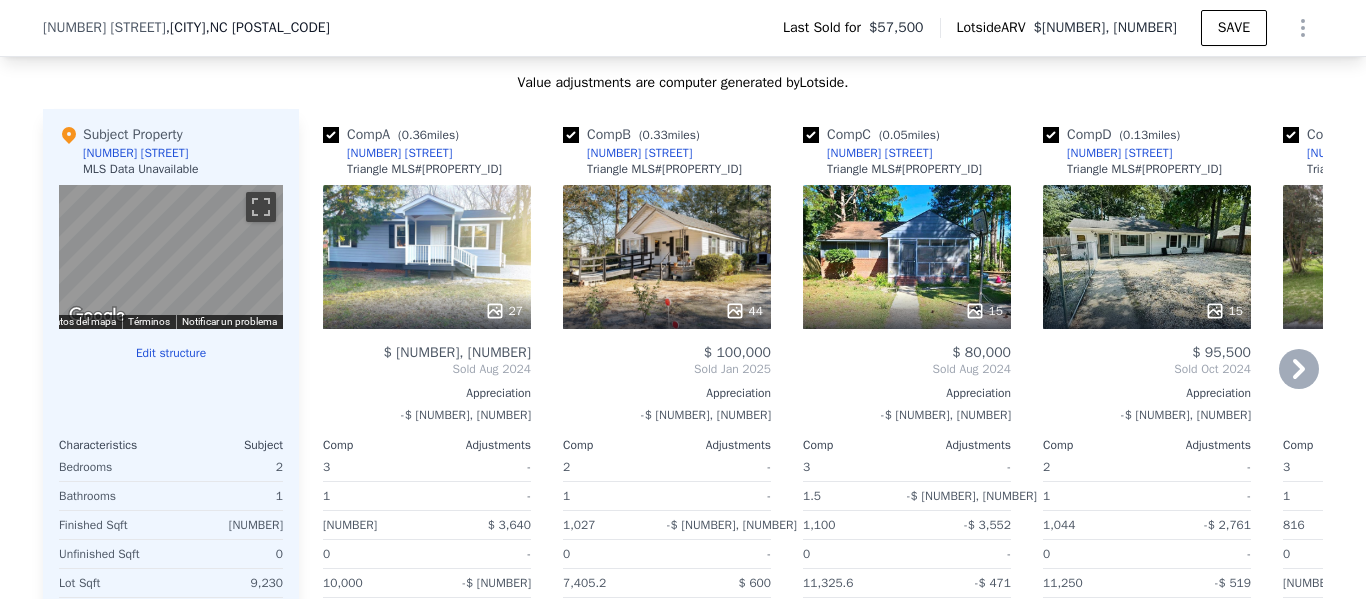 click on "44" at bounding box center (667, 257) 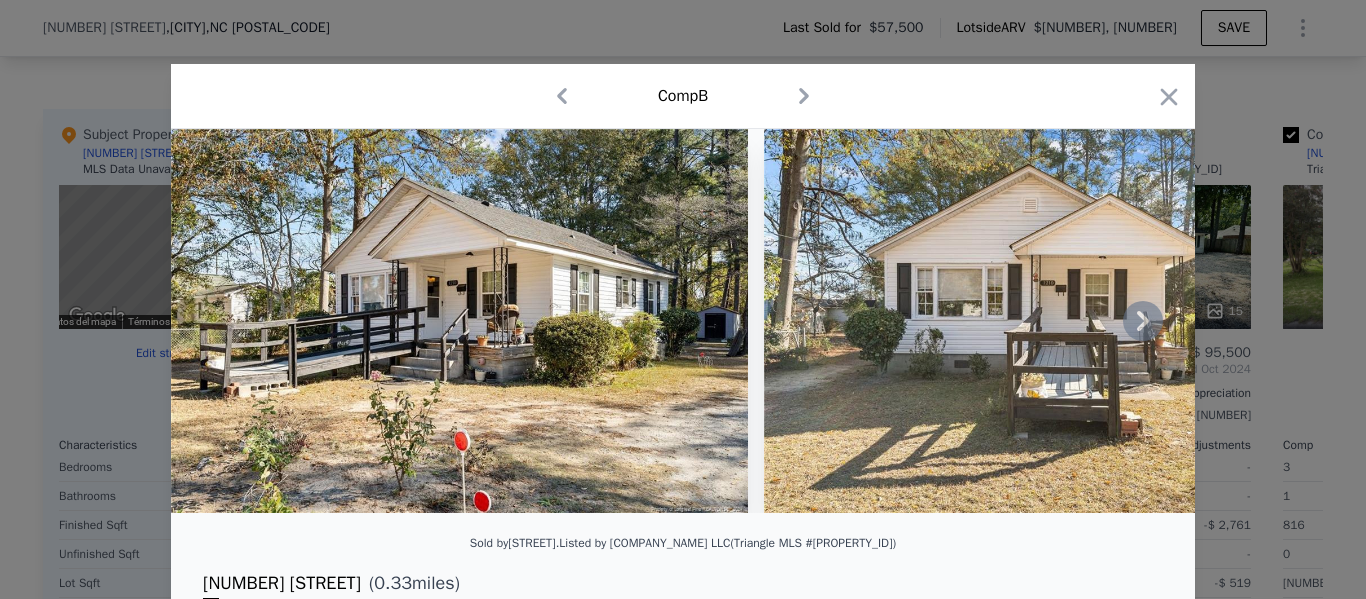click 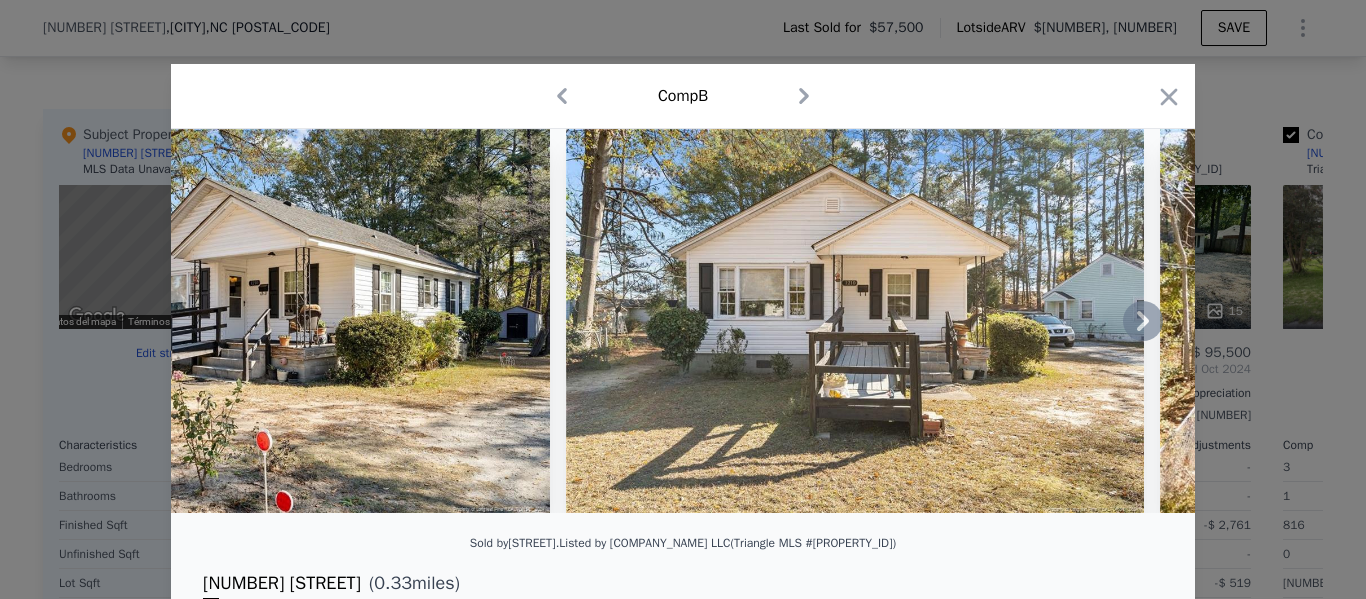 click at bounding box center (854, 321) 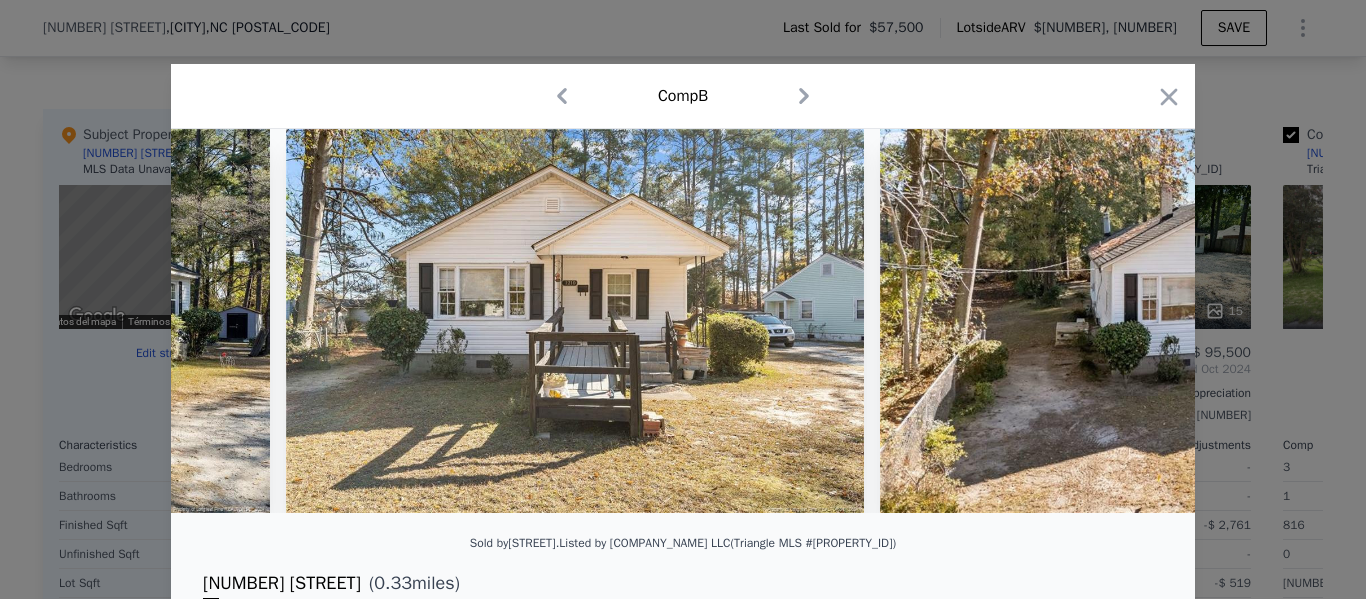 click at bounding box center (1222, 321) 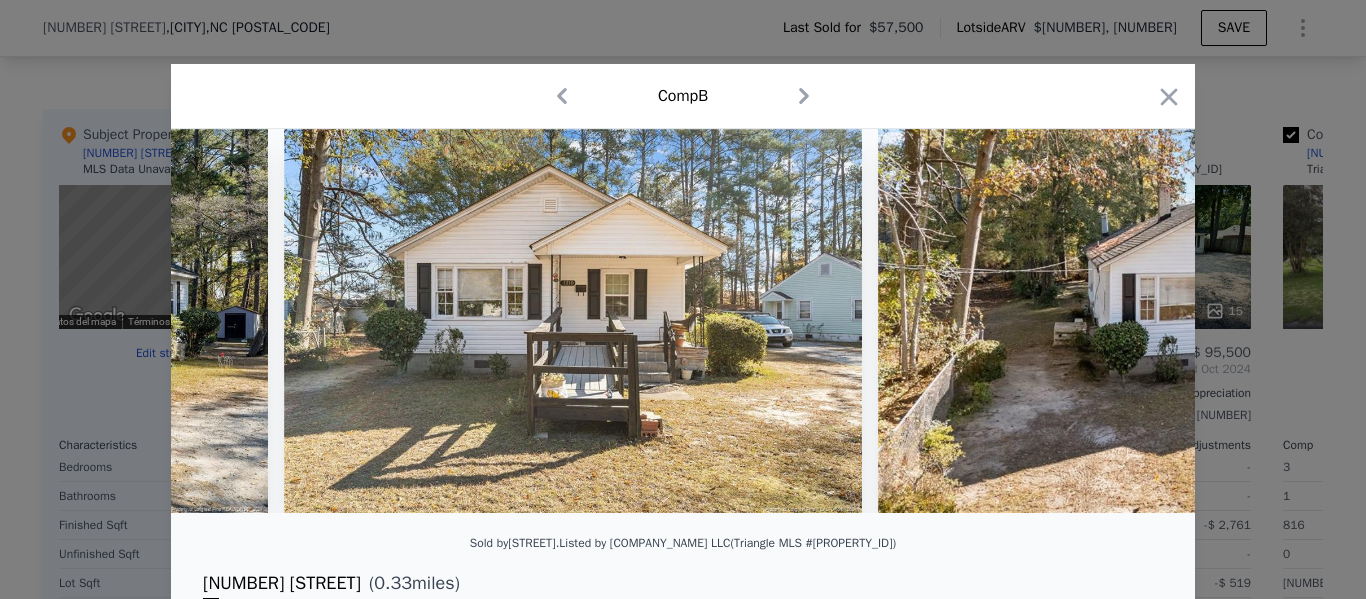 click at bounding box center (1220, 321) 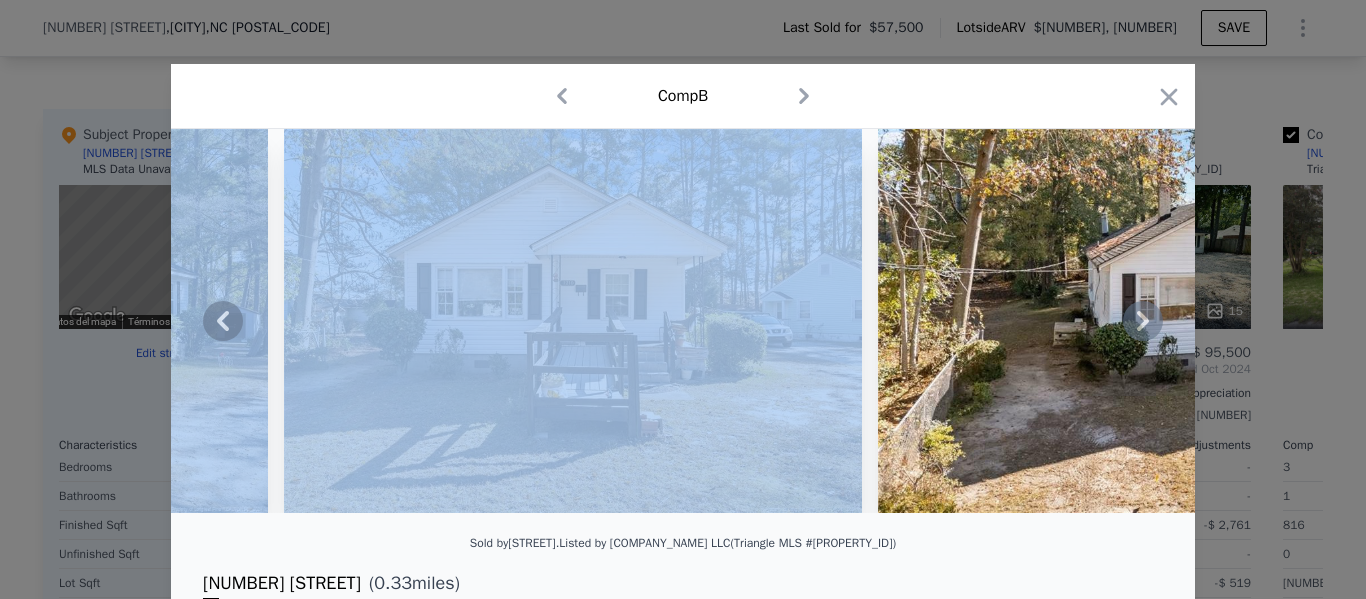 click 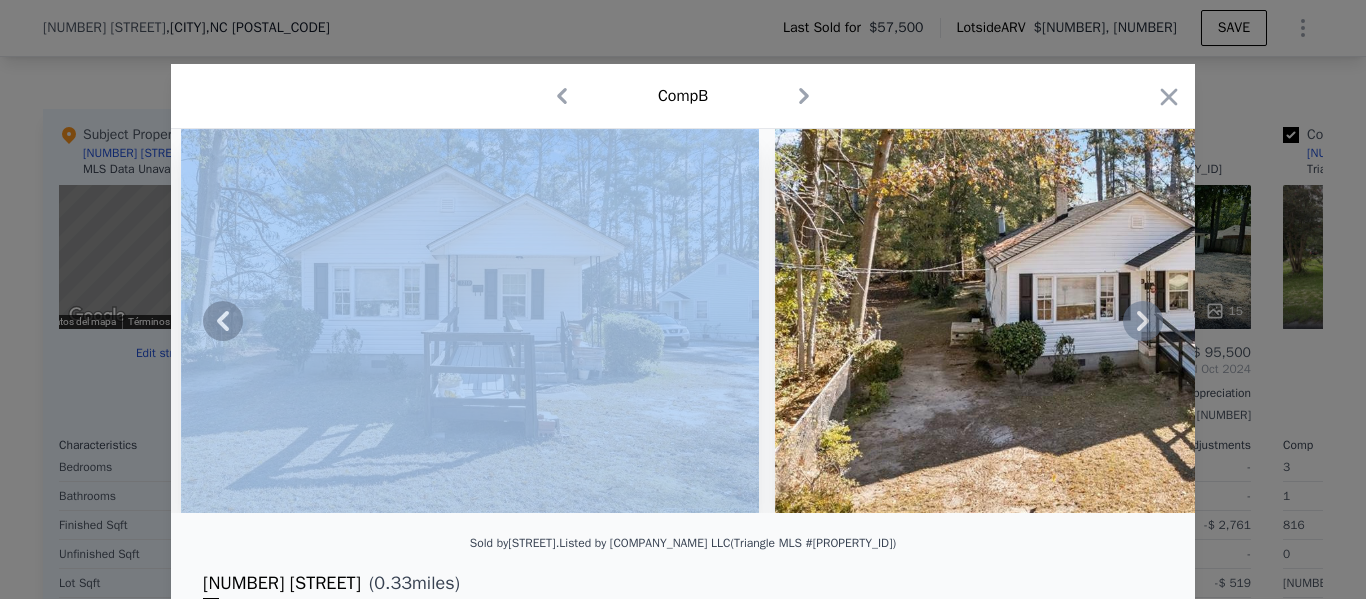 click at bounding box center (1117, 321) 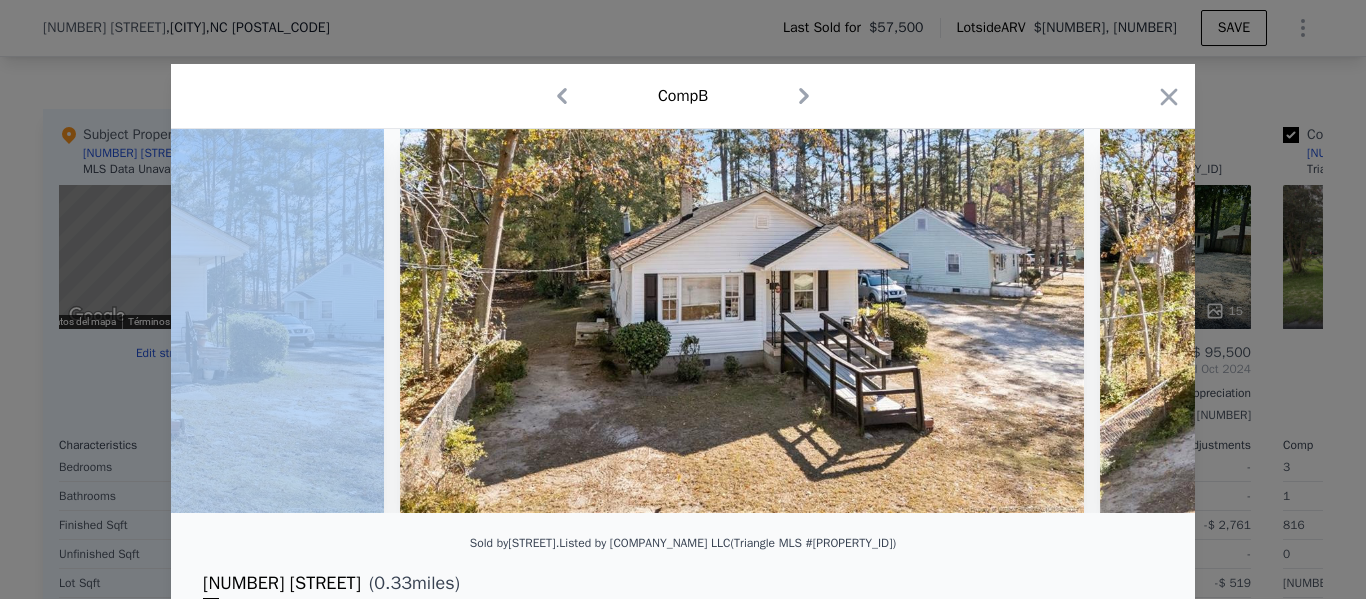 click at bounding box center [683, 321] 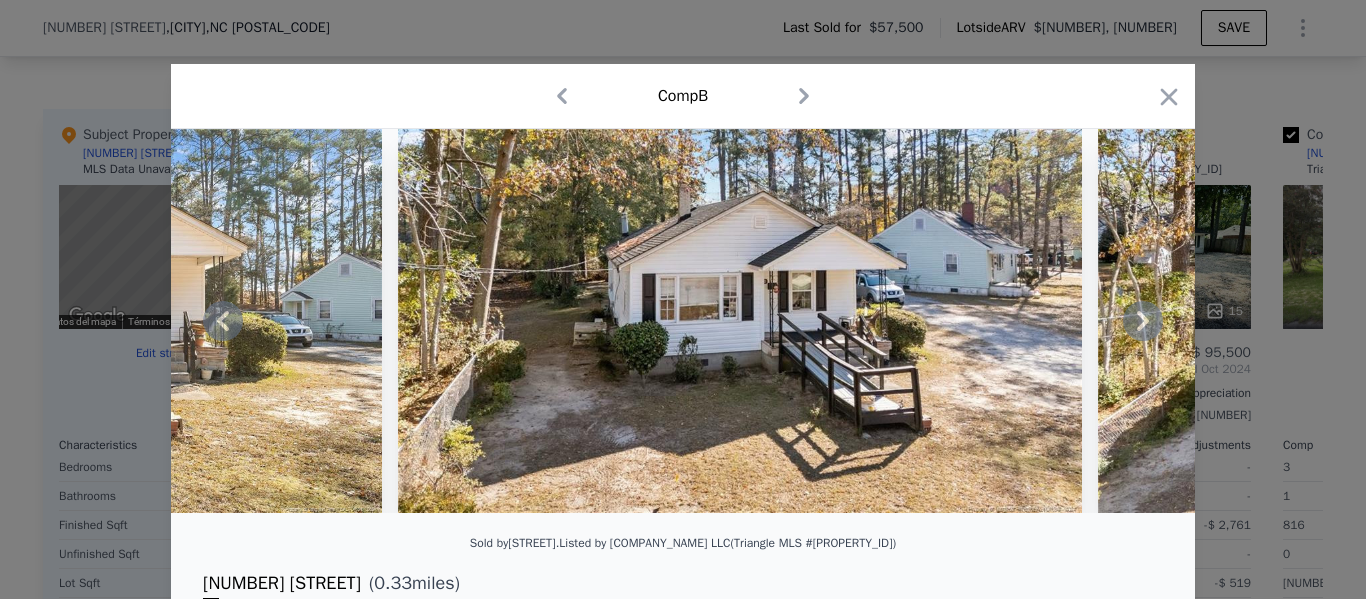 click 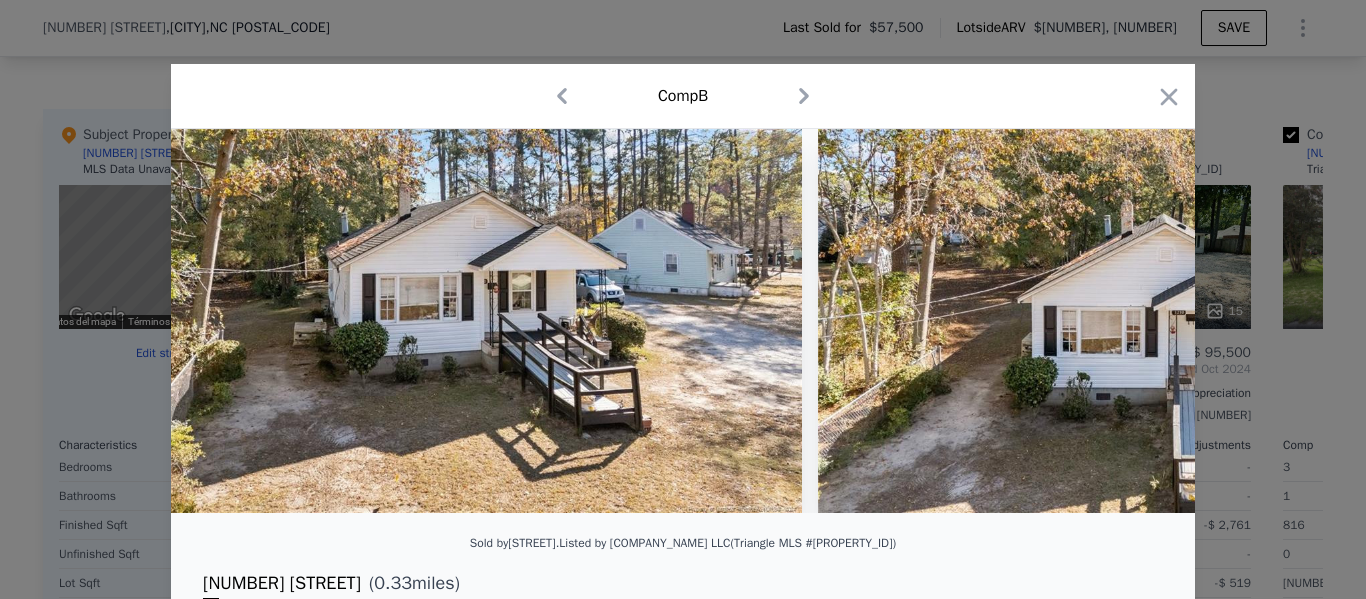 scroll, scrollTop: 0, scrollLeft: 1440, axis: horizontal 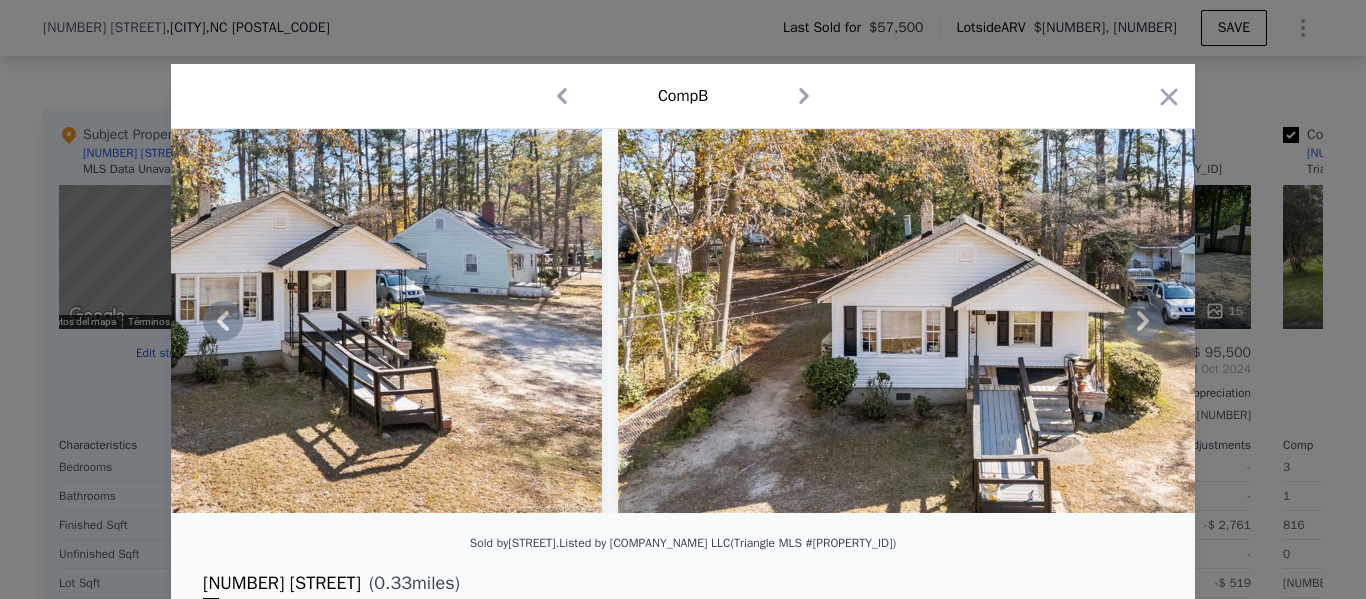 click 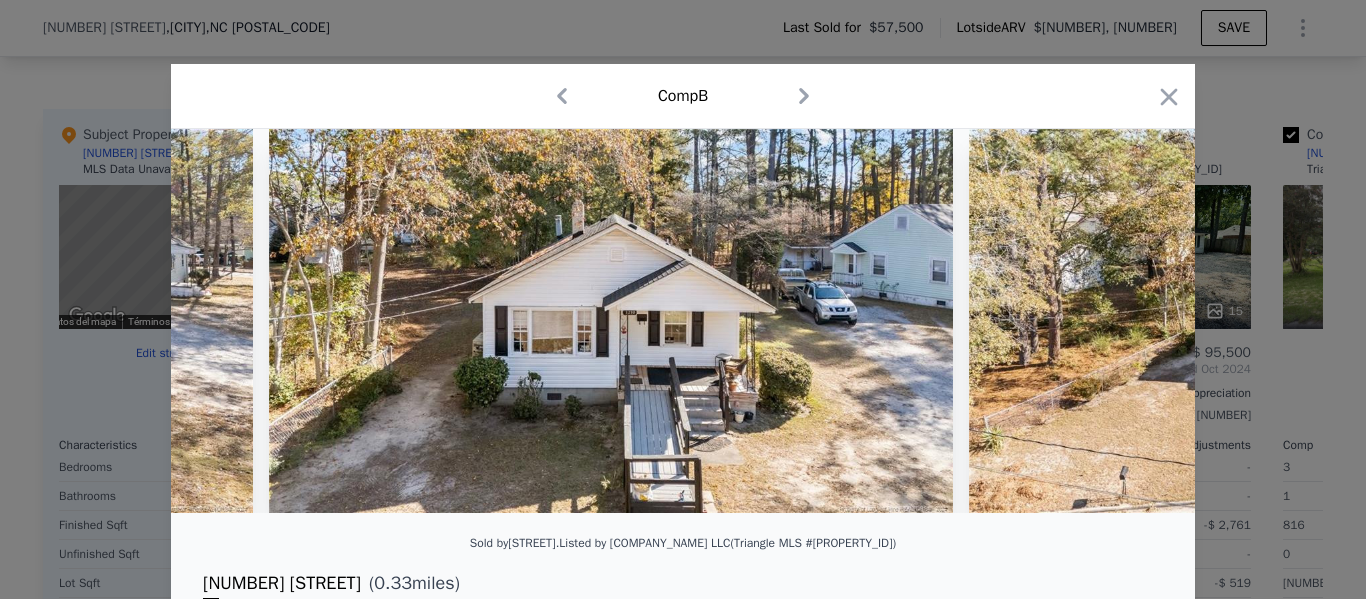 scroll, scrollTop: 0, scrollLeft: 1920, axis: horizontal 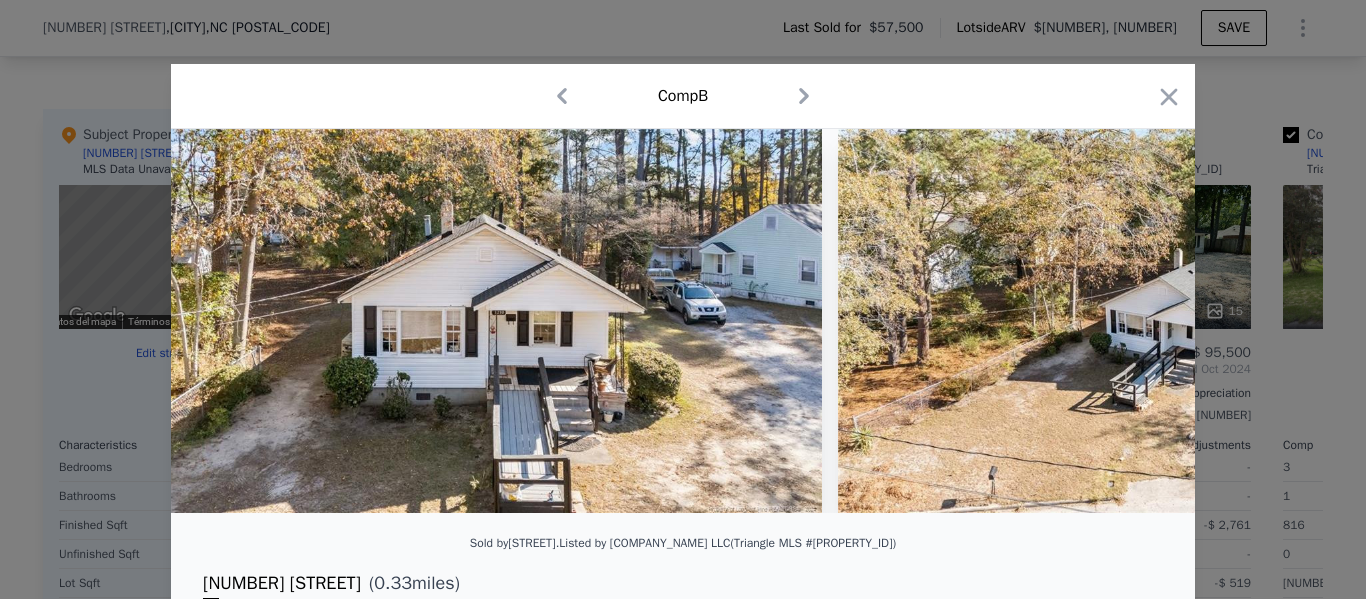 click at bounding box center [1180, 321] 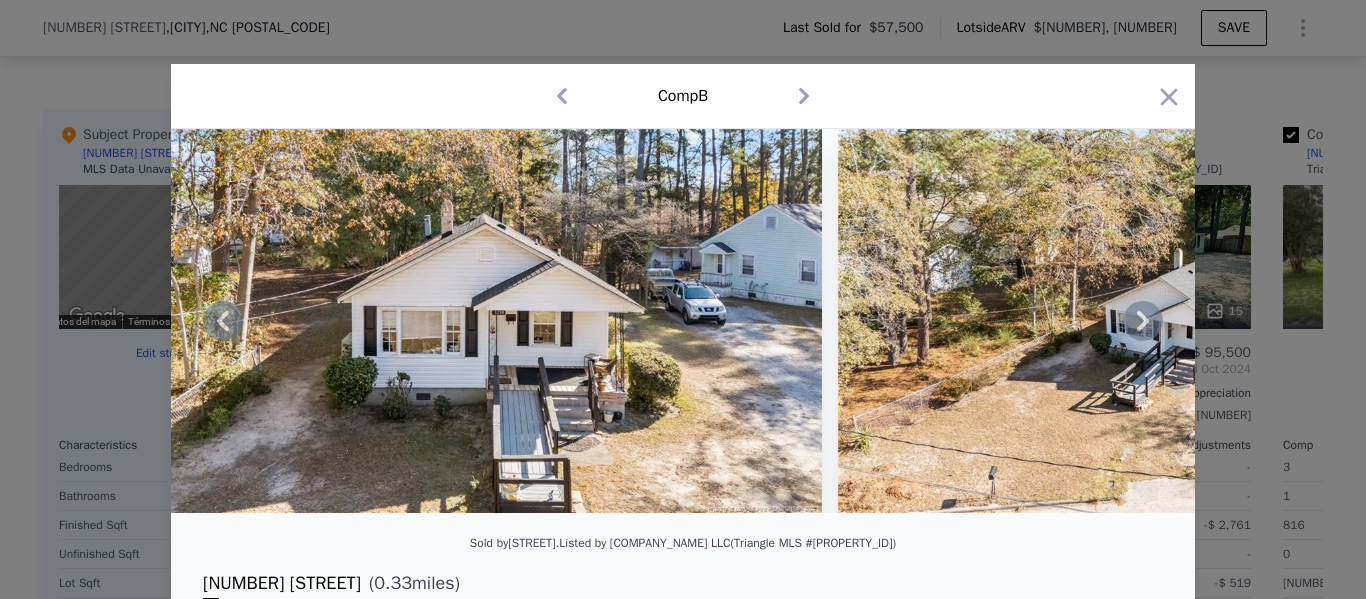 click at bounding box center [683, 321] 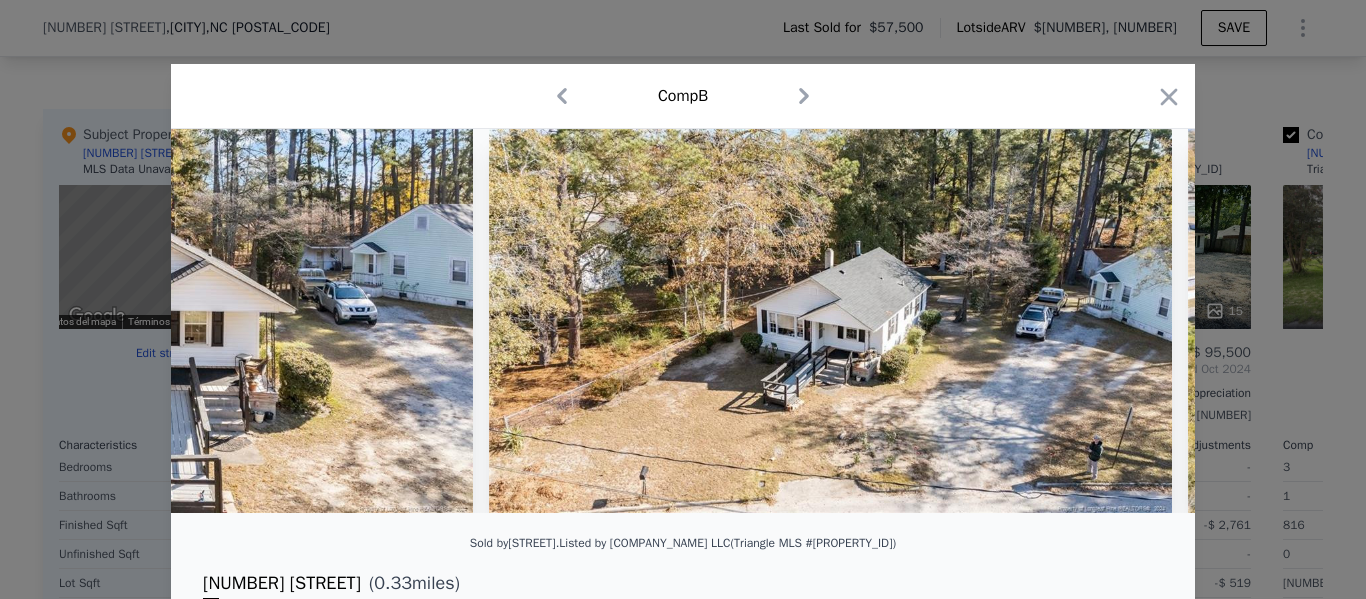 scroll, scrollTop: 0, scrollLeft: 2400, axis: horizontal 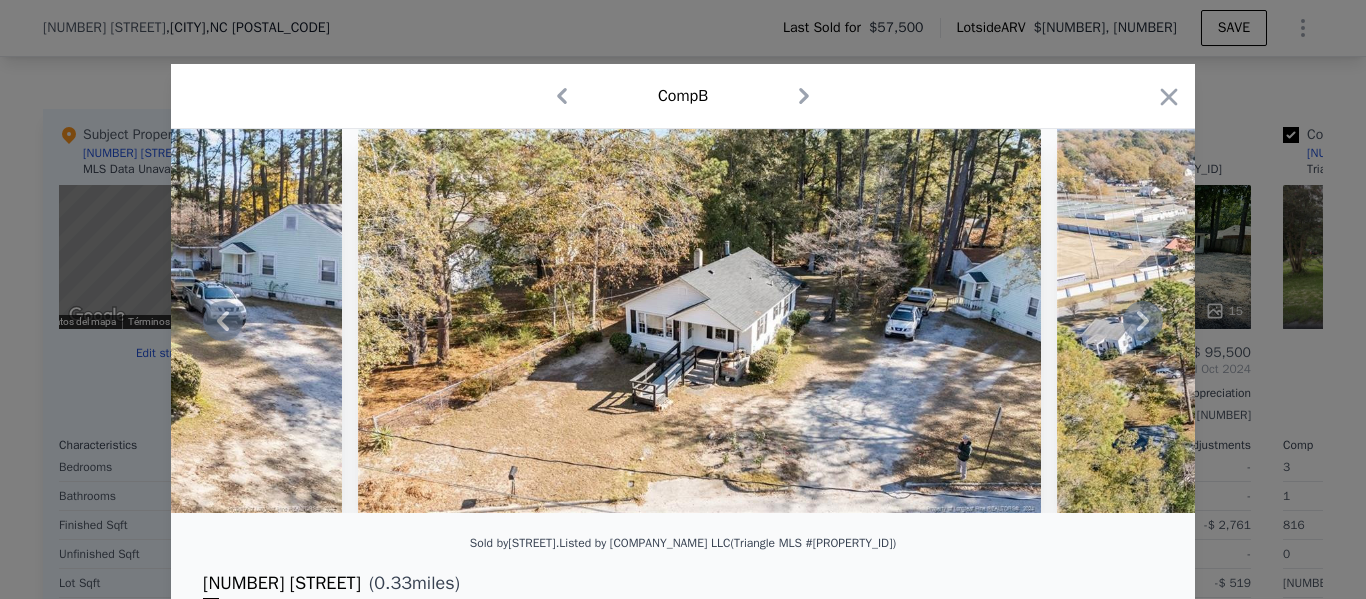 click at bounding box center [683, 321] 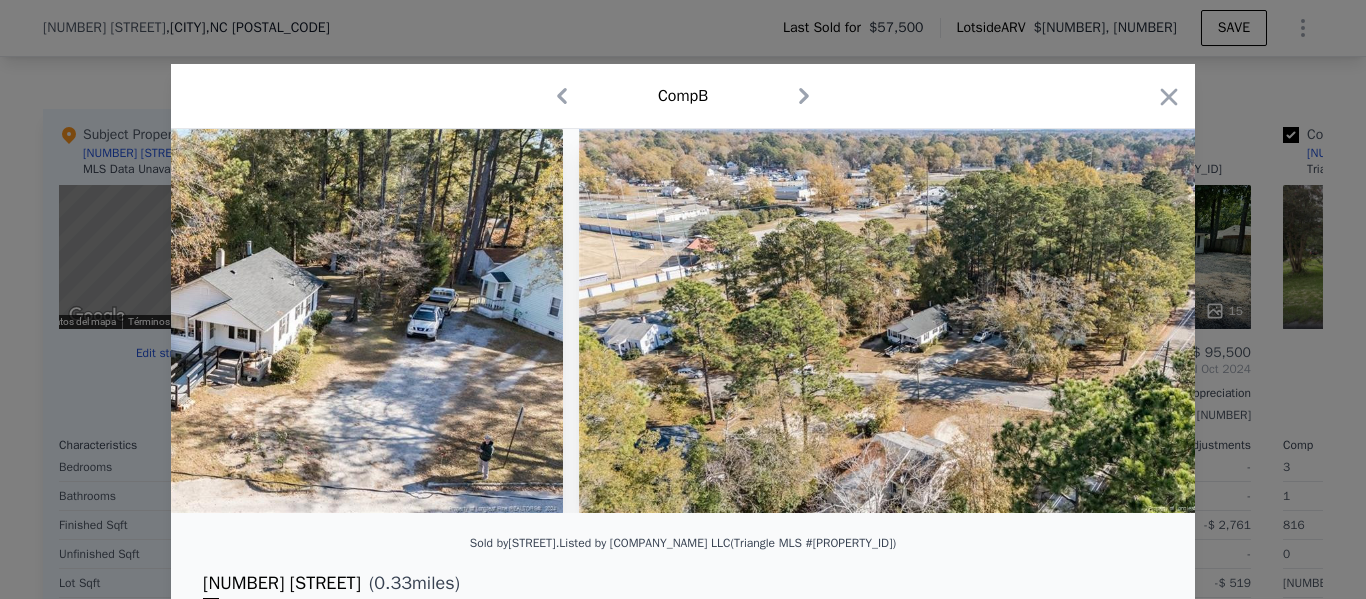 scroll, scrollTop: 0, scrollLeft: 2880, axis: horizontal 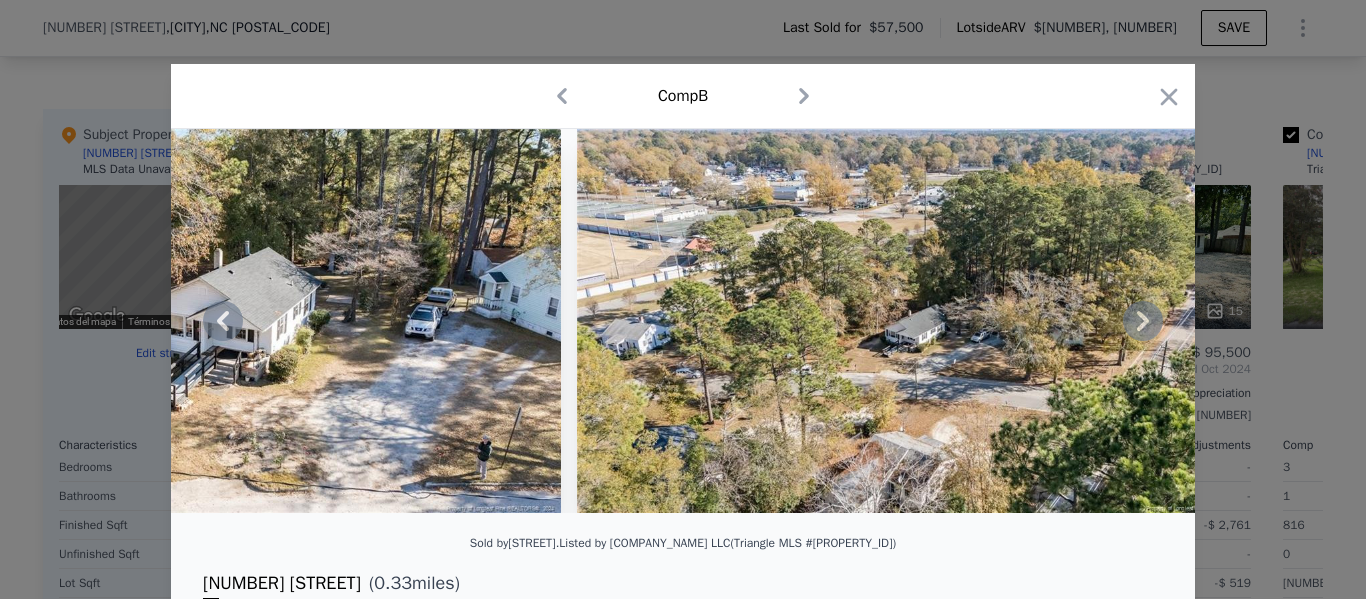 click 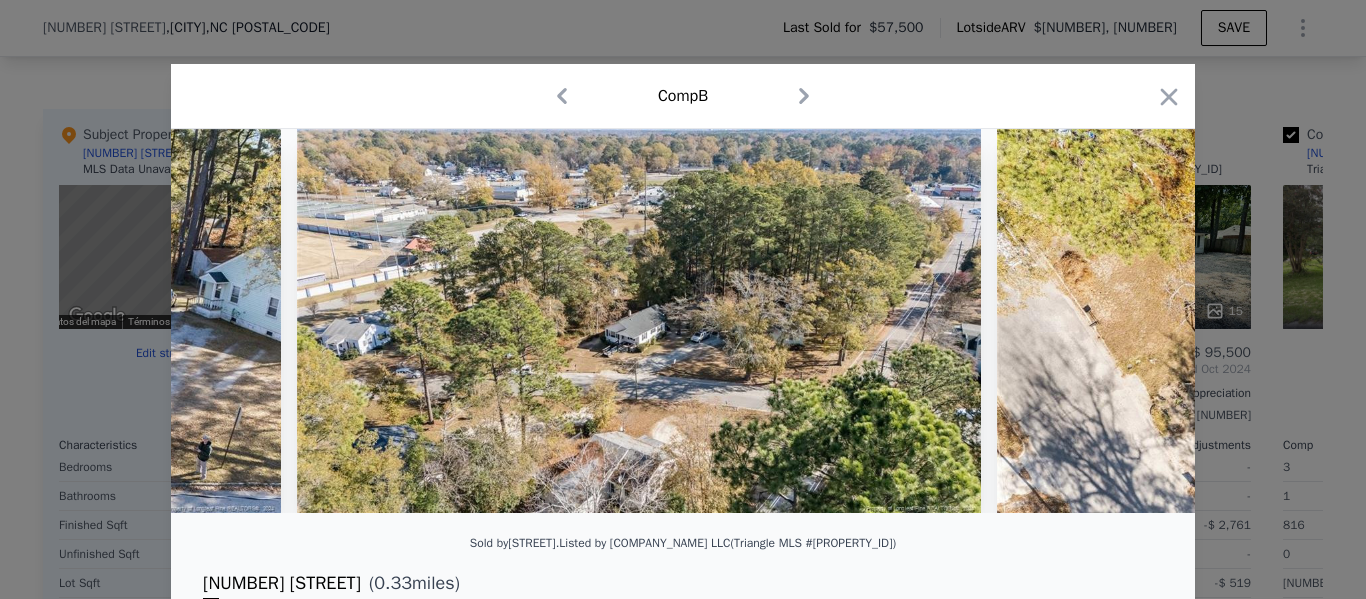 scroll, scrollTop: 0, scrollLeft: 3360, axis: horizontal 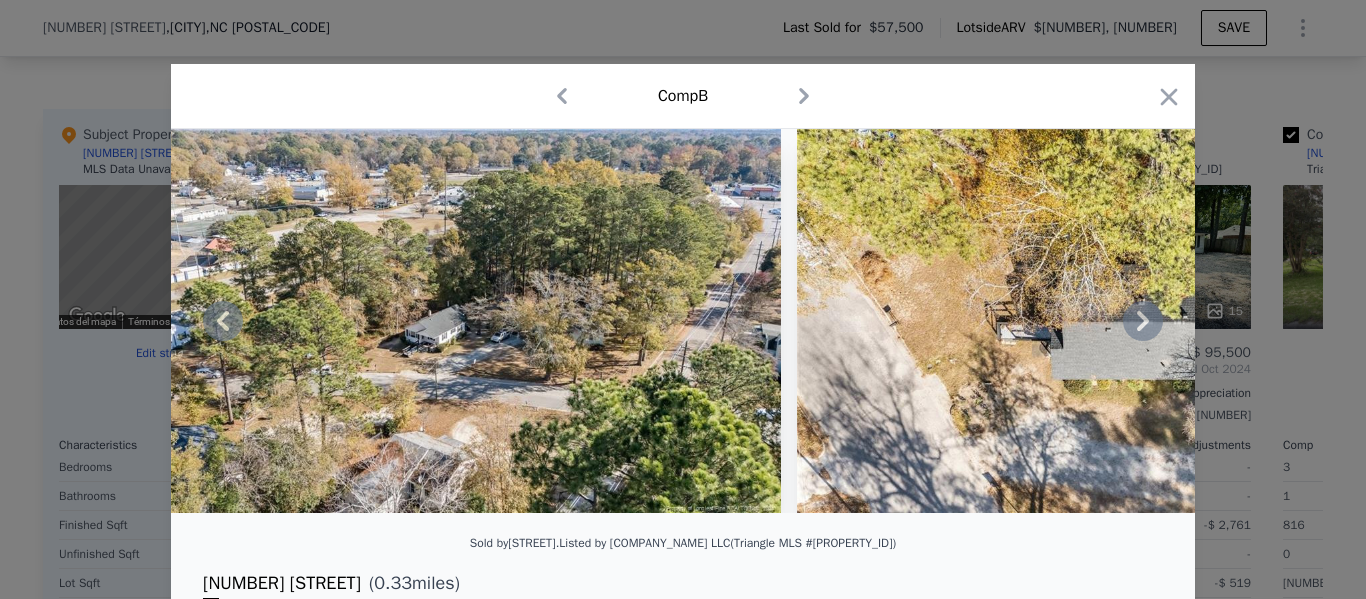 click at bounding box center (683, 321) 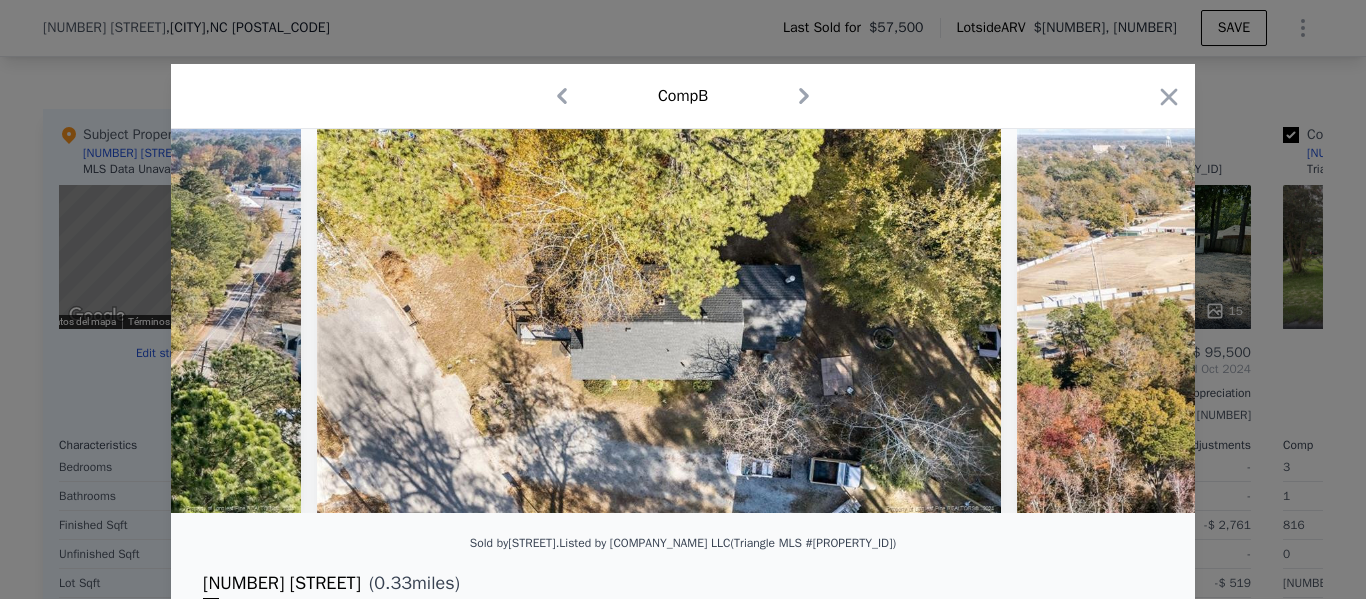 click at bounding box center (683, 321) 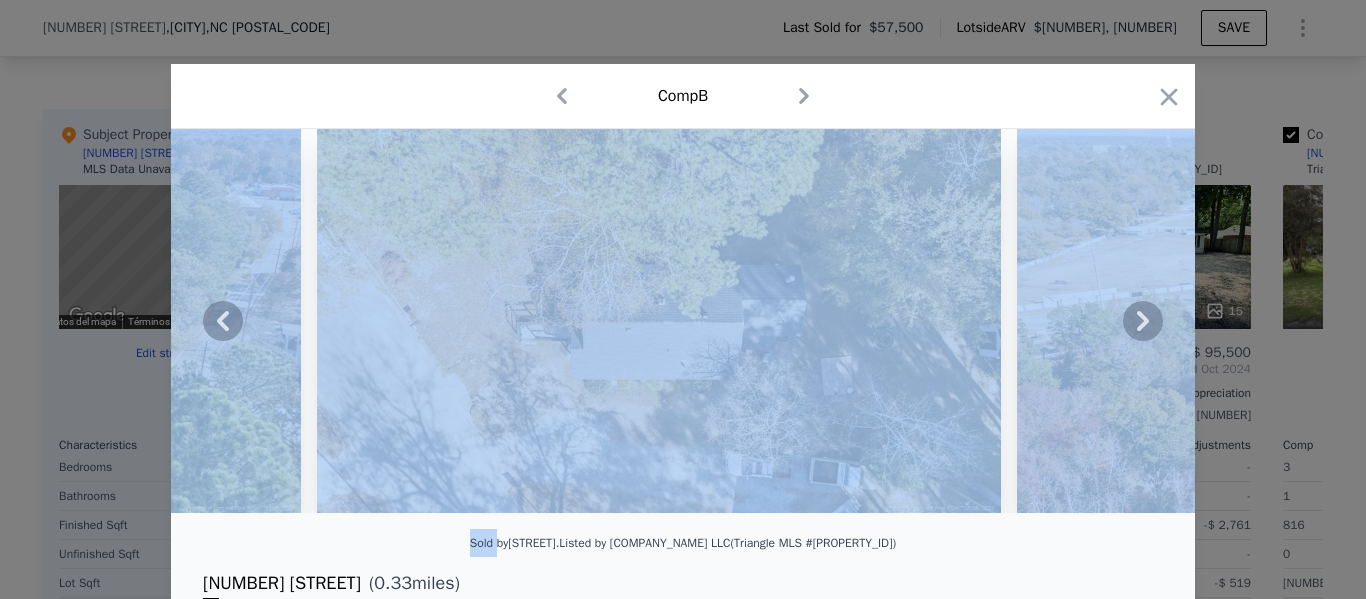 click 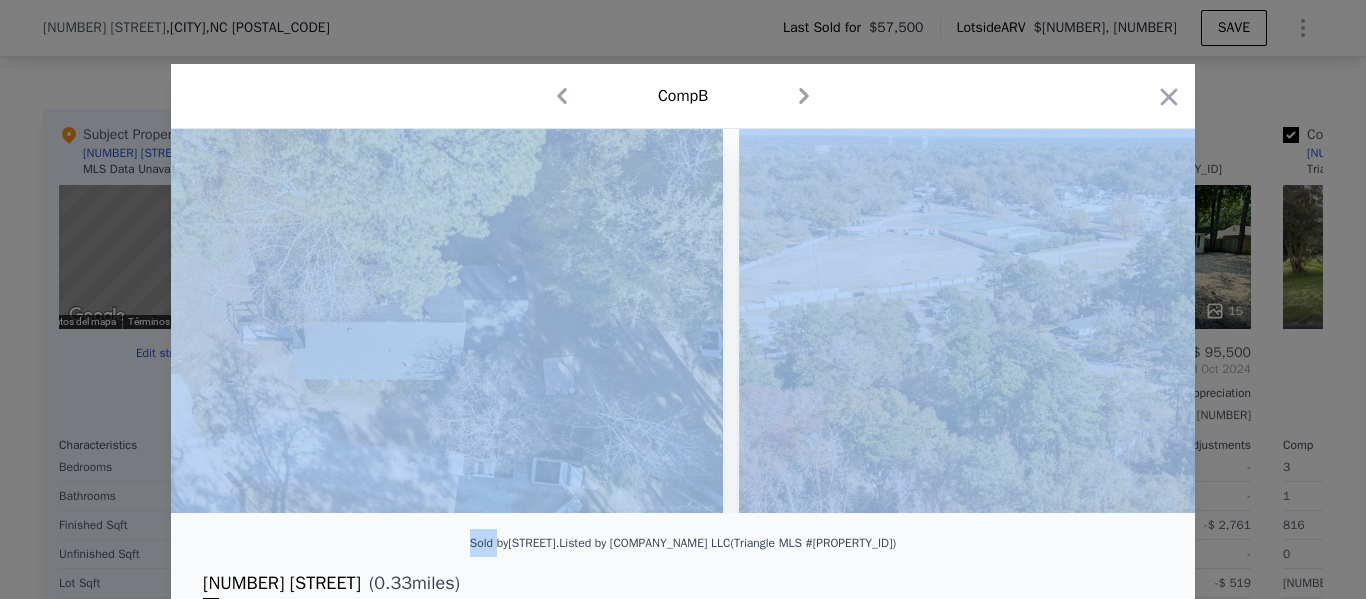 click at bounding box center (1081, 321) 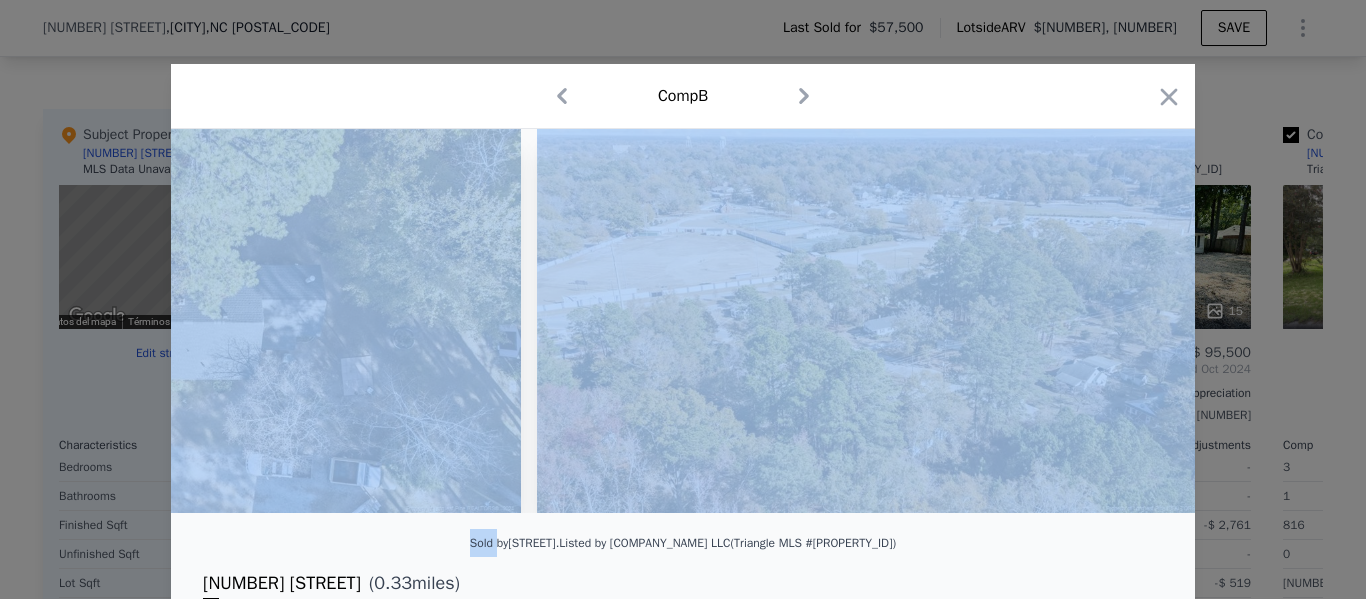 click at bounding box center (879, 321) 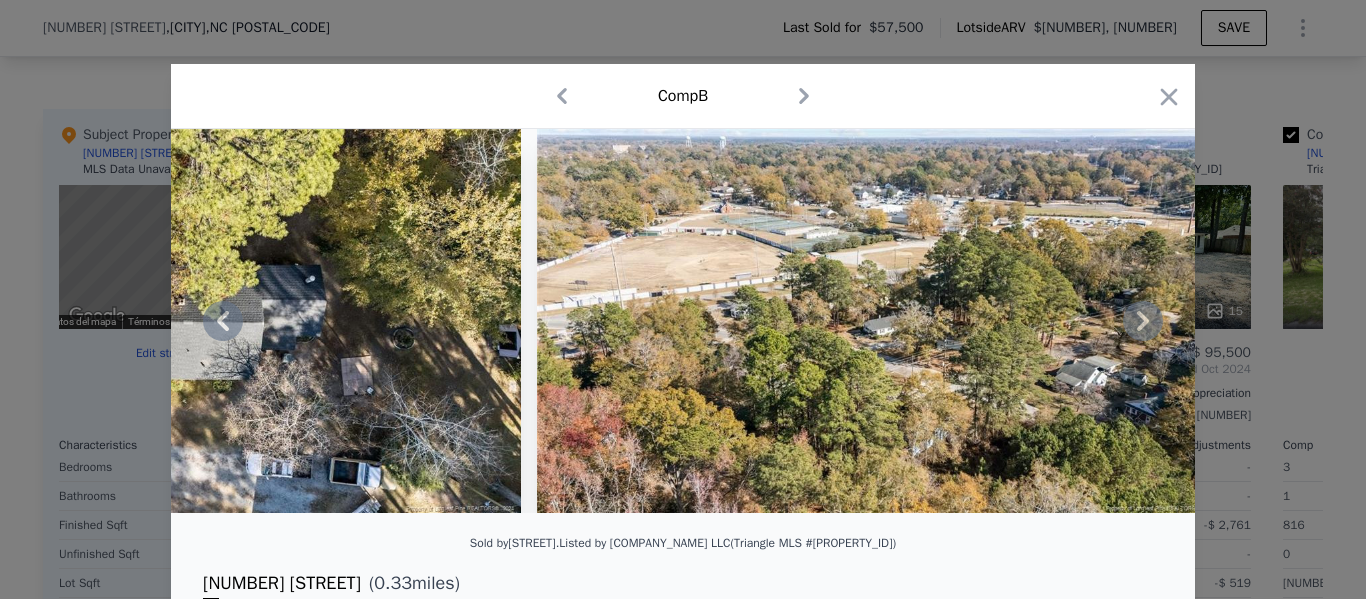 click 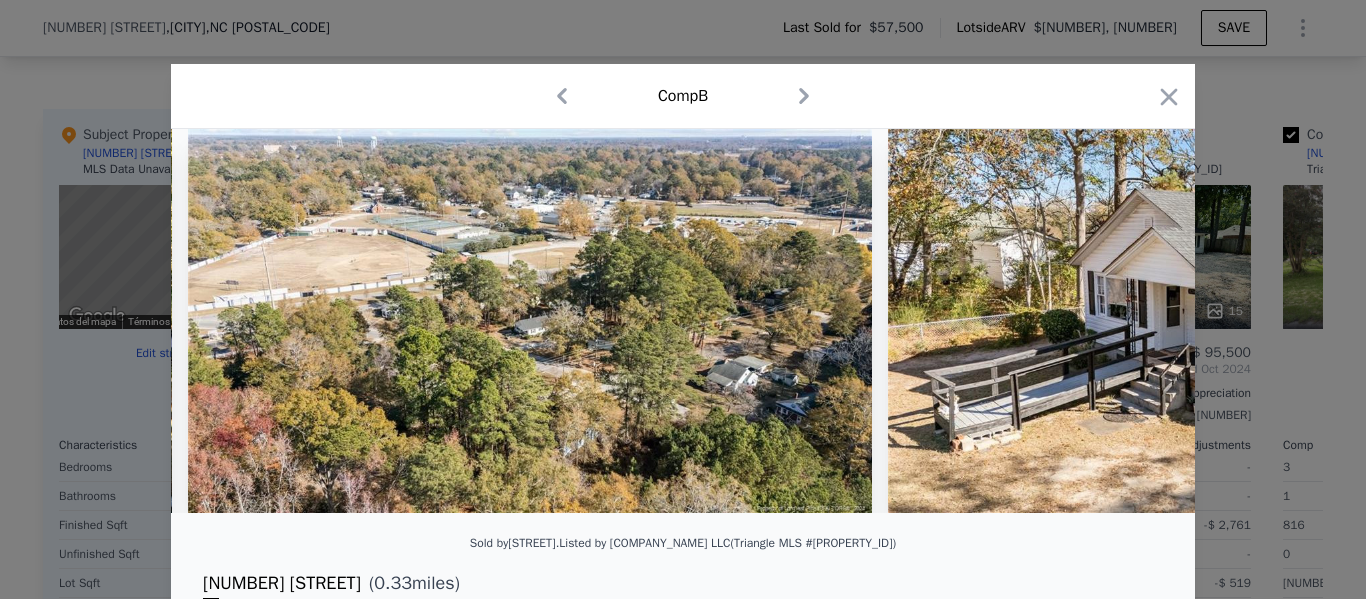 scroll, scrollTop: 0, scrollLeft: 4800, axis: horizontal 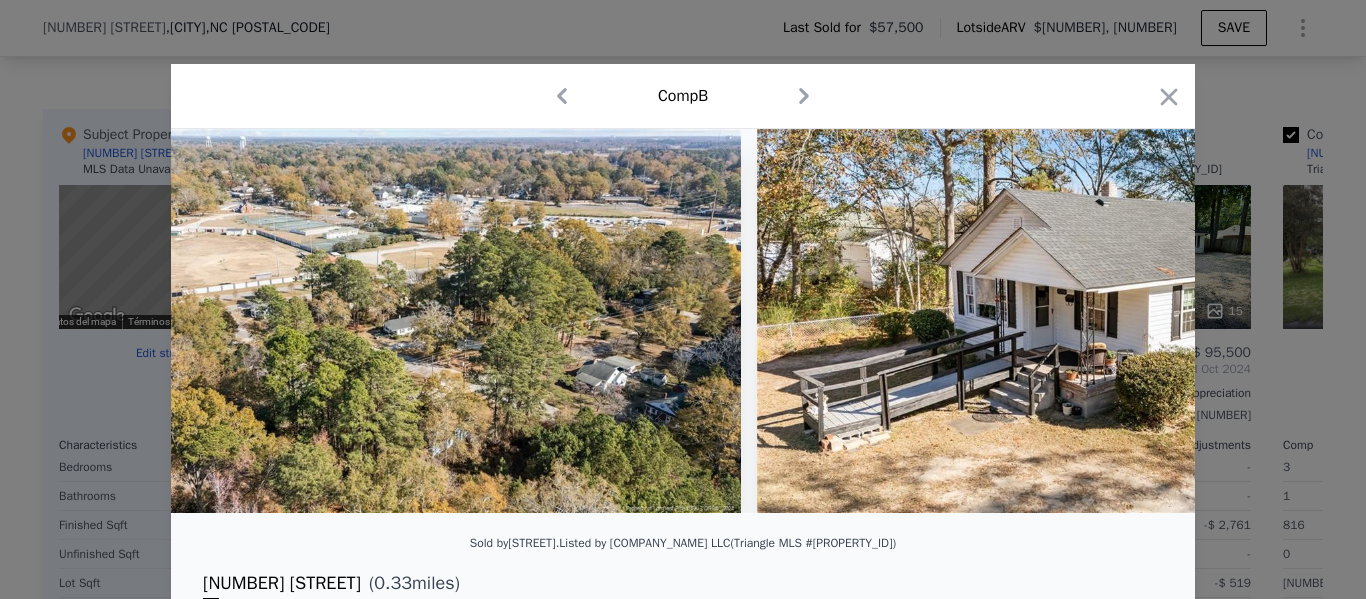 click at bounding box center (1099, 321) 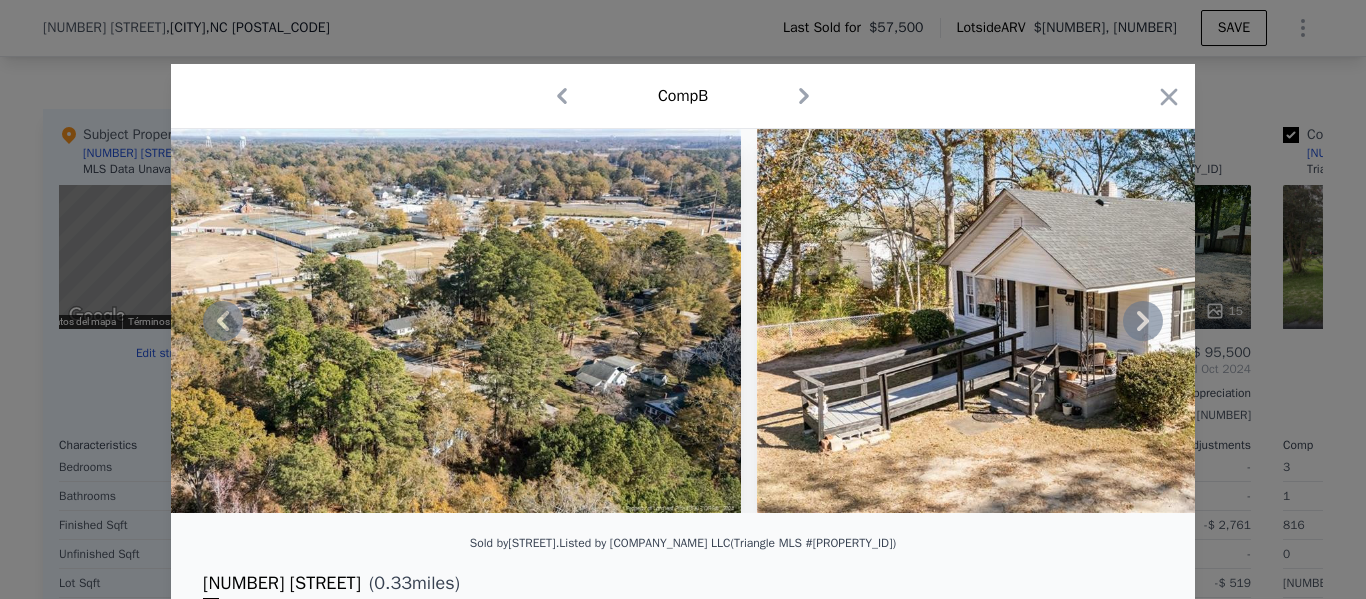 click 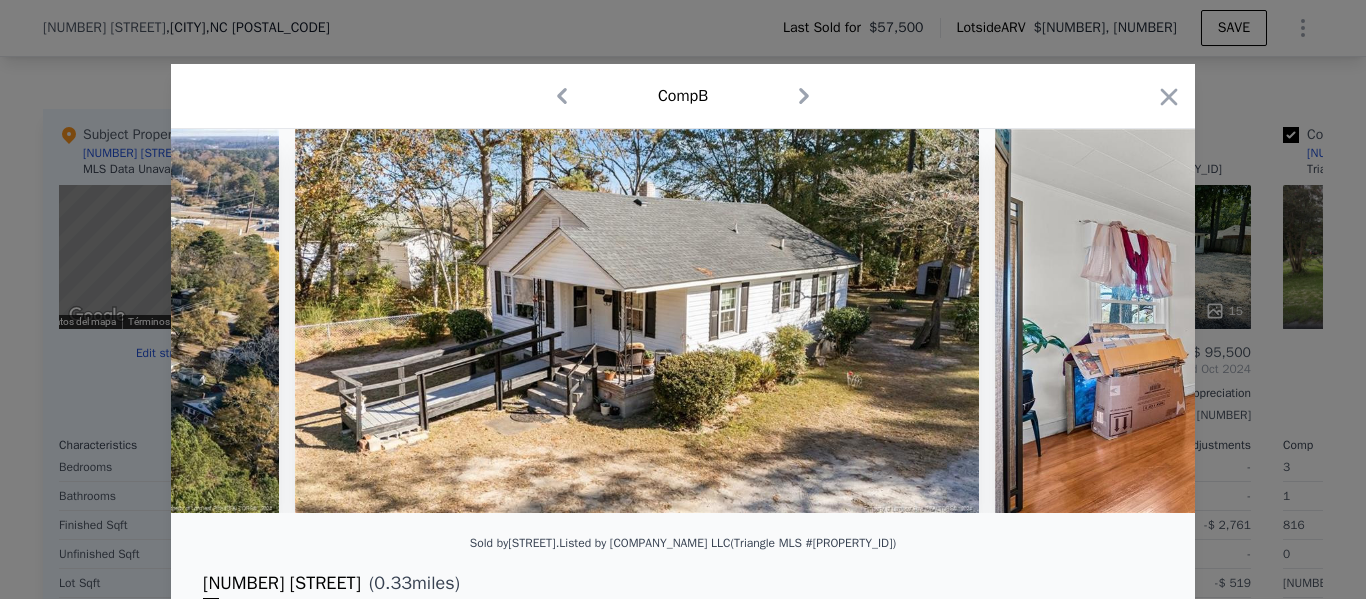 scroll, scrollTop: 0, scrollLeft: 5280, axis: horizontal 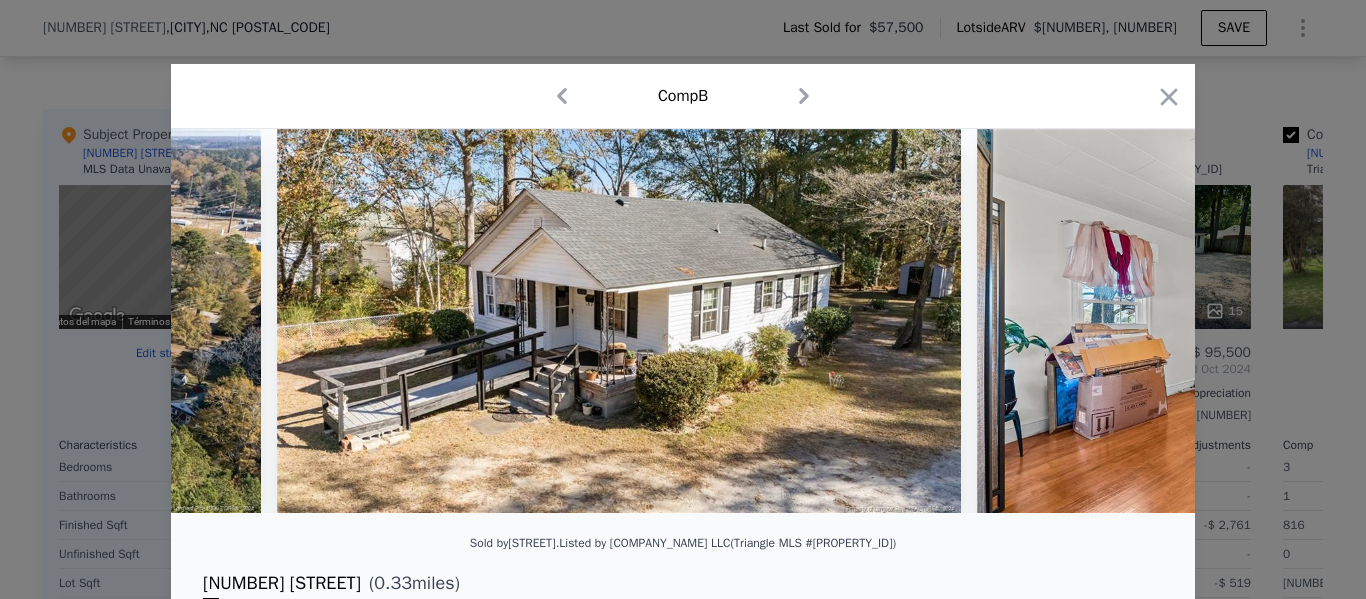 click at bounding box center (683, 321) 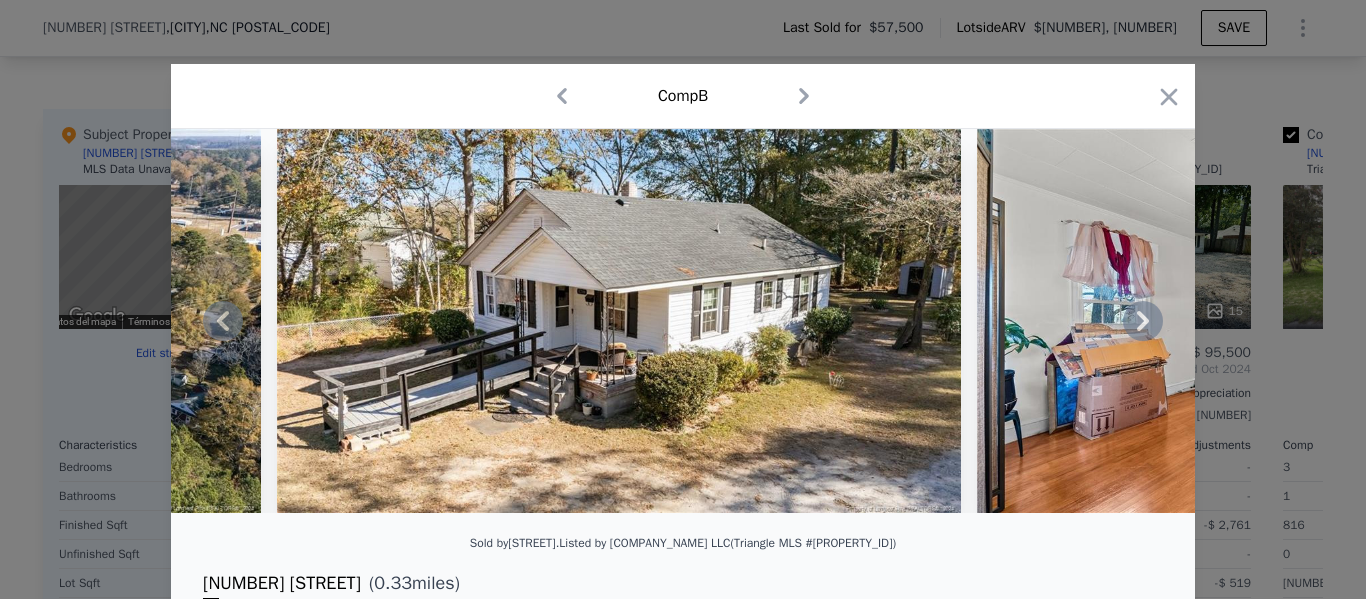 click 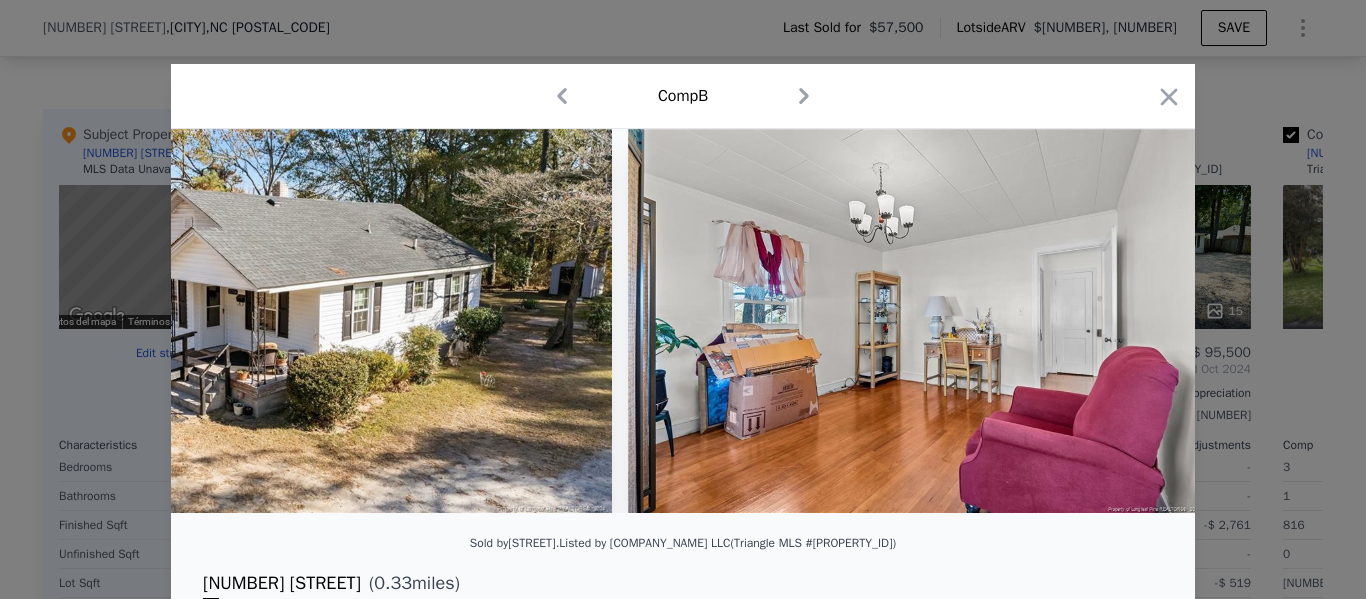 scroll, scrollTop: 0, scrollLeft: 5760, axis: horizontal 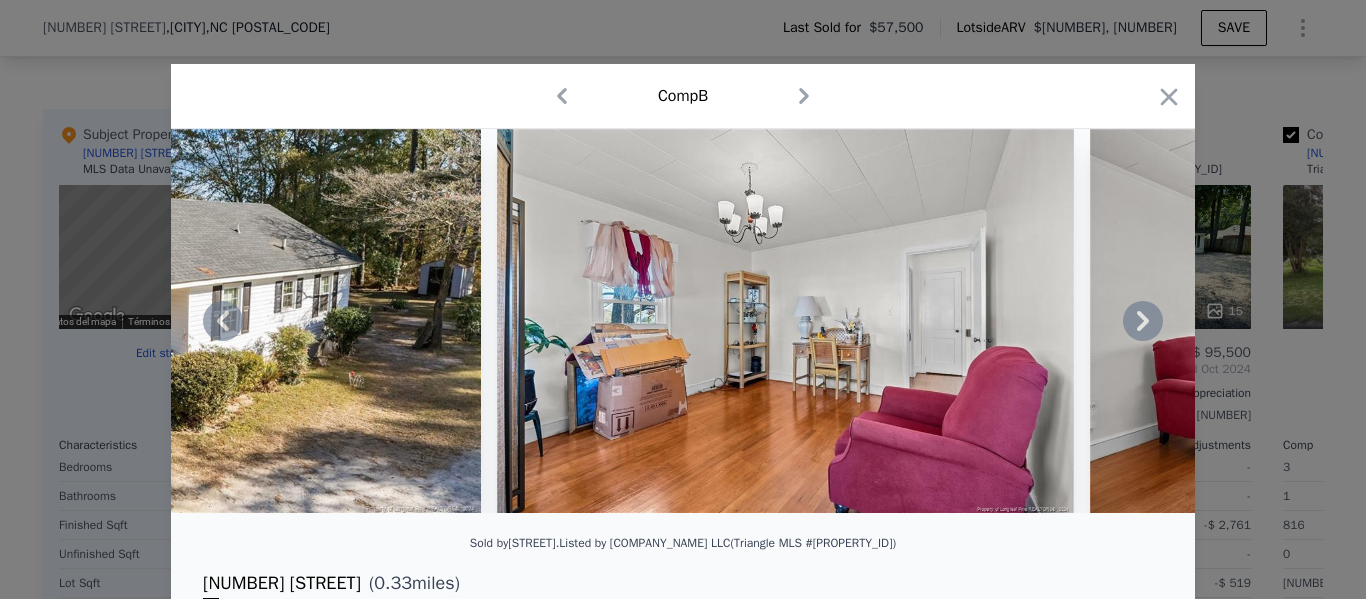 click 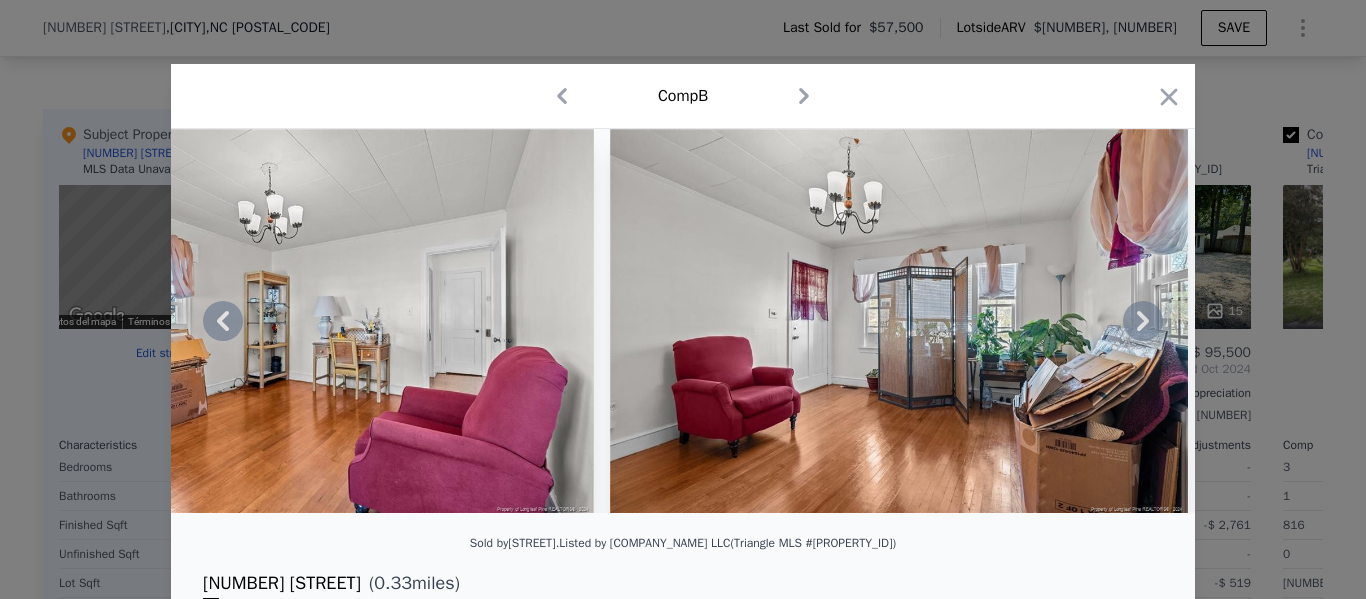 click 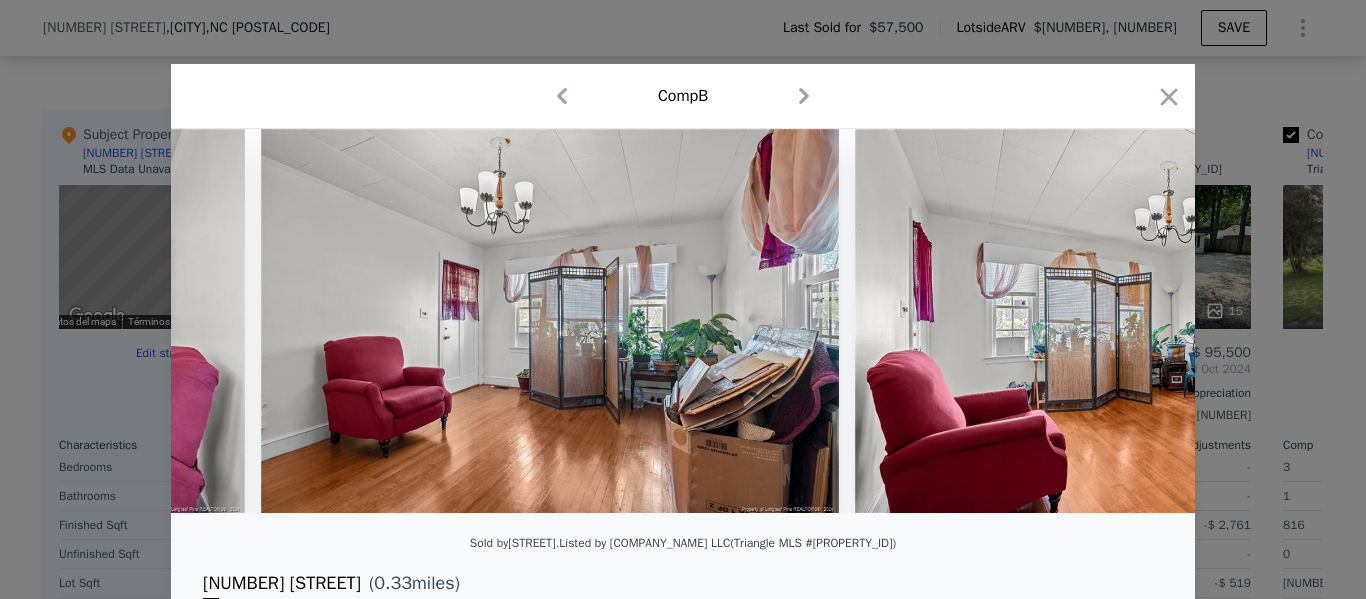 scroll, scrollTop: 0, scrollLeft: 6720, axis: horizontal 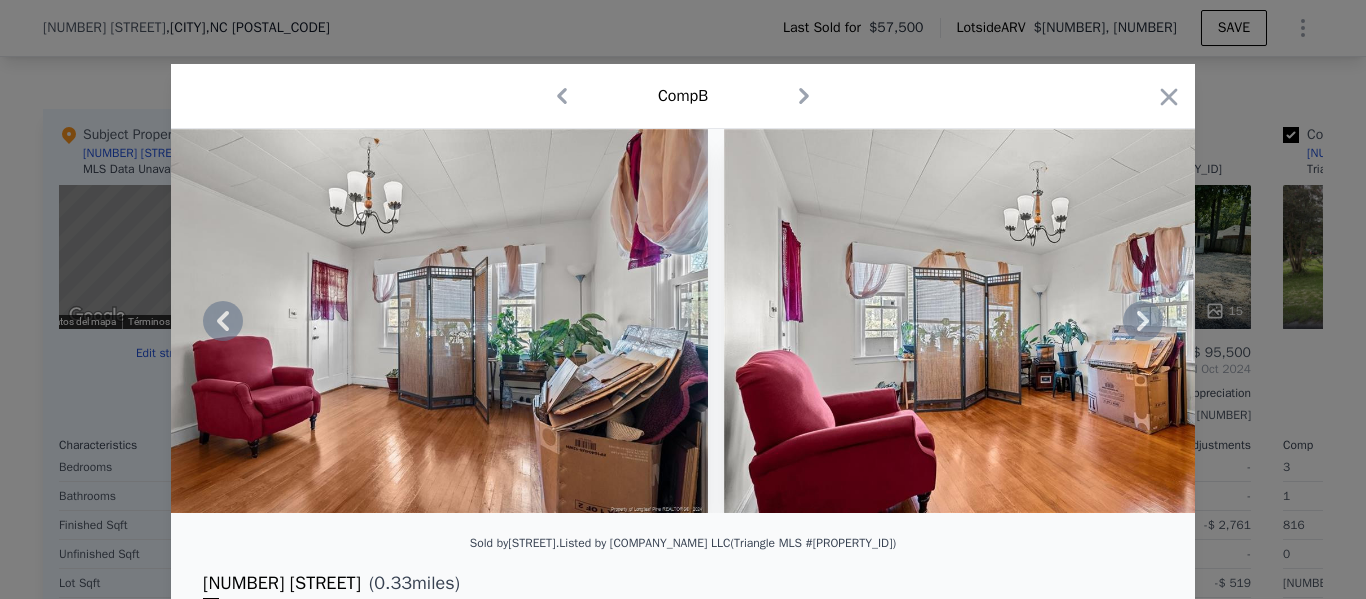 click 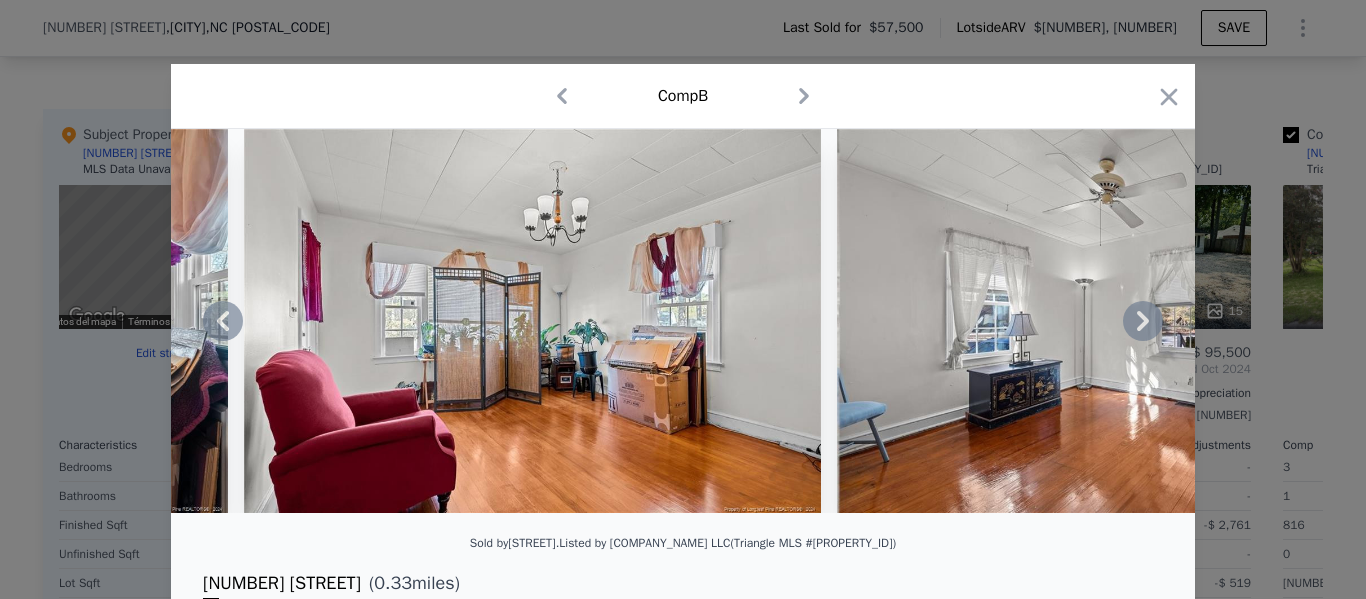 click 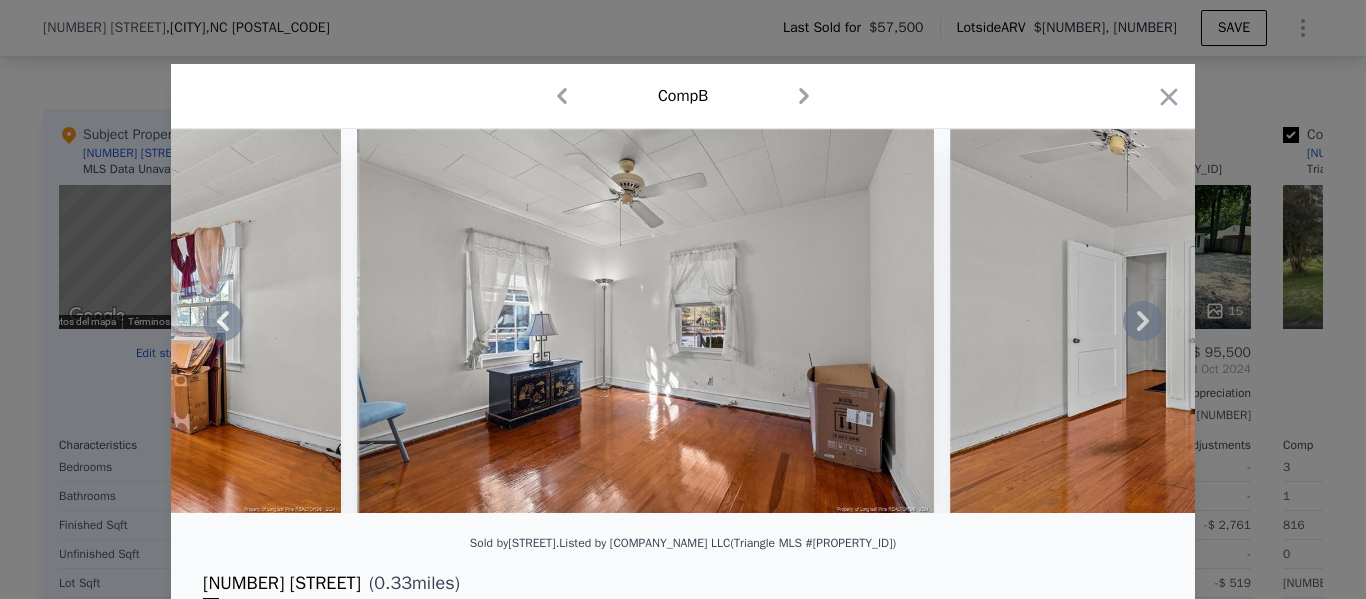 click 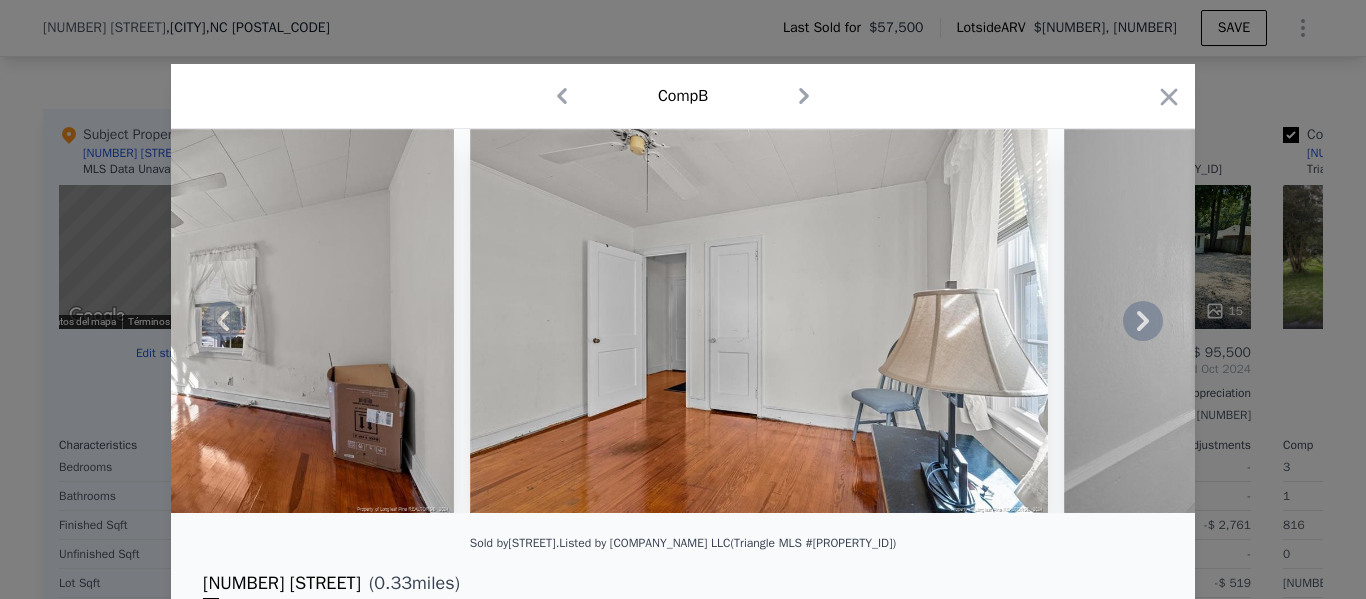click 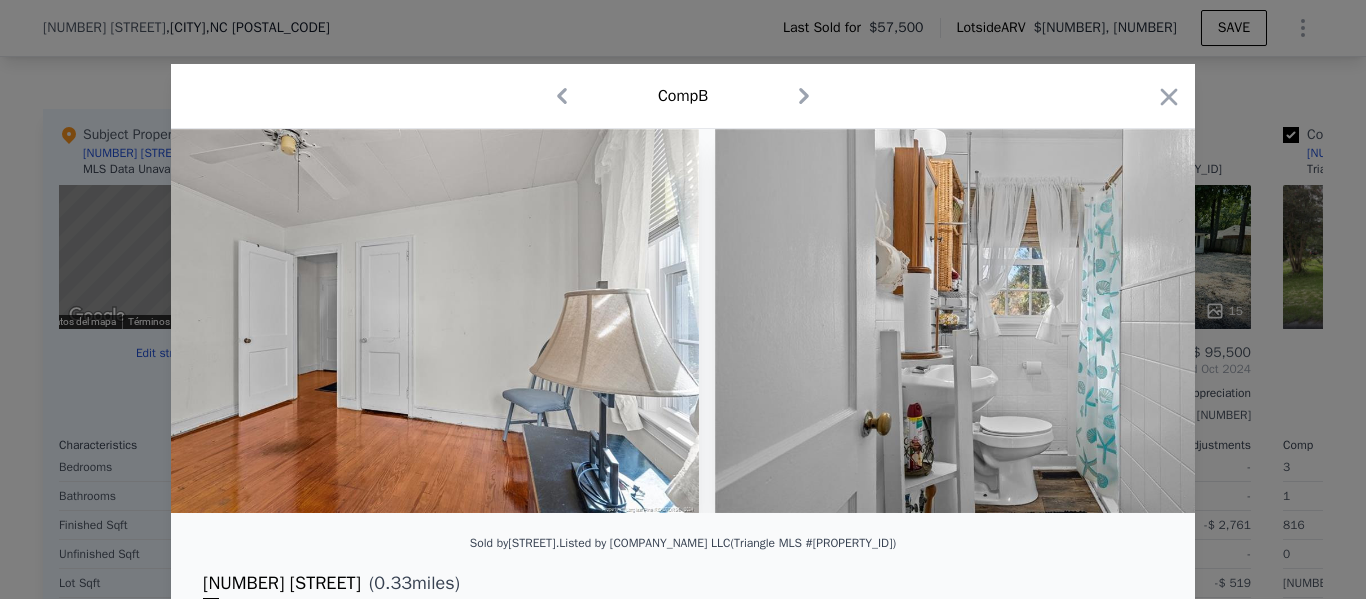 scroll, scrollTop: 0, scrollLeft: 8640, axis: horizontal 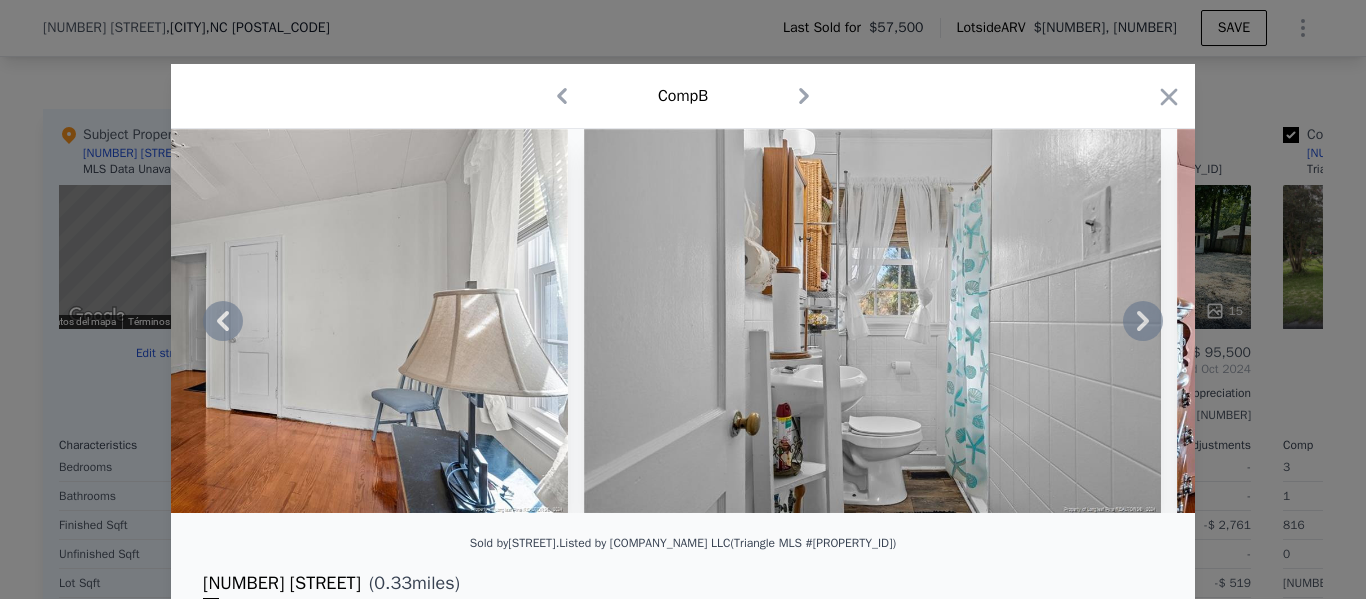 click at bounding box center [683, 321] 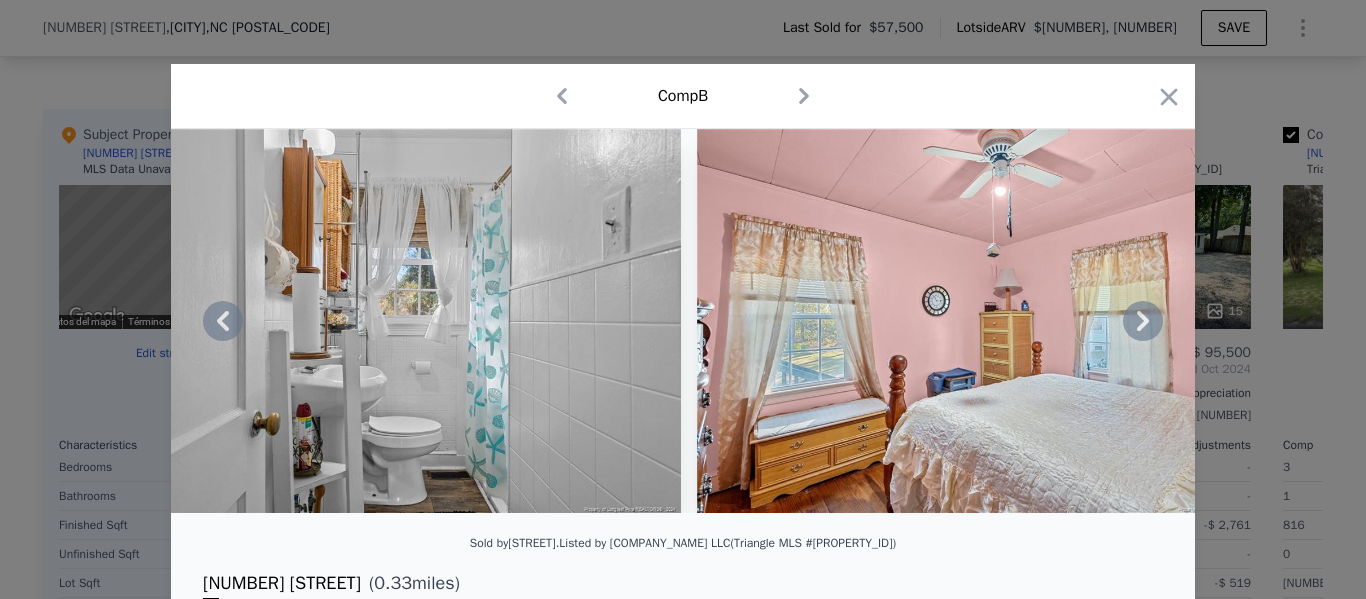 click 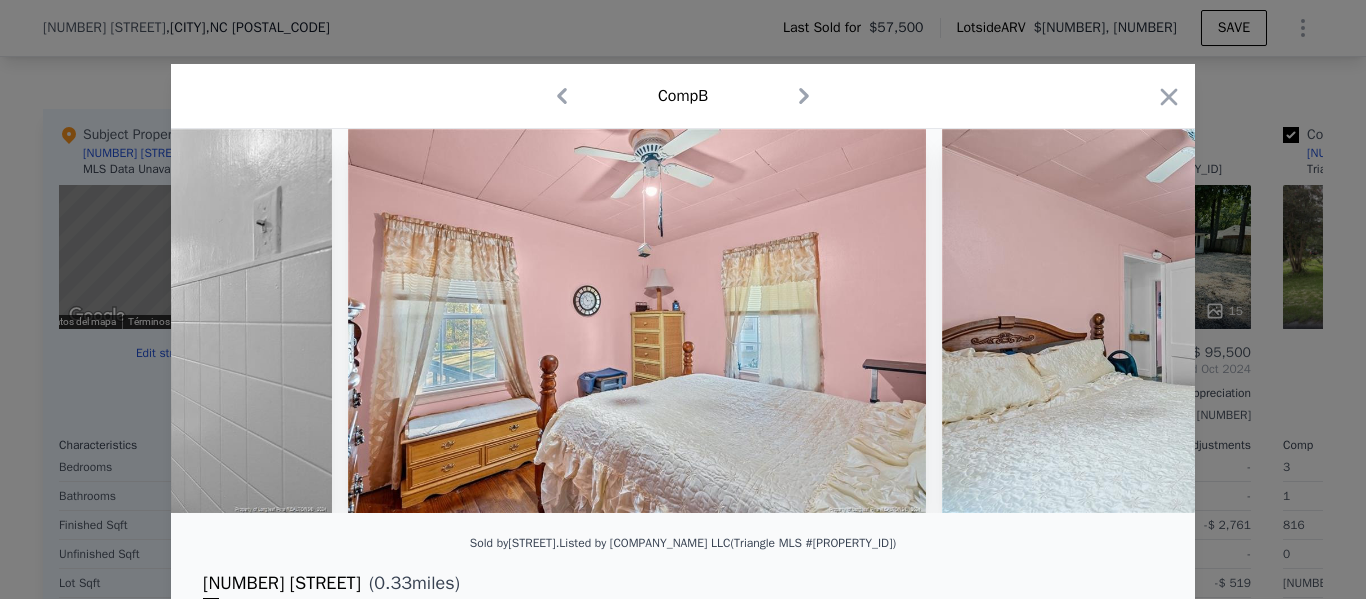 scroll, scrollTop: 0, scrollLeft: 9600, axis: horizontal 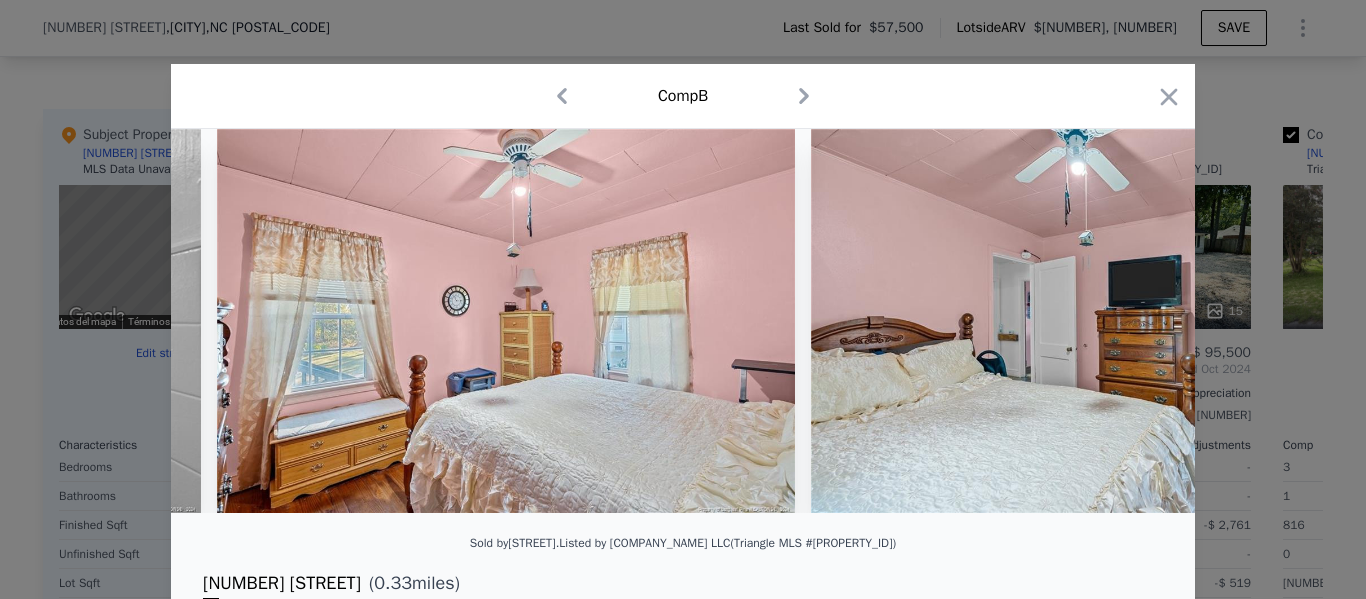 click at bounding box center [683, 321] 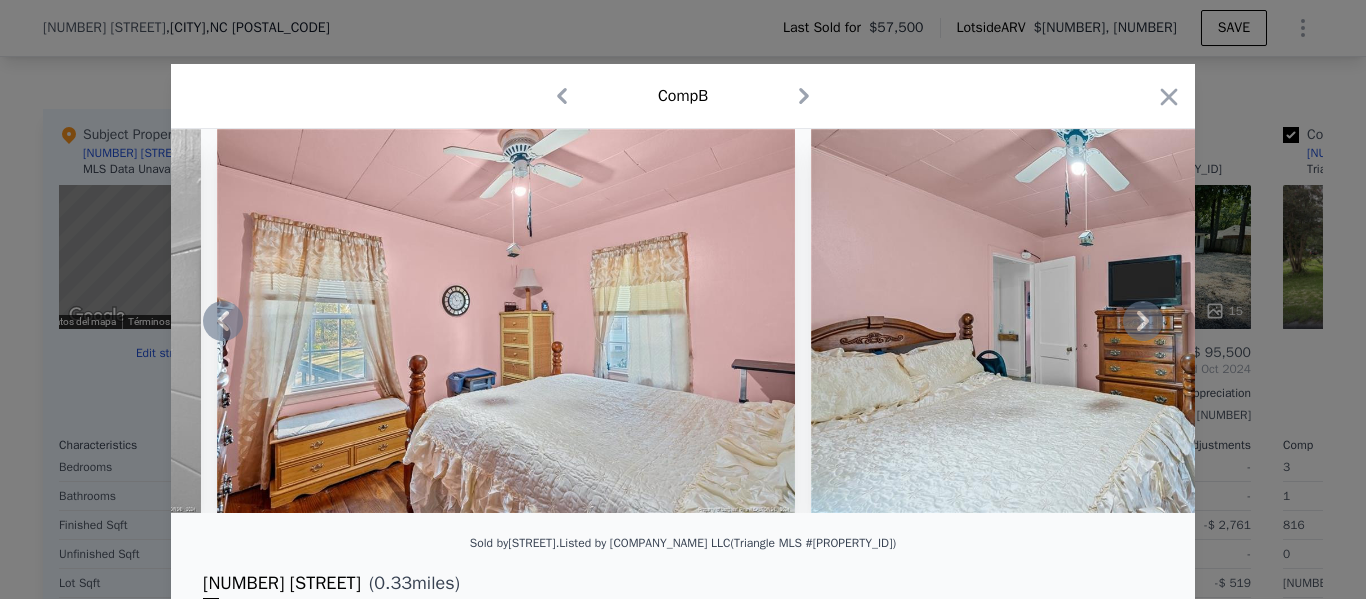 click 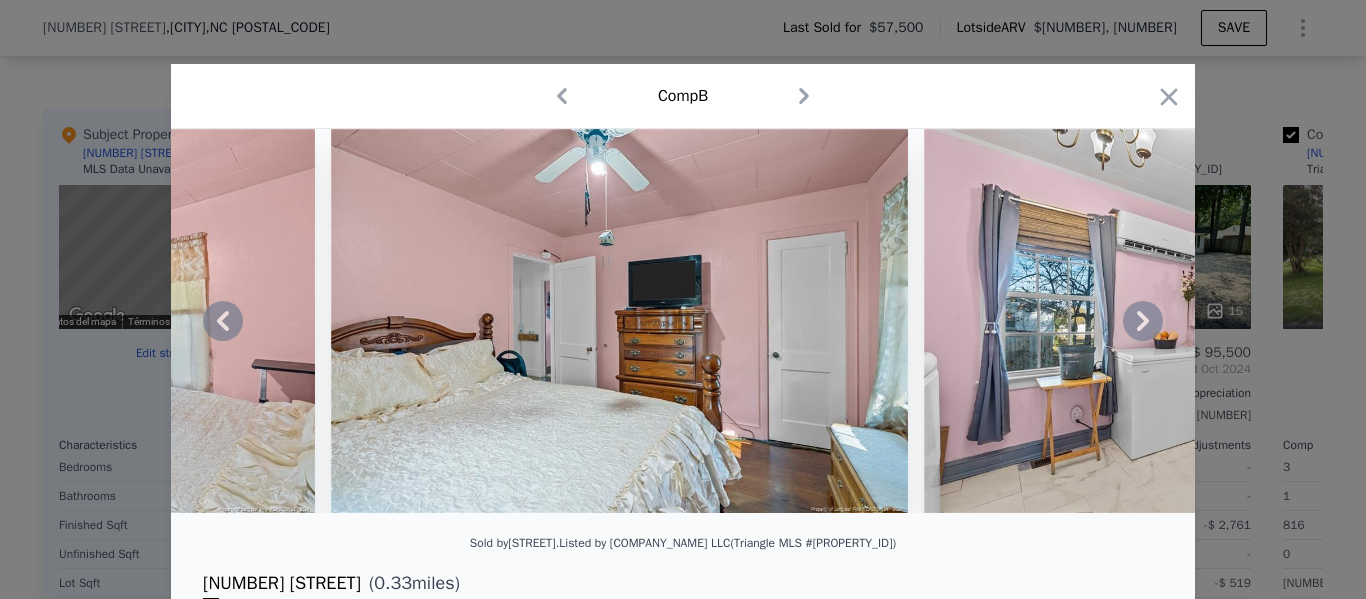 click 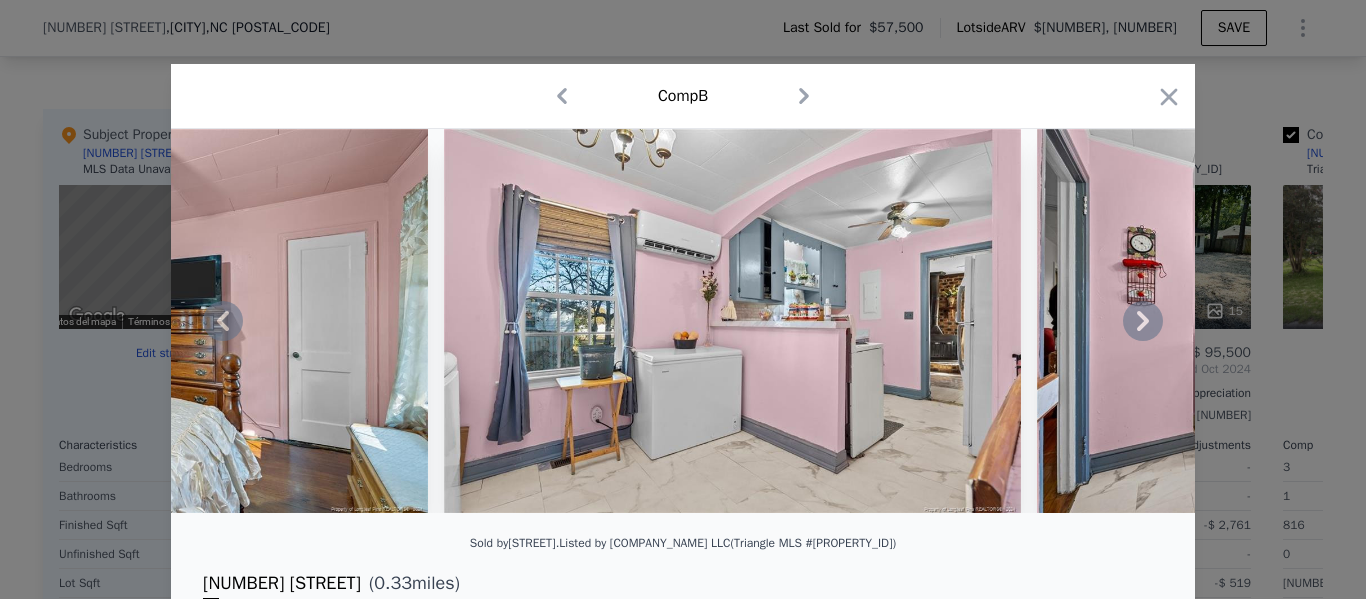 click 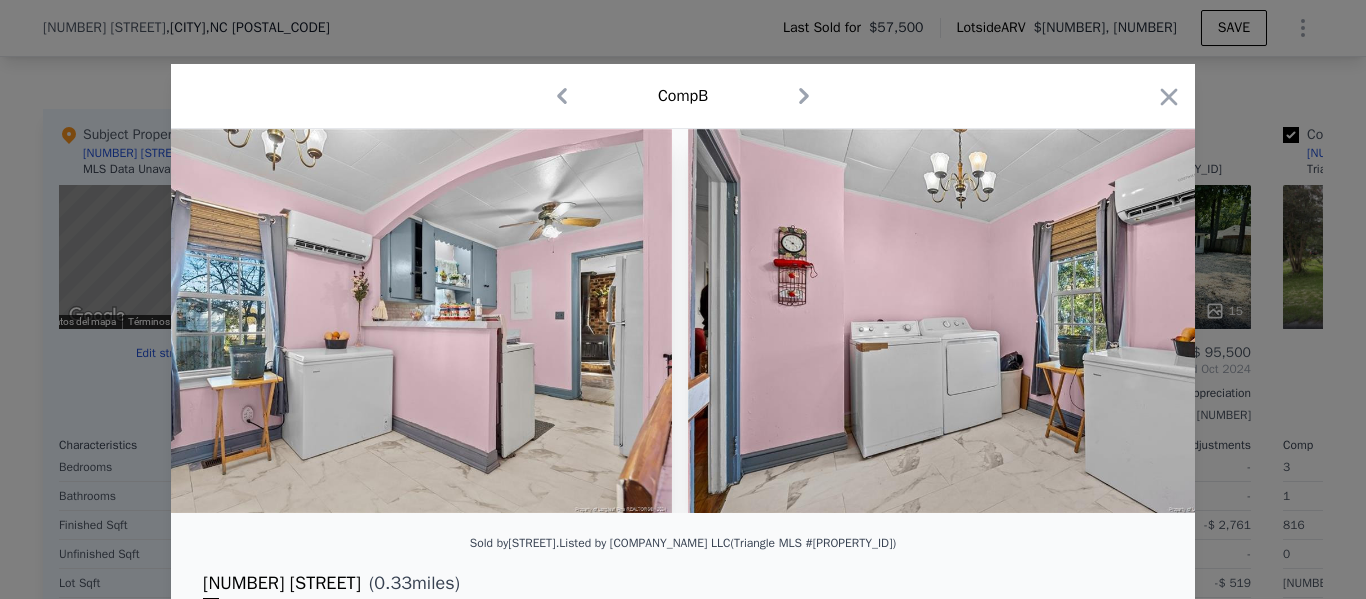 scroll, scrollTop: 0, scrollLeft: 11040, axis: horizontal 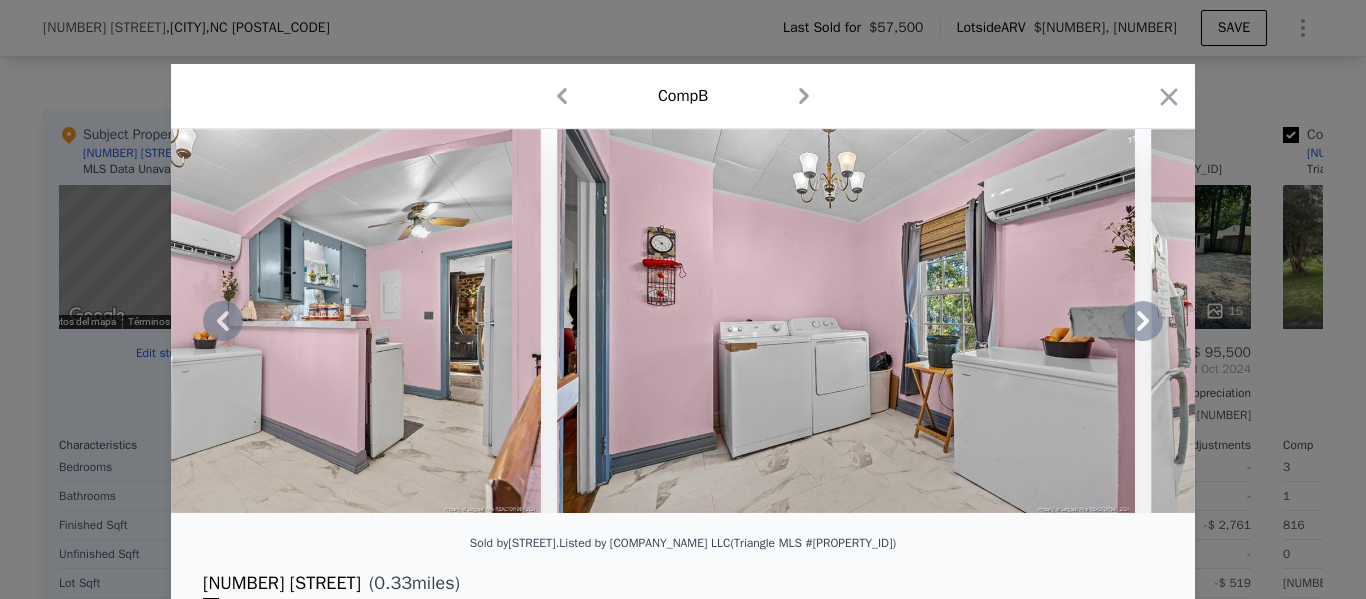 click at bounding box center (683, 321) 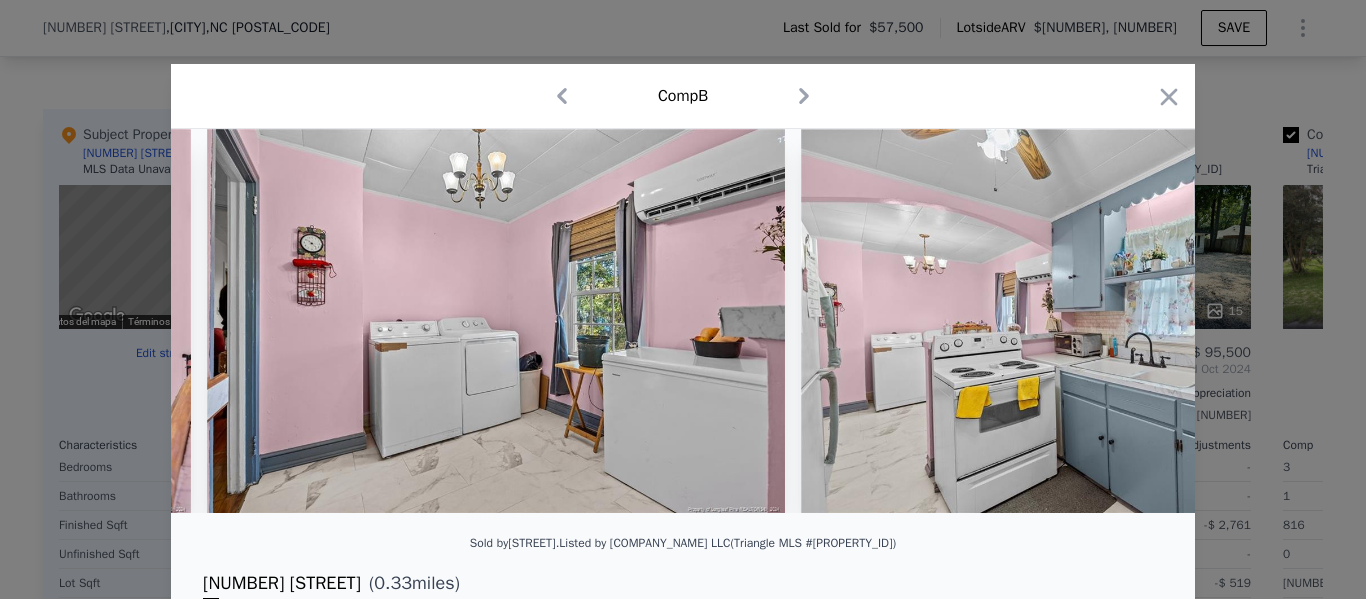 scroll, scrollTop: 0, scrollLeft: 11520, axis: horizontal 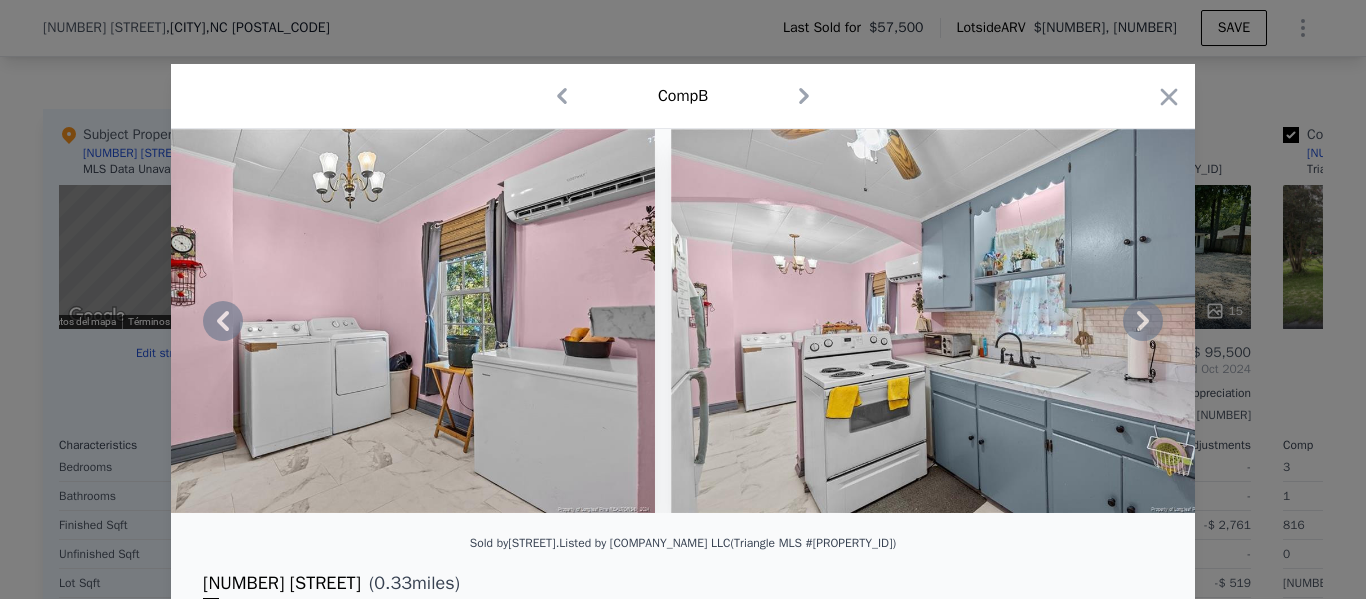 click at bounding box center (683, 299) 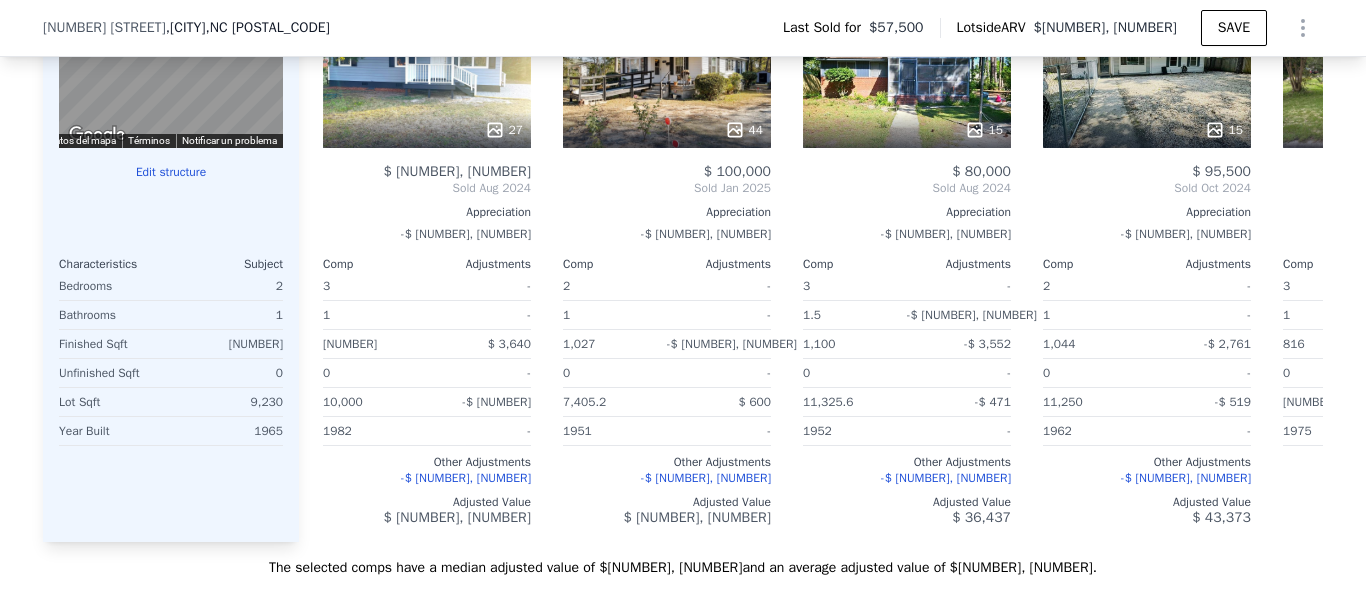 scroll, scrollTop: 2104, scrollLeft: 0, axis: vertical 